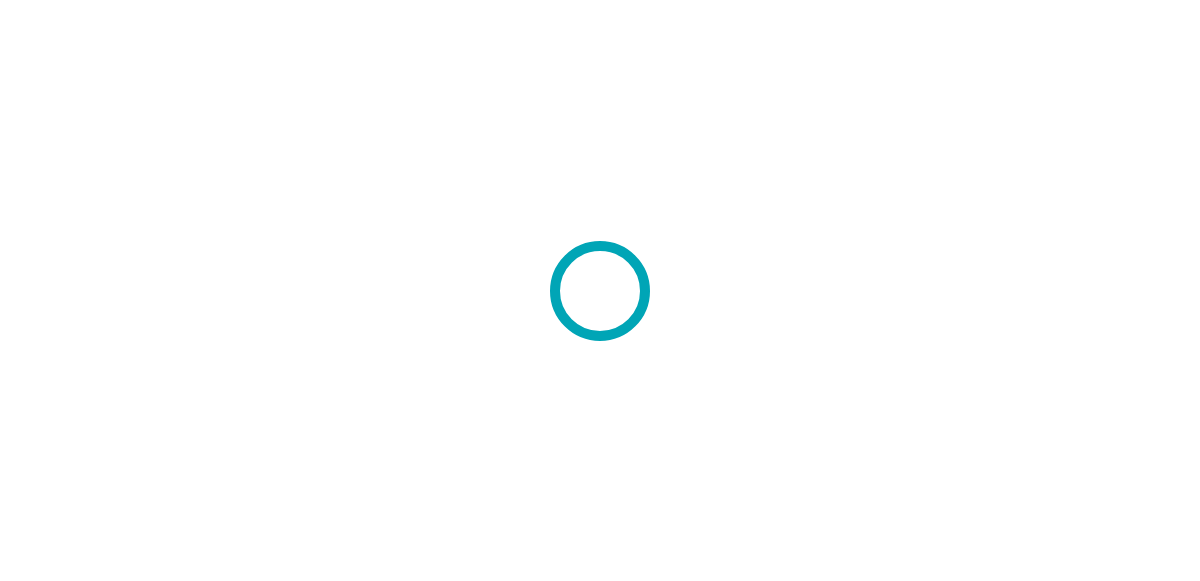 scroll, scrollTop: 0, scrollLeft: 0, axis: both 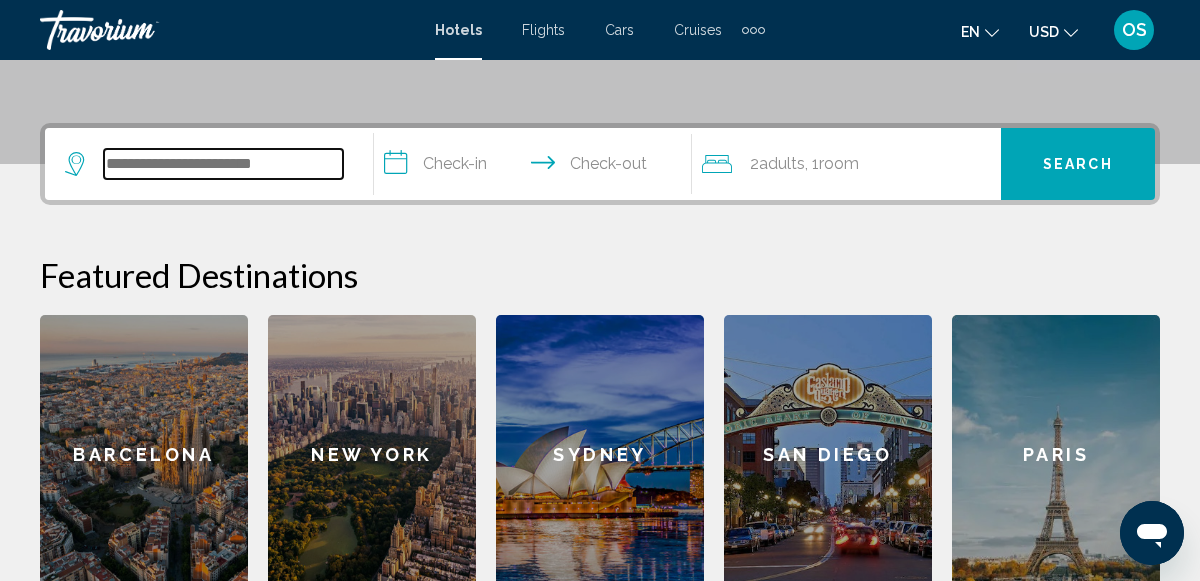 click at bounding box center (223, 164) 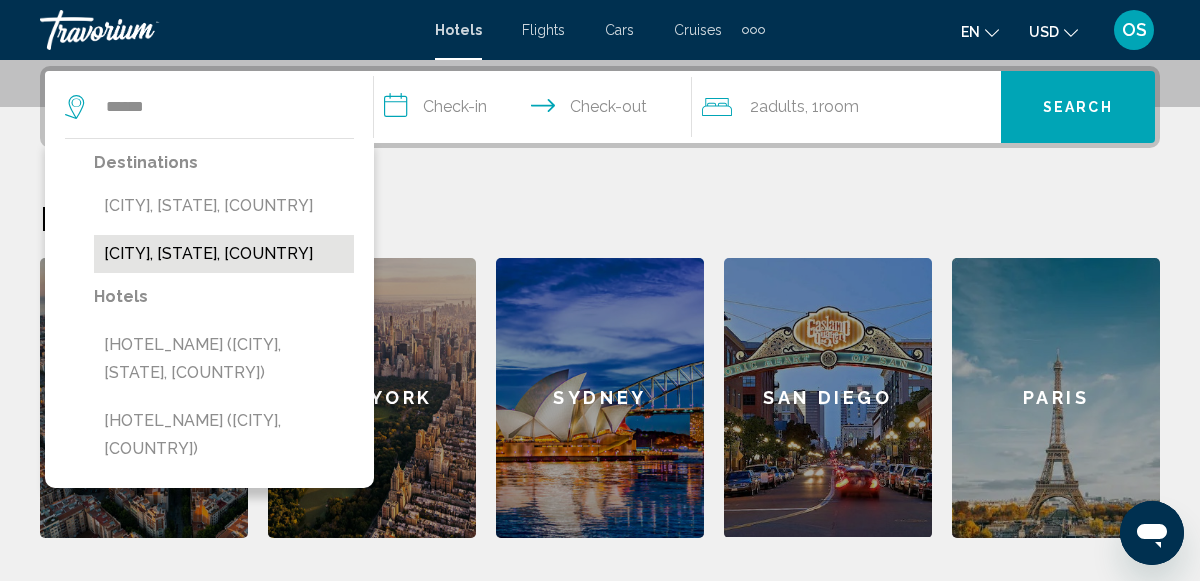 click on "[CITY], [STATE], [COUNTRY]" at bounding box center [224, 254] 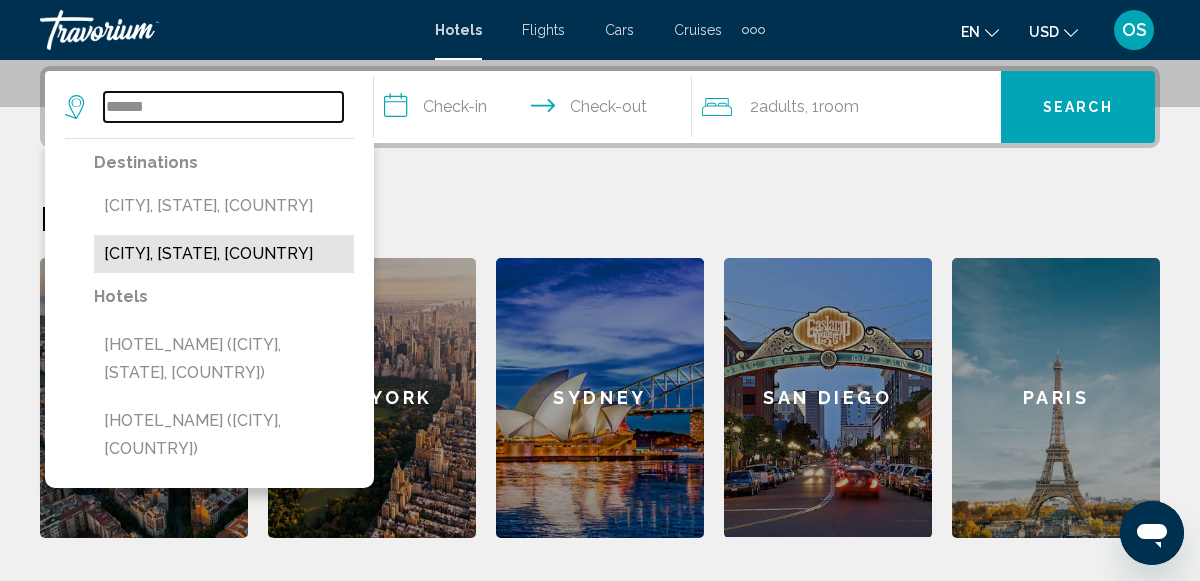 type on "**********" 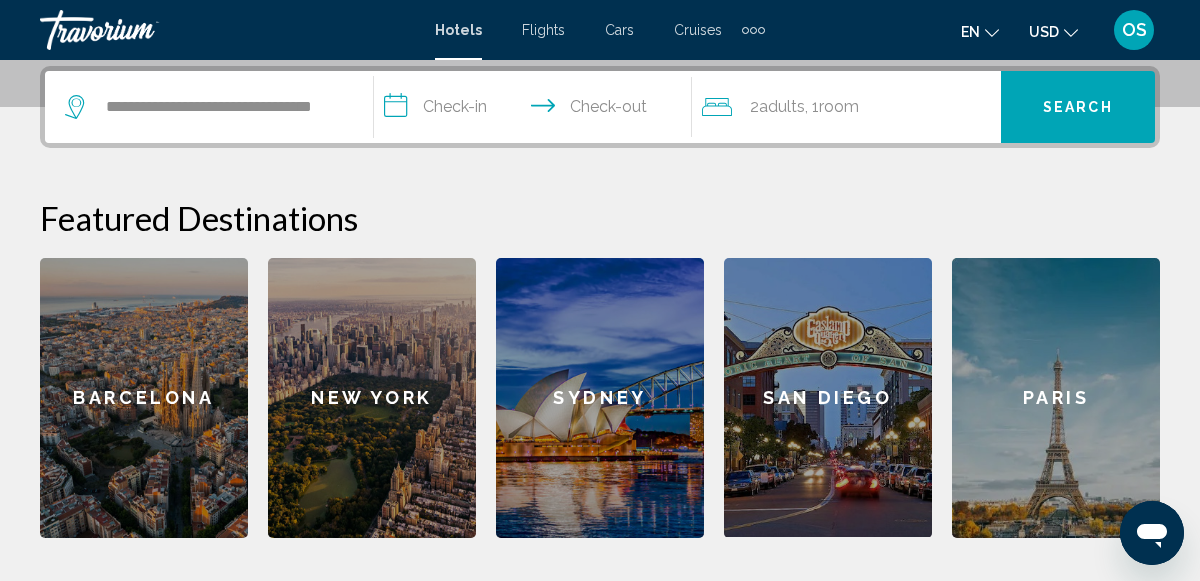 click on "**********" at bounding box center (537, 110) 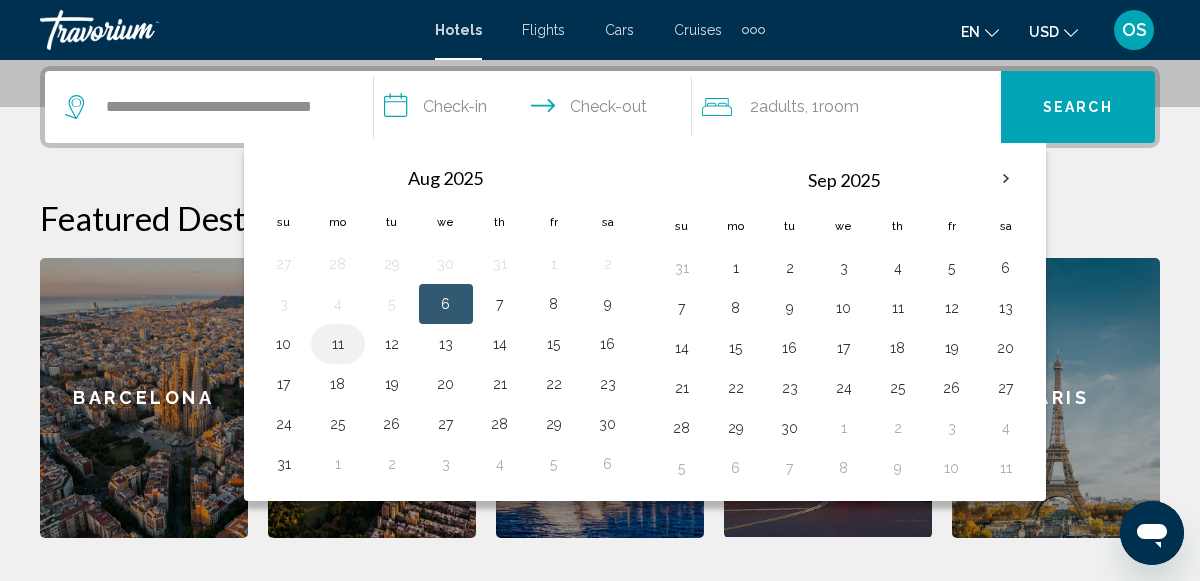 click on "11" at bounding box center [338, 344] 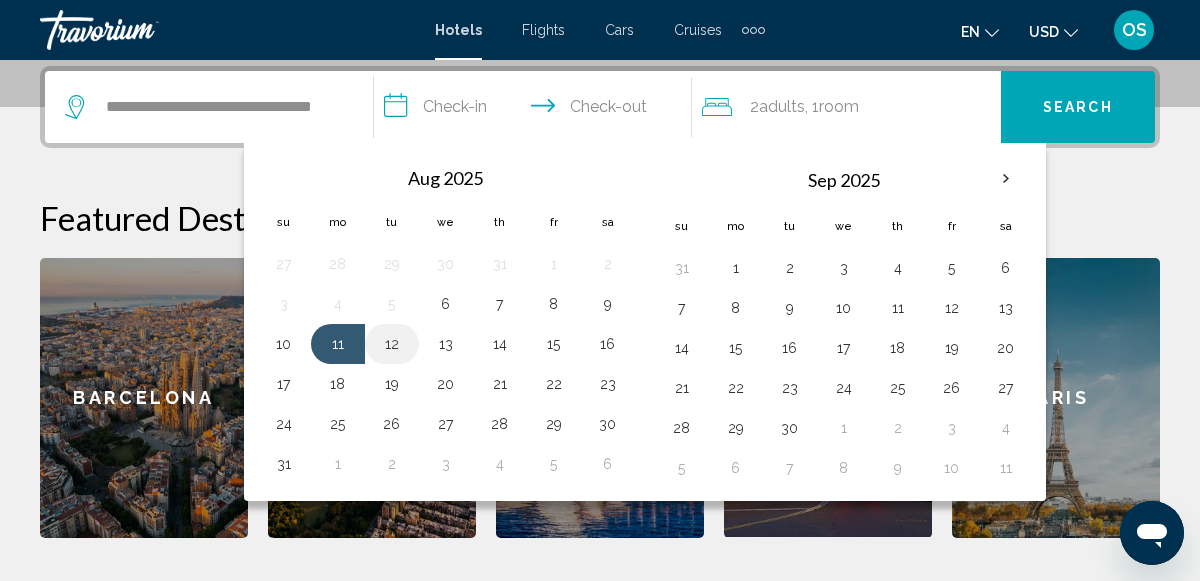 click on "12" at bounding box center [392, 344] 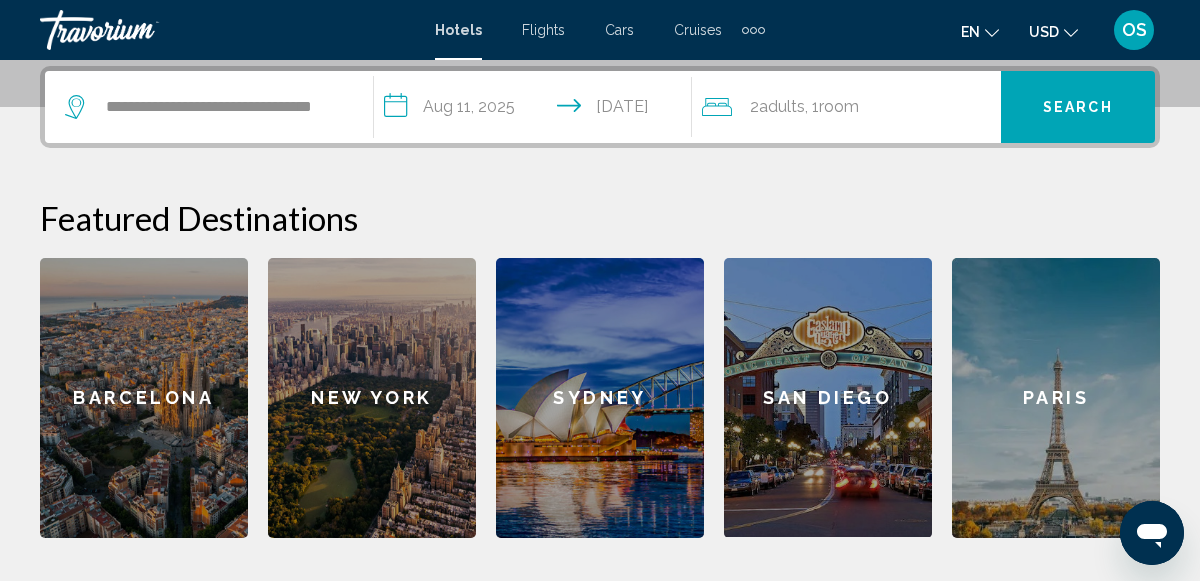 click on "Search" at bounding box center (1078, 108) 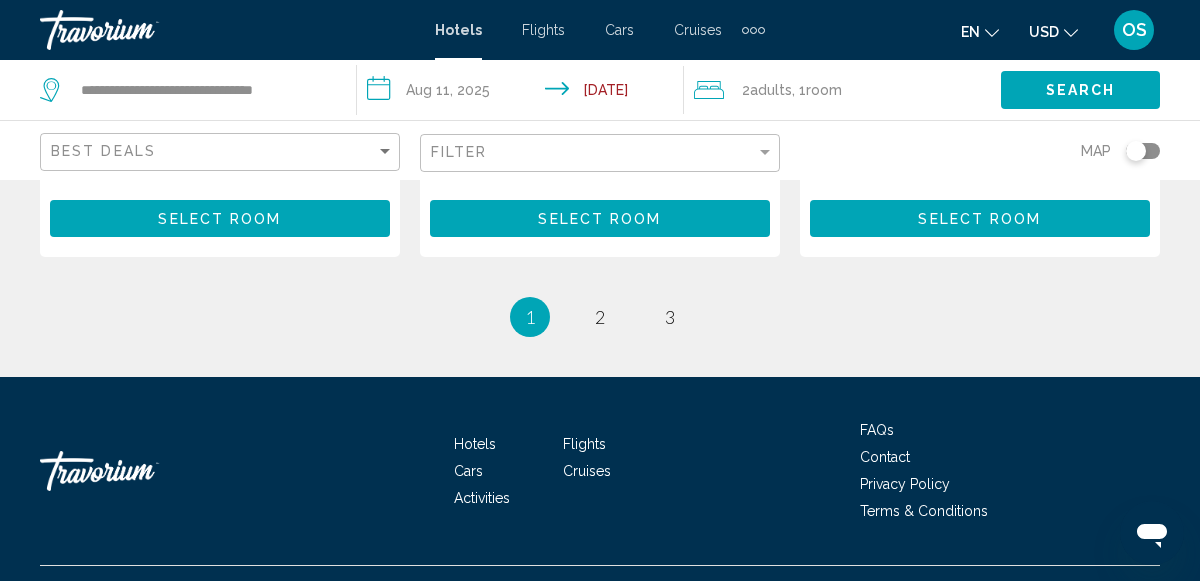 scroll, scrollTop: 3055, scrollLeft: 0, axis: vertical 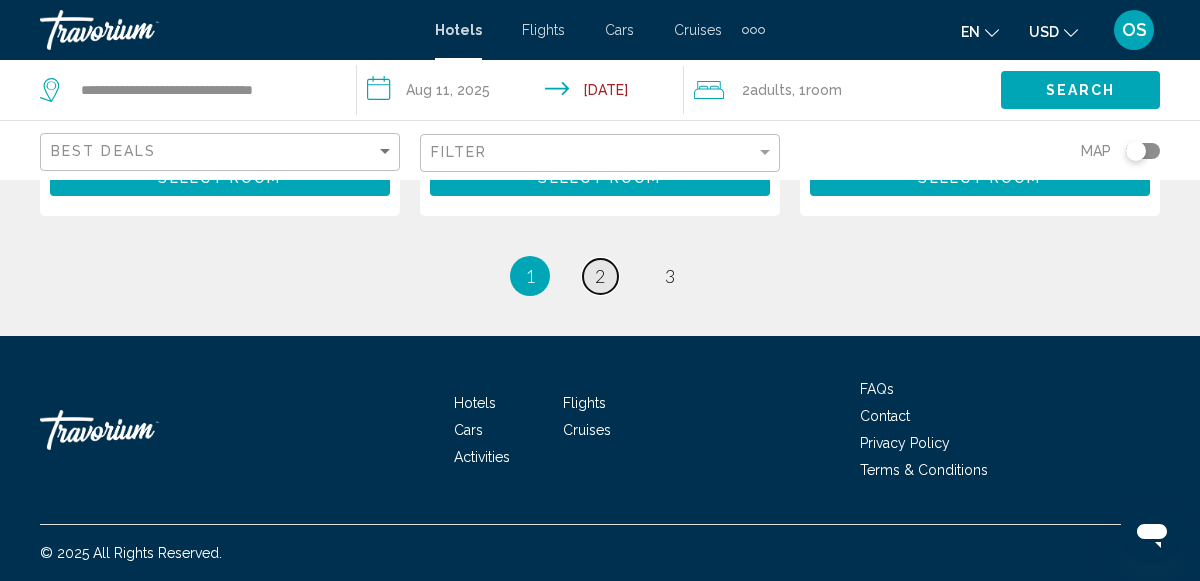 click on "2" at bounding box center (600, 276) 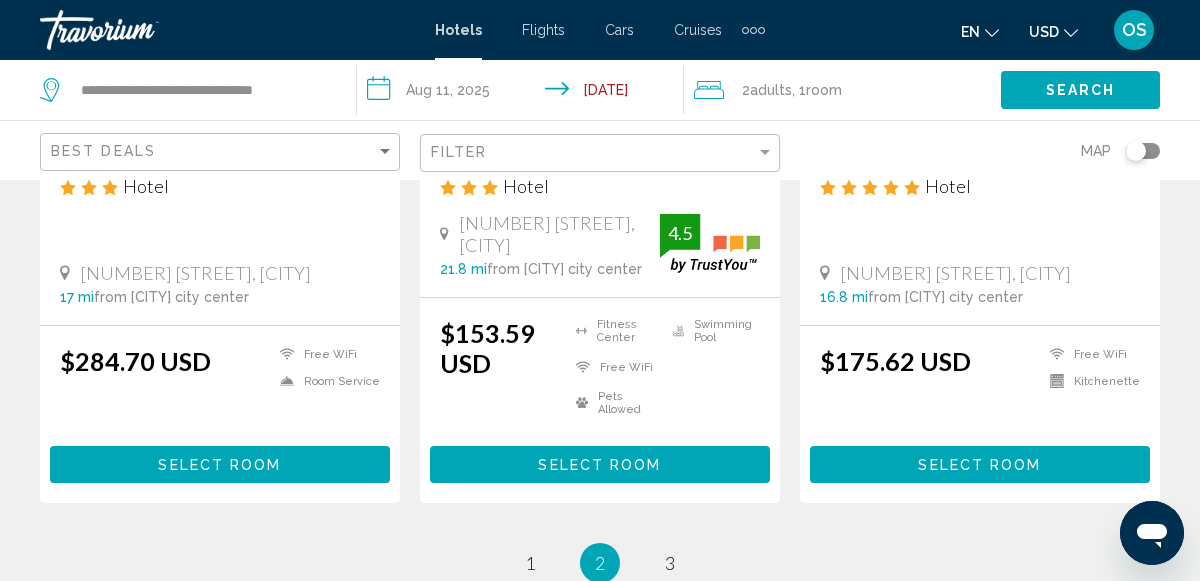 scroll, scrollTop: 2692, scrollLeft: 0, axis: vertical 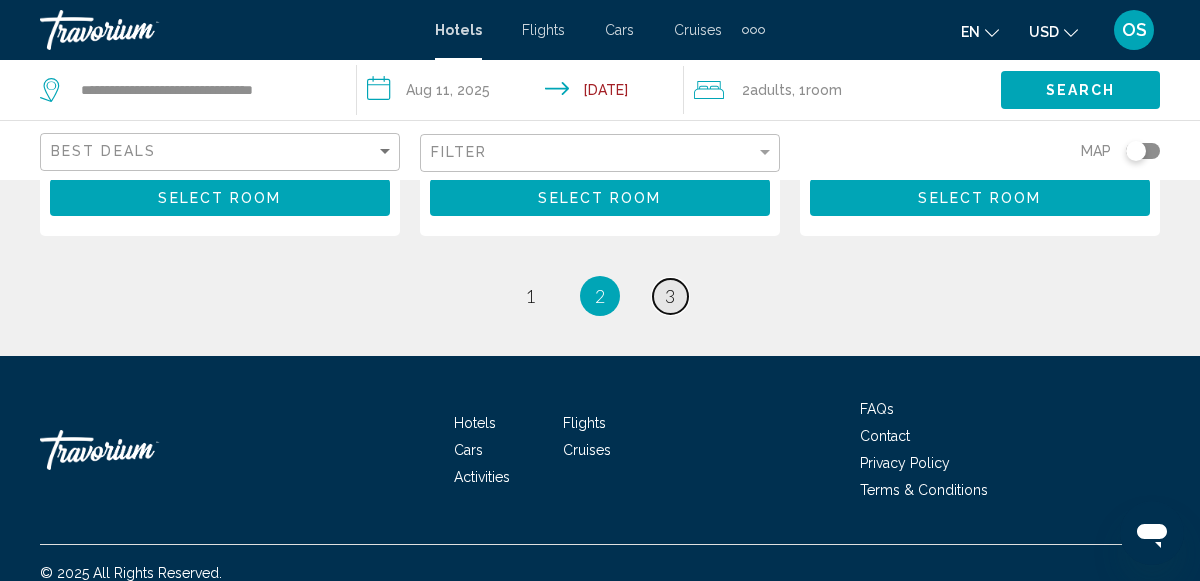 click on "3" at bounding box center (670, 296) 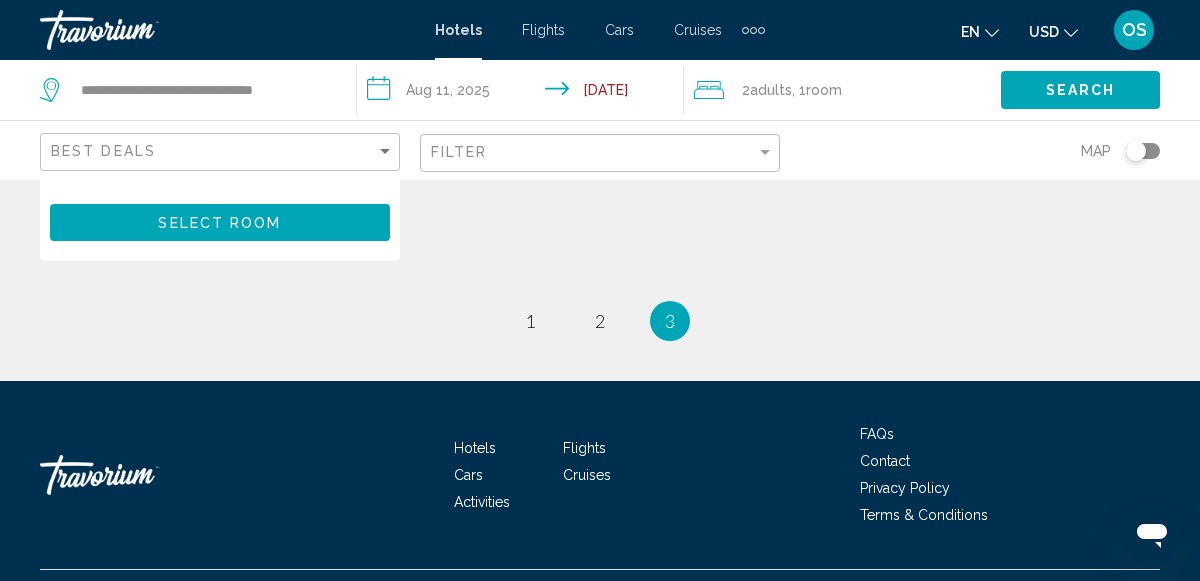 scroll, scrollTop: 650, scrollLeft: 0, axis: vertical 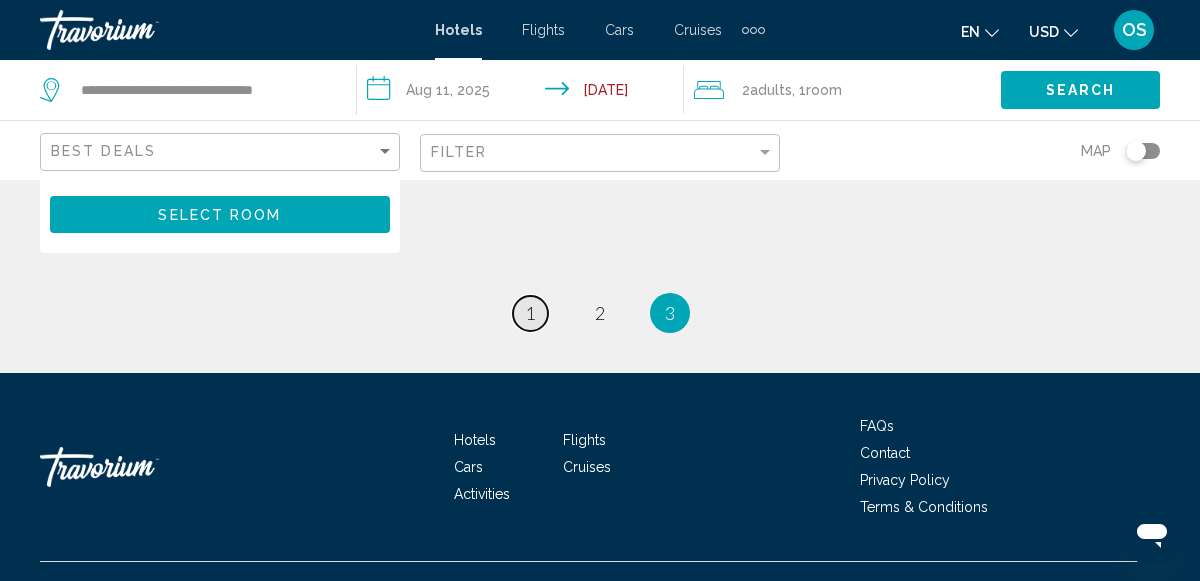 click on "1" at bounding box center [530, 313] 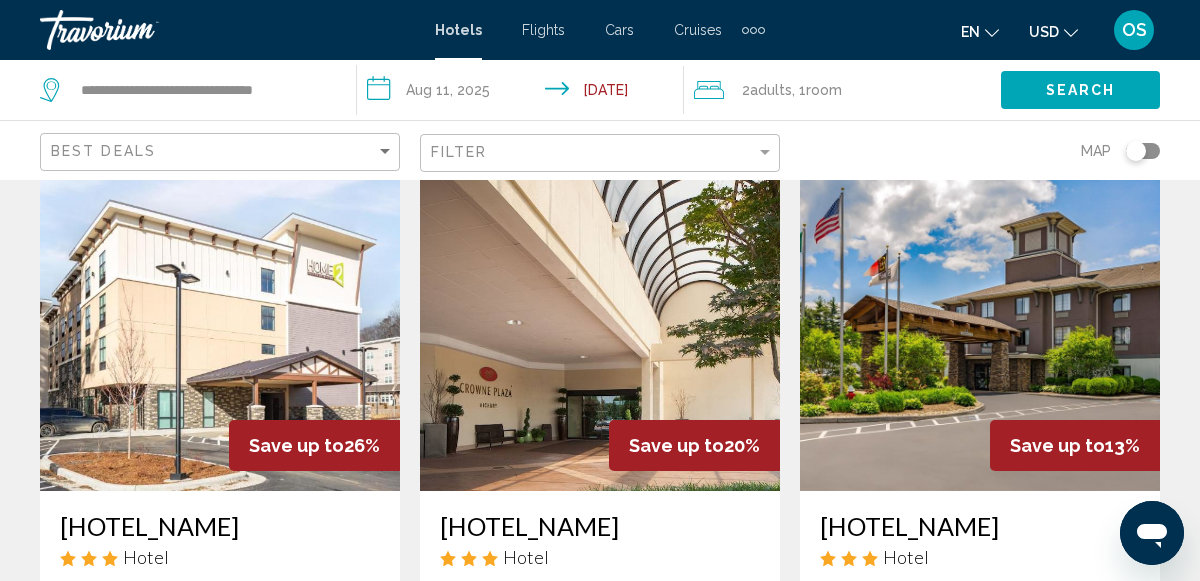 scroll, scrollTop: 0, scrollLeft: 0, axis: both 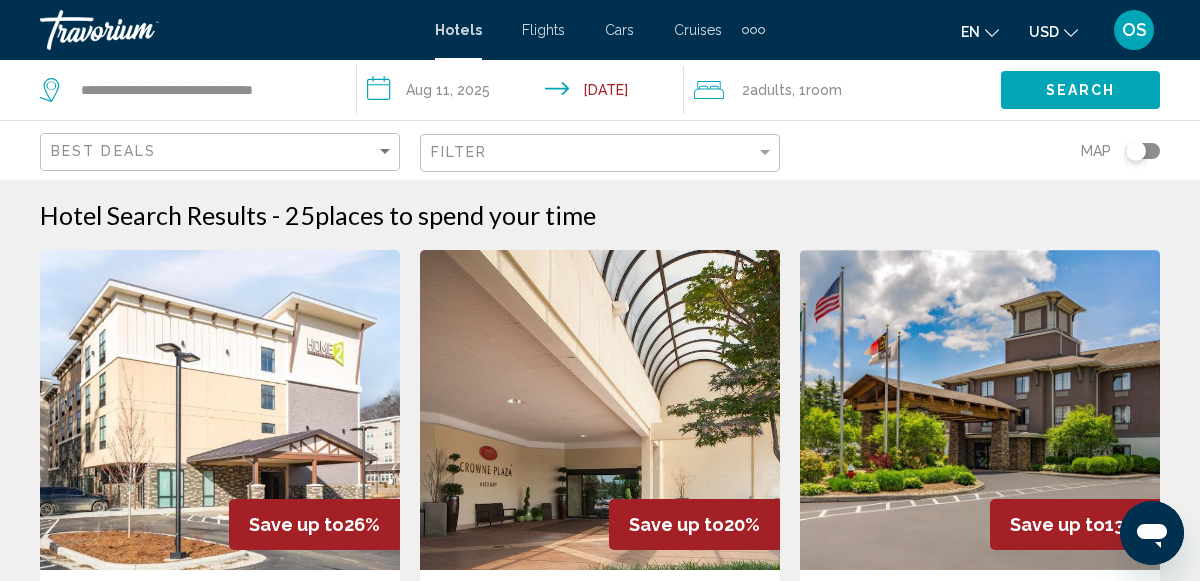 click on "**********" at bounding box center (524, 93) 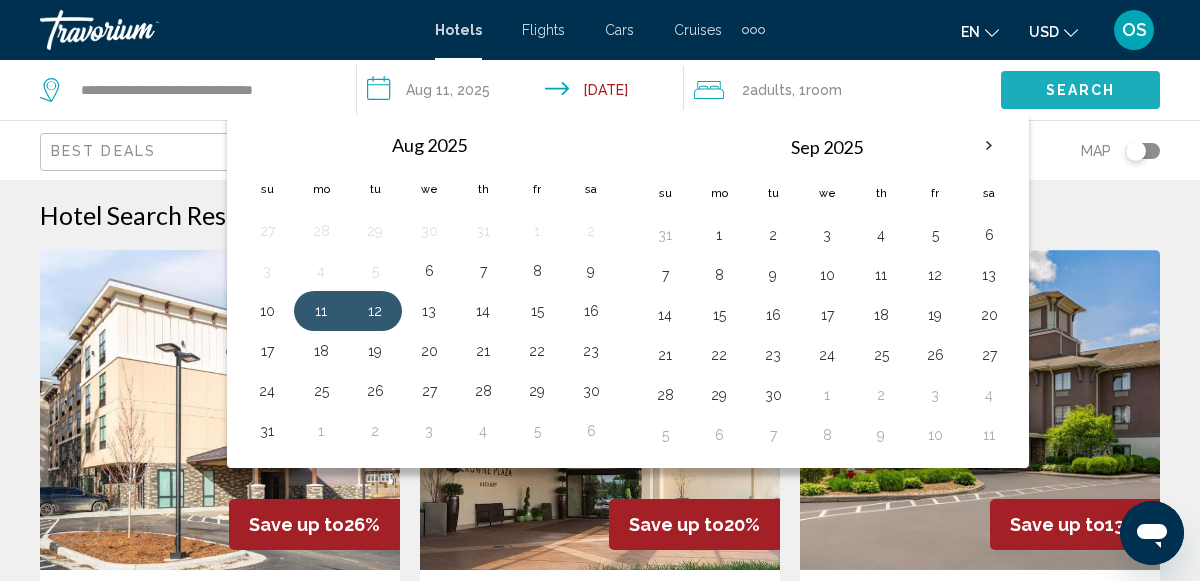 click on "Search" 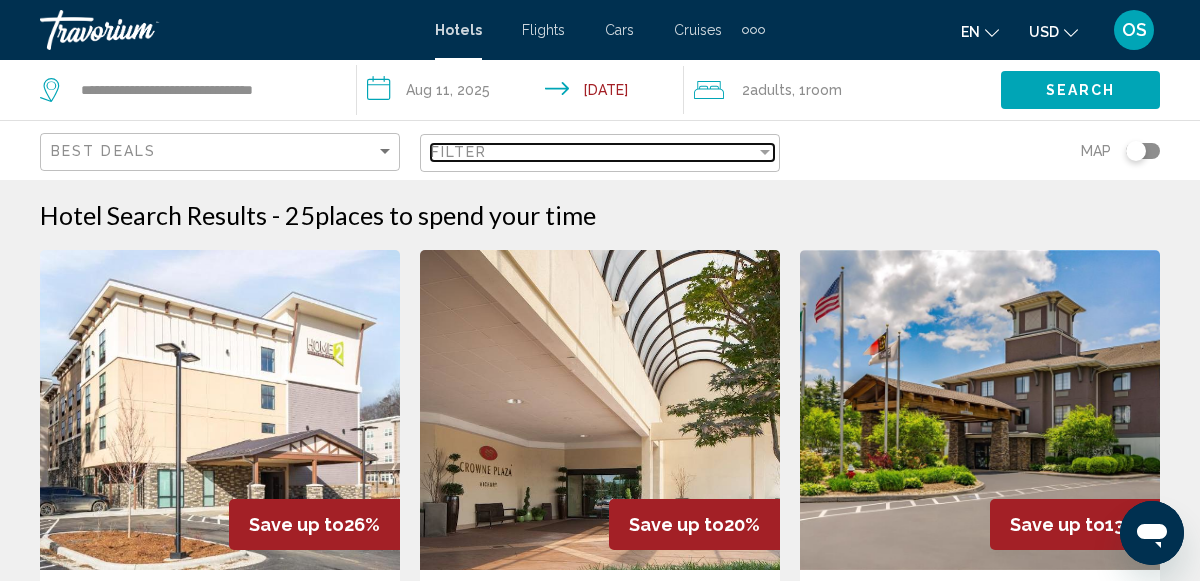 click at bounding box center (765, 152) 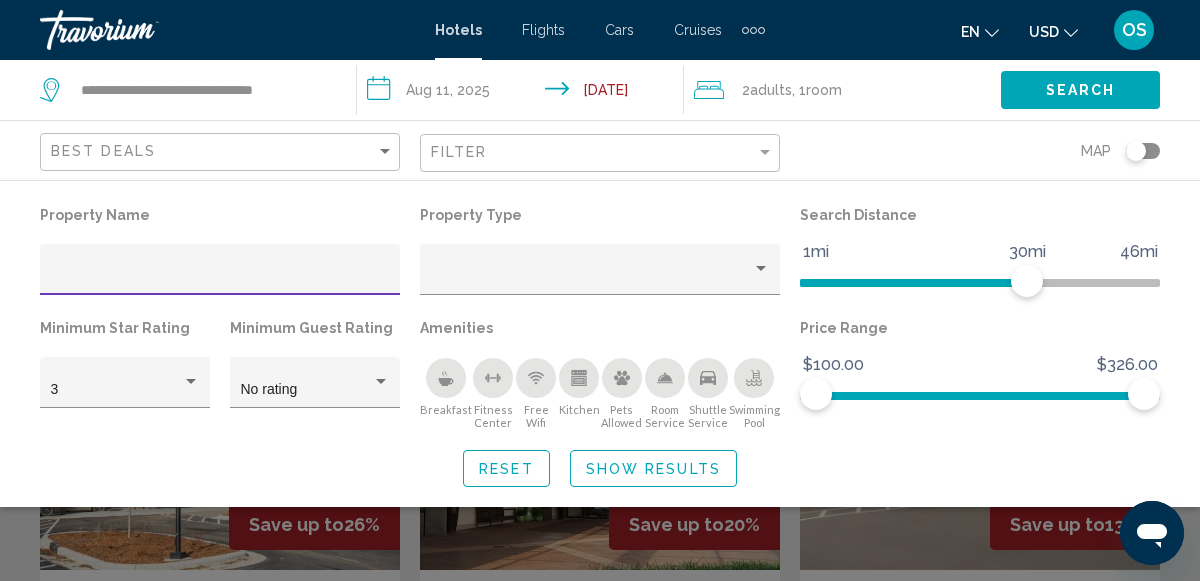 click 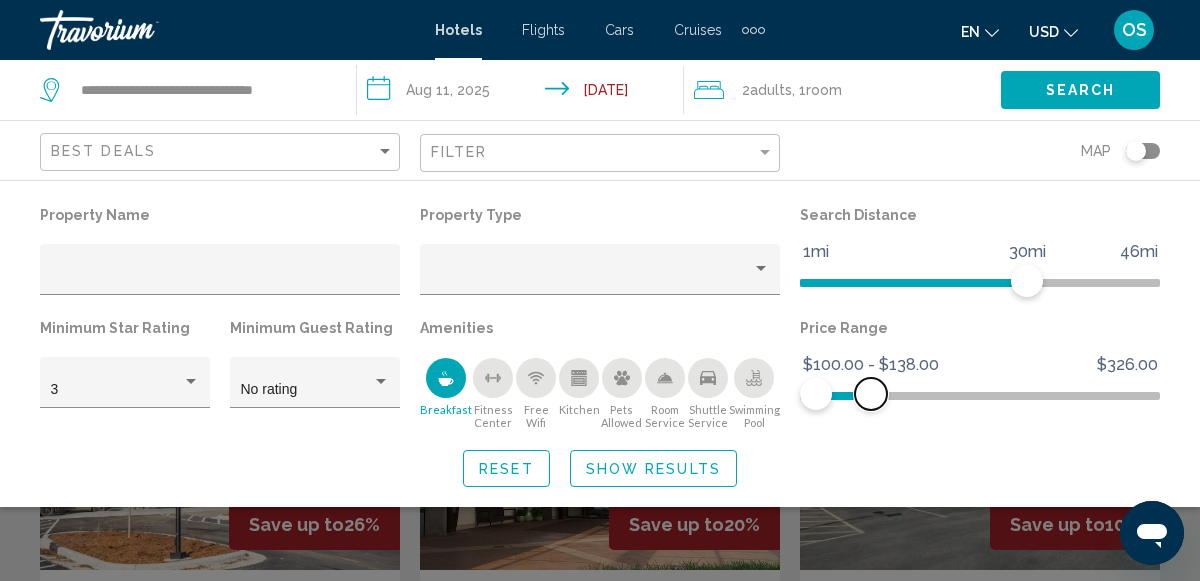 drag, startPoint x: 1141, startPoint y: 393, endPoint x: 871, endPoint y: 488, distance: 286.22543 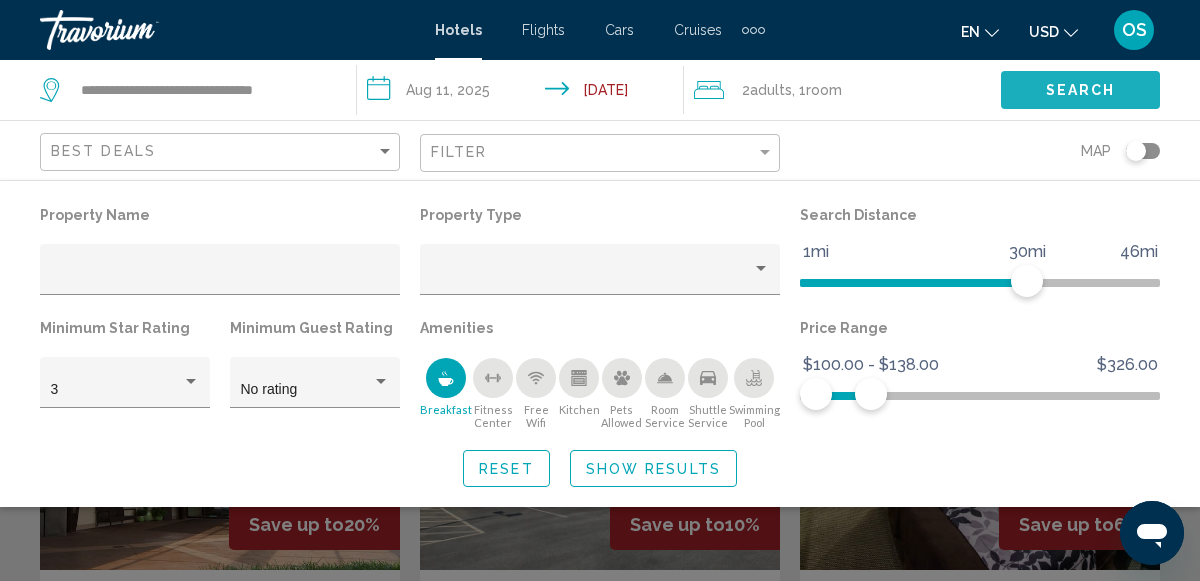 click on "Search" 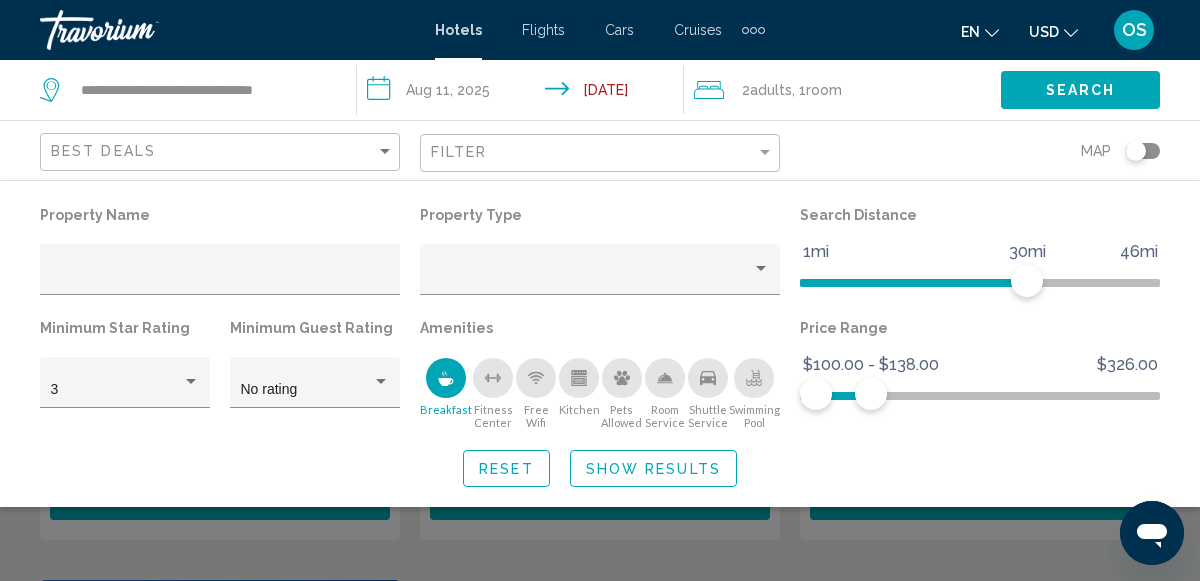 scroll, scrollTop: 453, scrollLeft: 0, axis: vertical 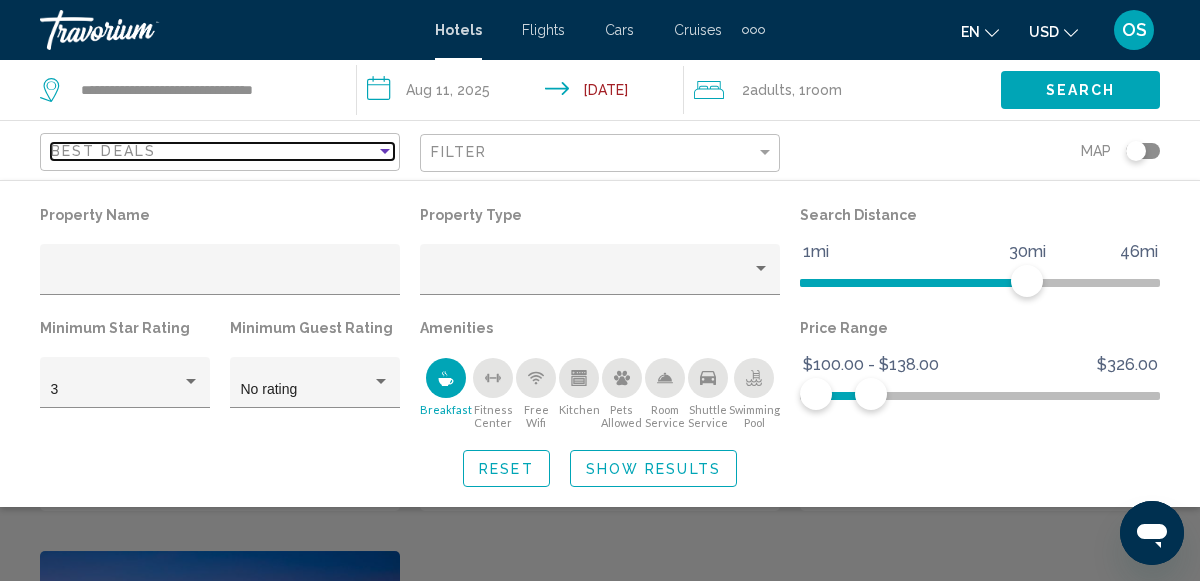 click at bounding box center (385, 151) 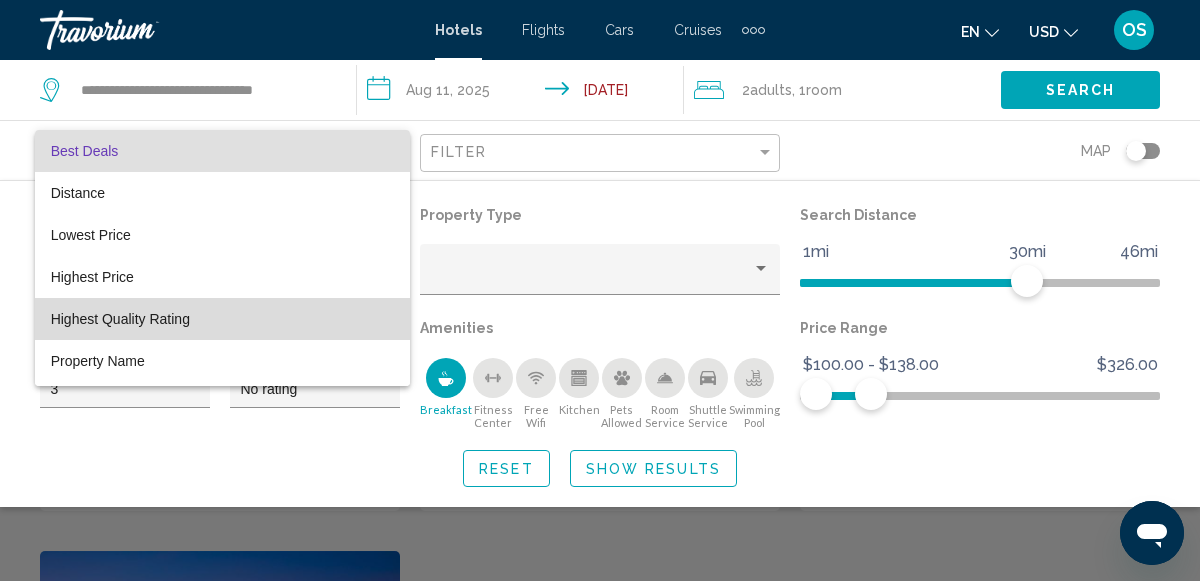 click on "Highest Quality Rating" at bounding box center [223, 319] 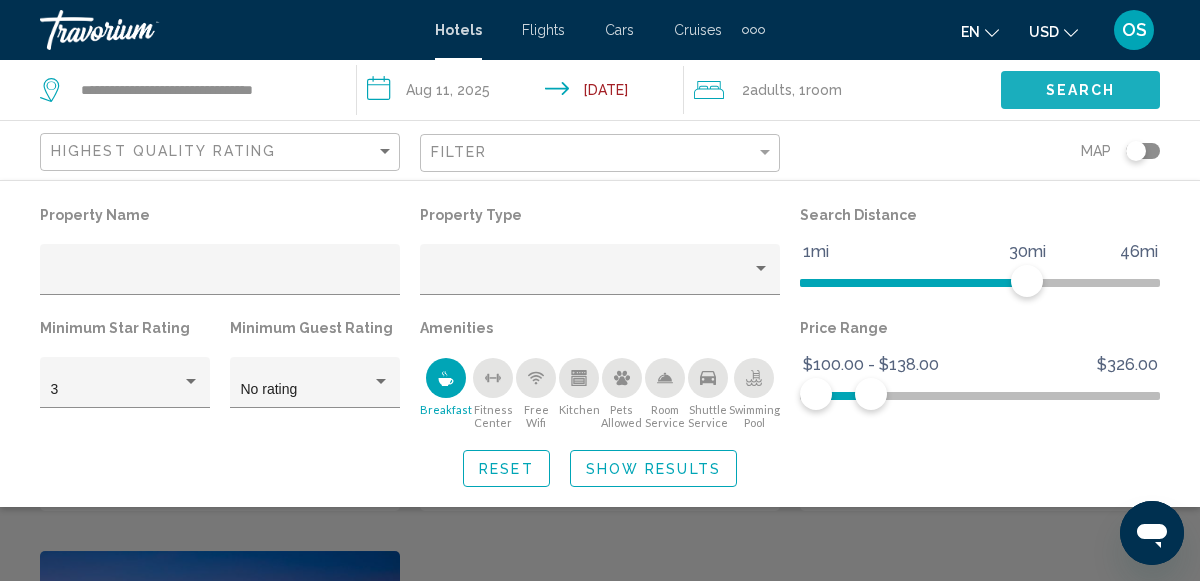click on "Search" 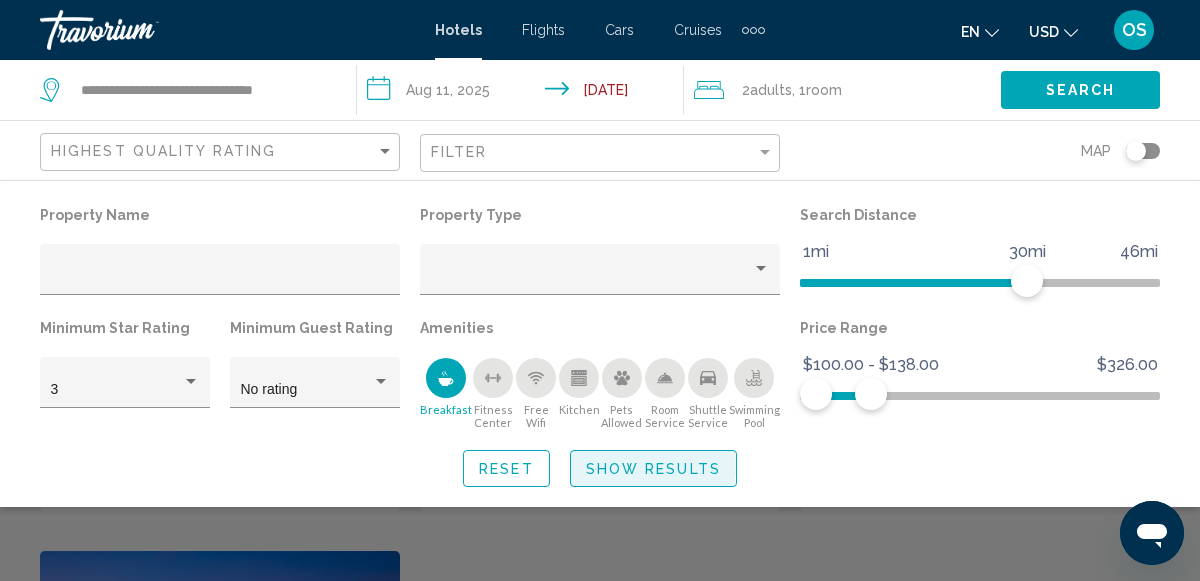 click on "Show Results" 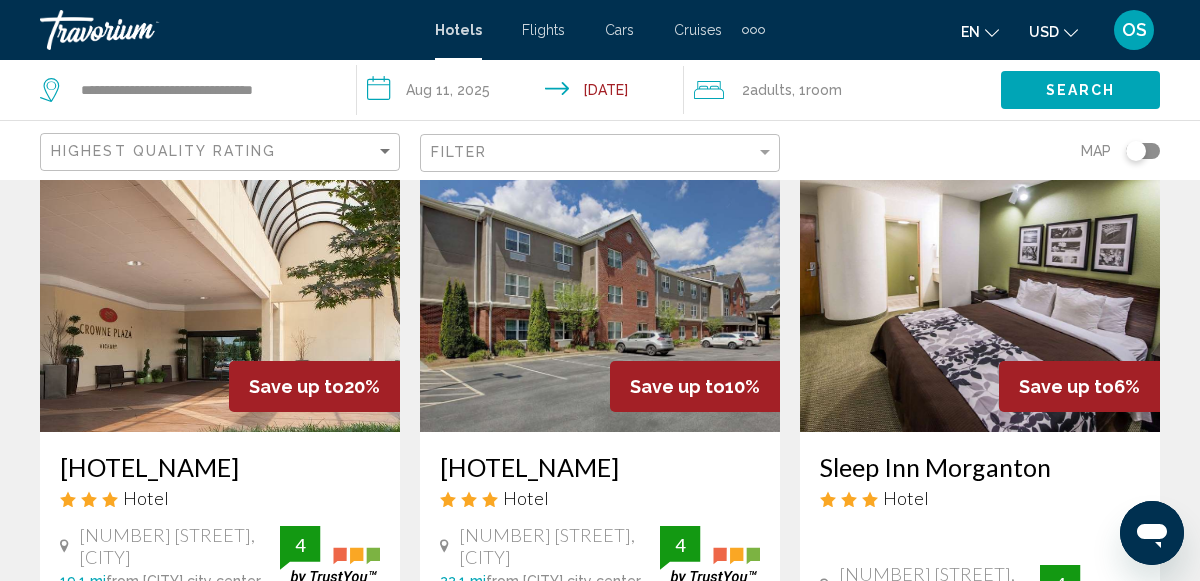 scroll, scrollTop: 0, scrollLeft: 0, axis: both 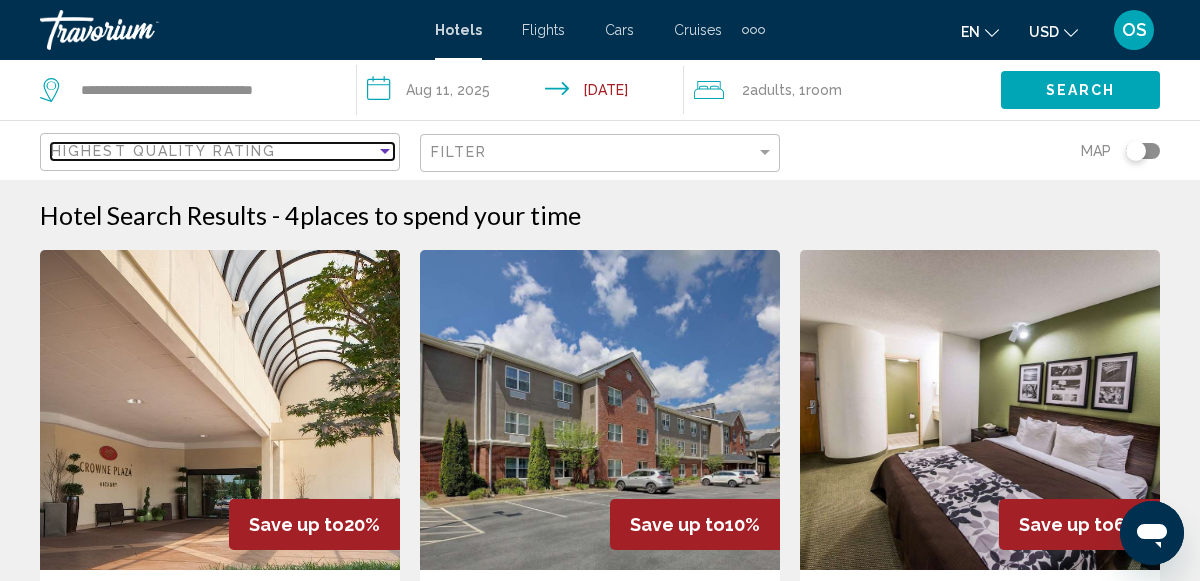 click at bounding box center [385, 151] 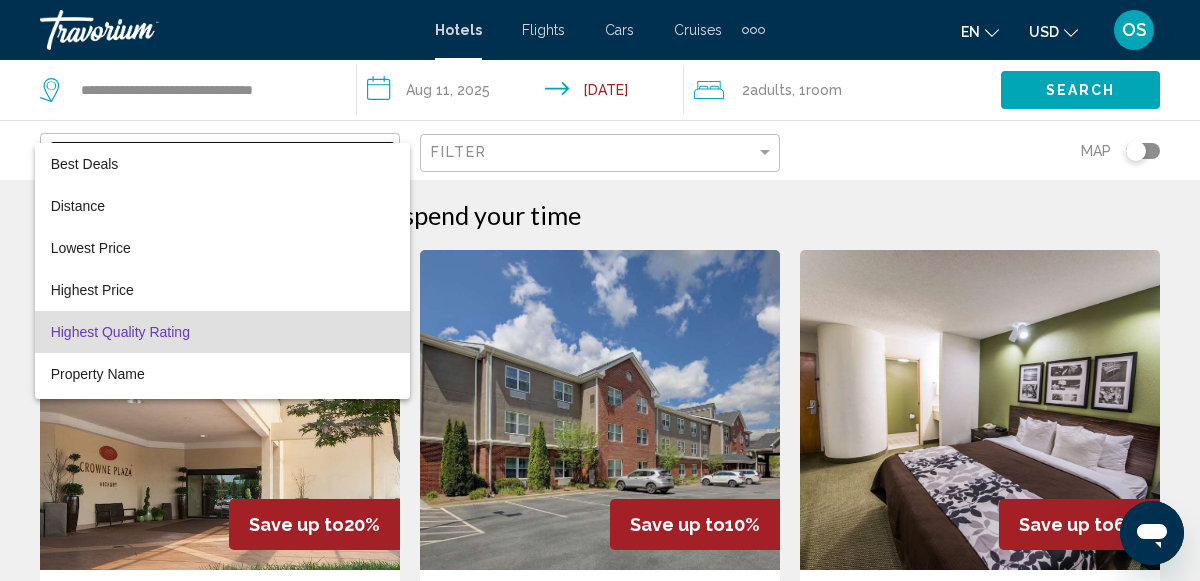 scroll, scrollTop: 37, scrollLeft: 0, axis: vertical 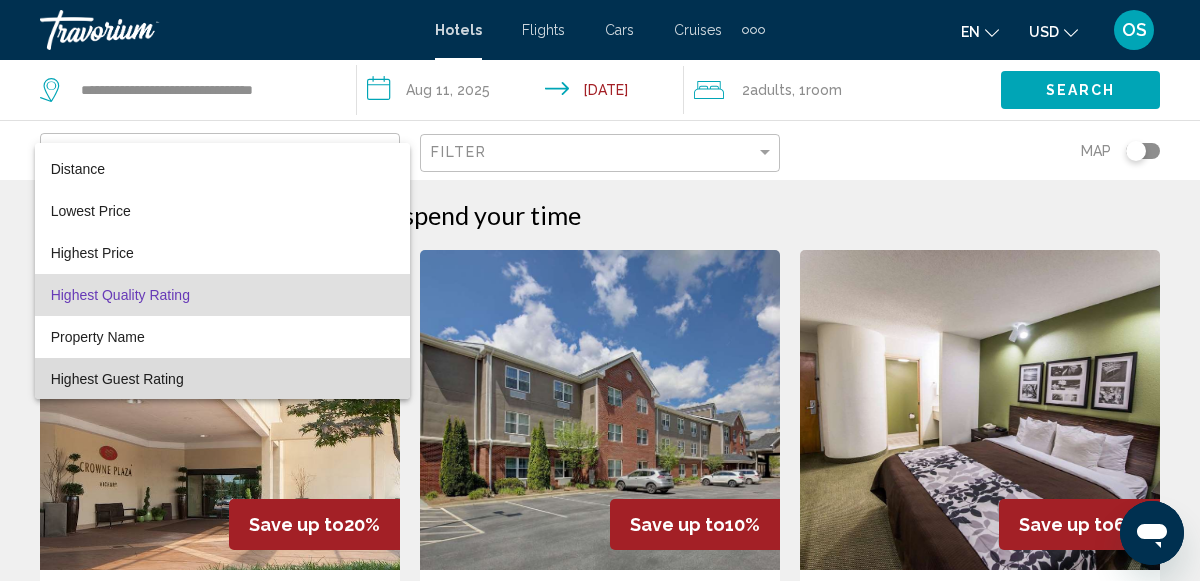 click on "Highest Guest Rating" at bounding box center [223, 379] 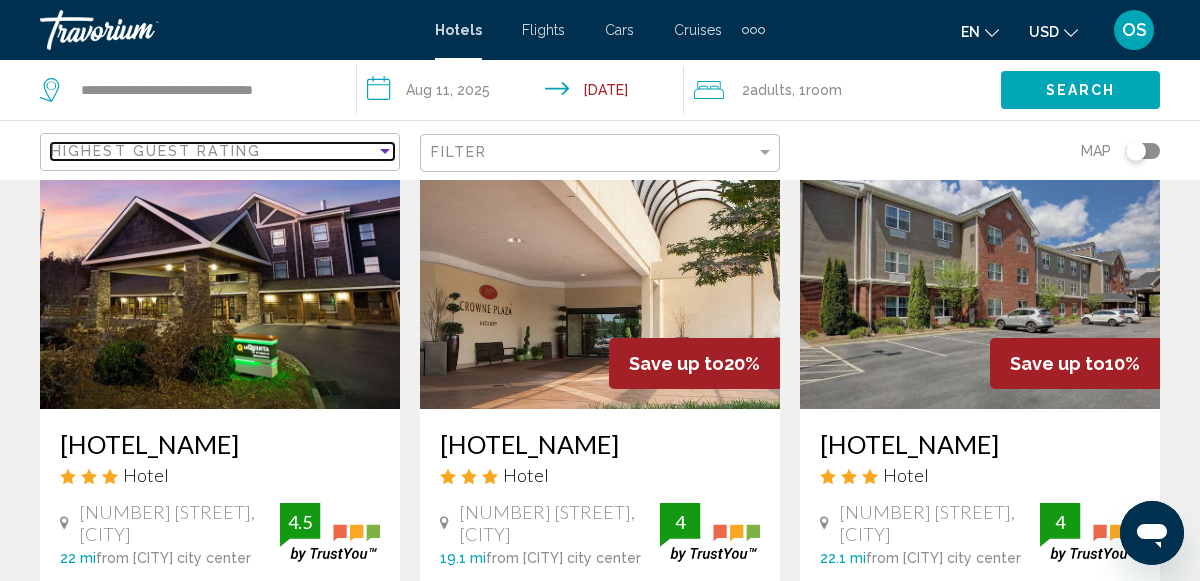 scroll, scrollTop: 159, scrollLeft: 0, axis: vertical 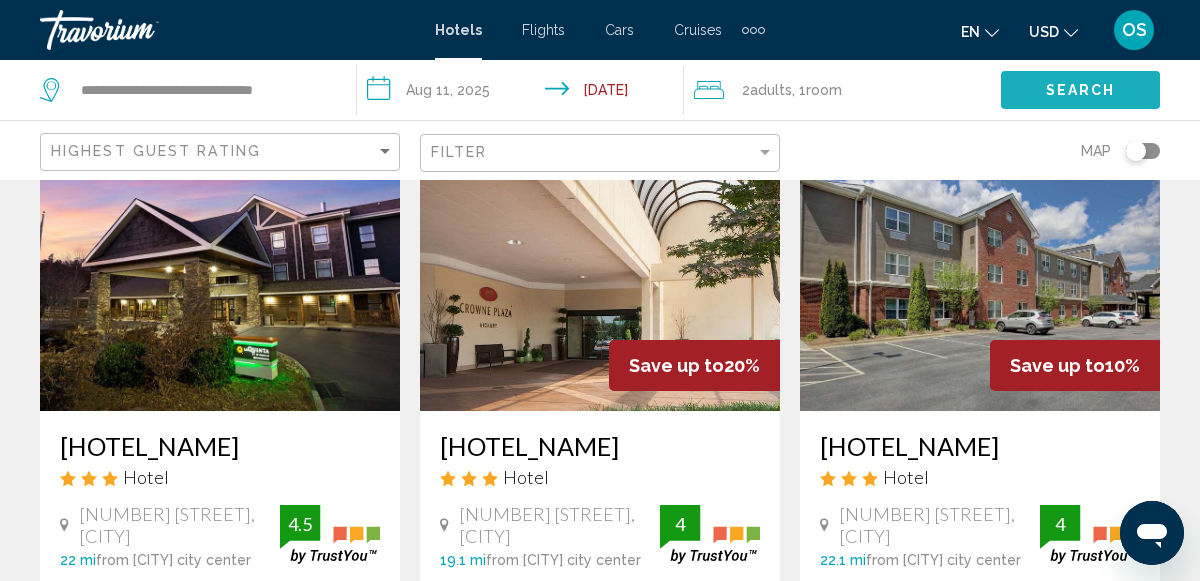 click on "Search" 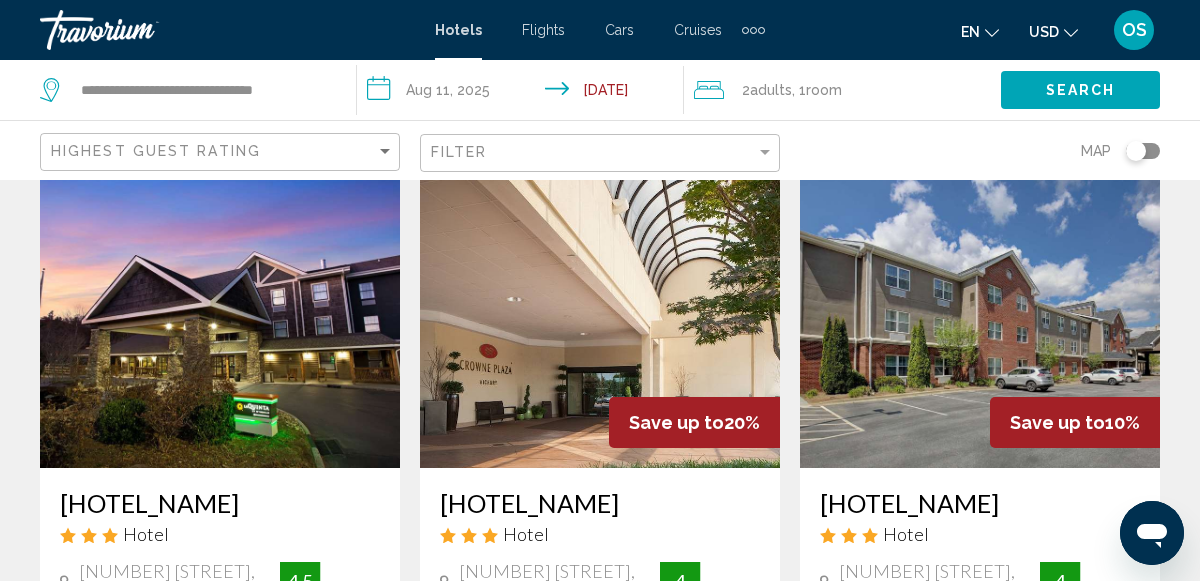 scroll, scrollTop: 0, scrollLeft: 0, axis: both 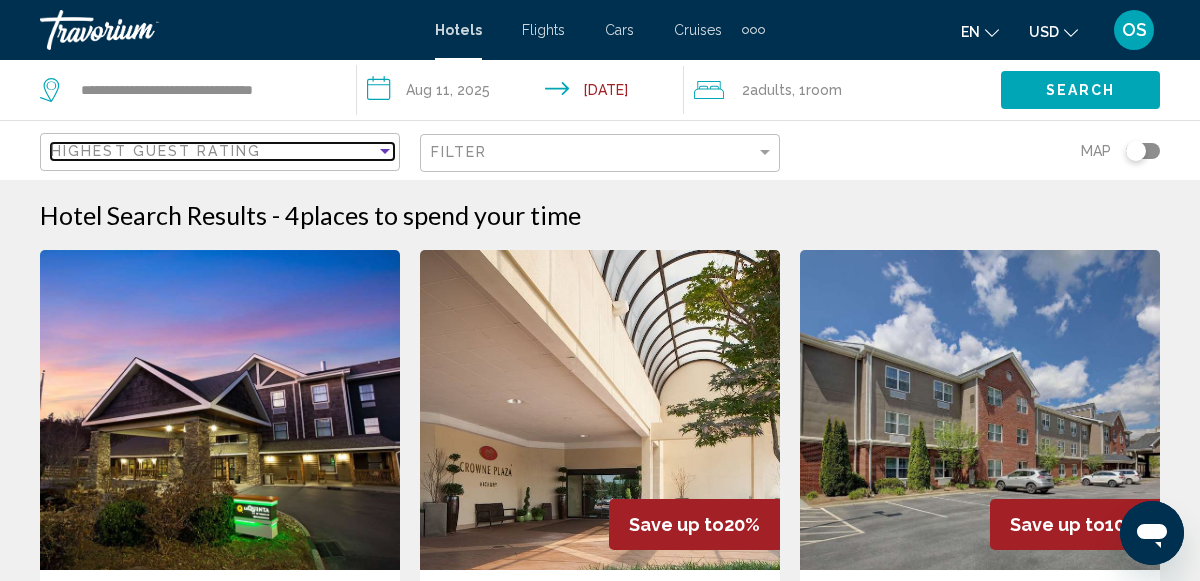 click at bounding box center [385, 151] 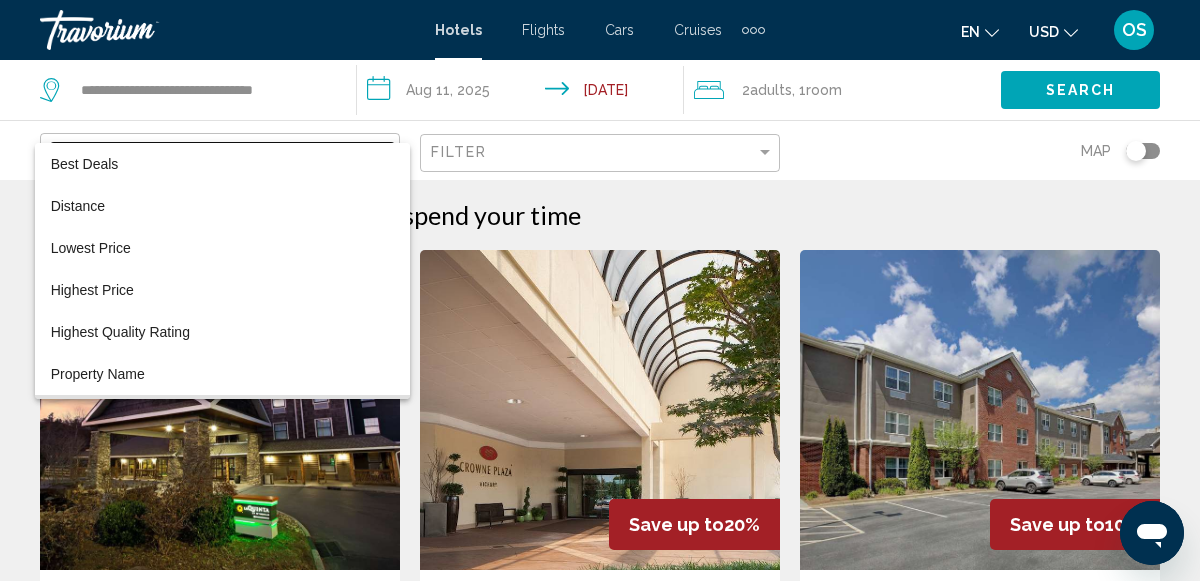 scroll, scrollTop: 37, scrollLeft: 0, axis: vertical 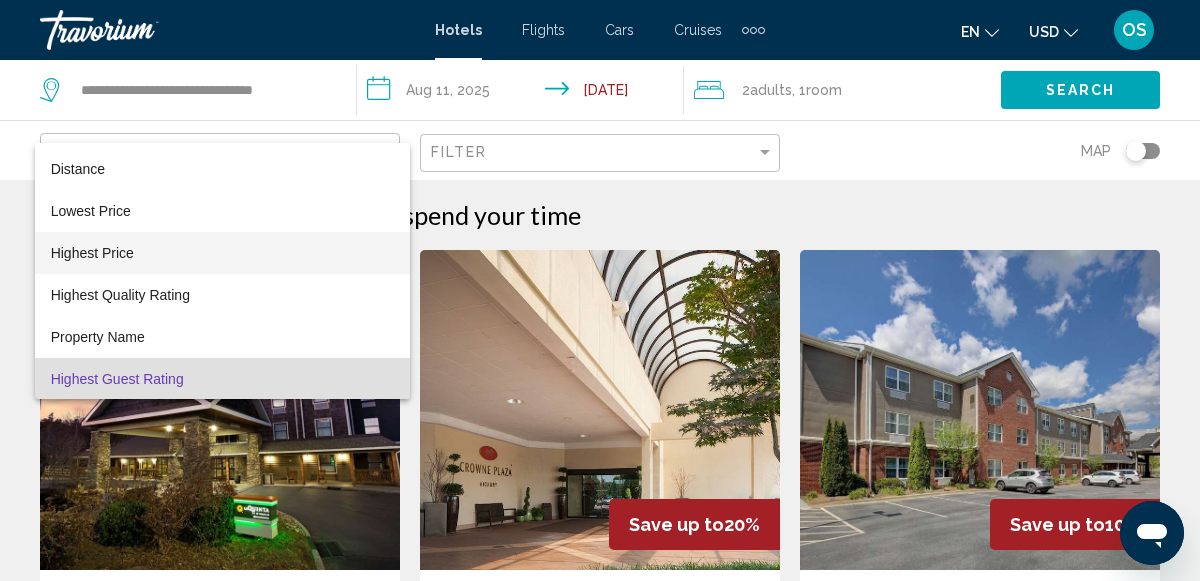 click on "Highest Price" at bounding box center (223, 253) 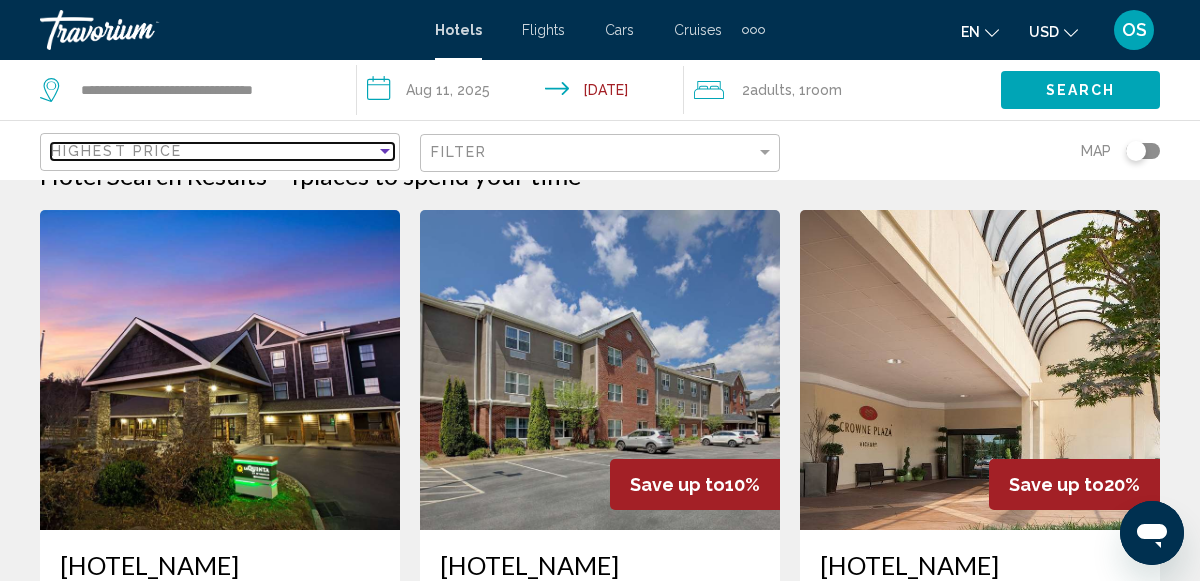 scroll, scrollTop: 0, scrollLeft: 0, axis: both 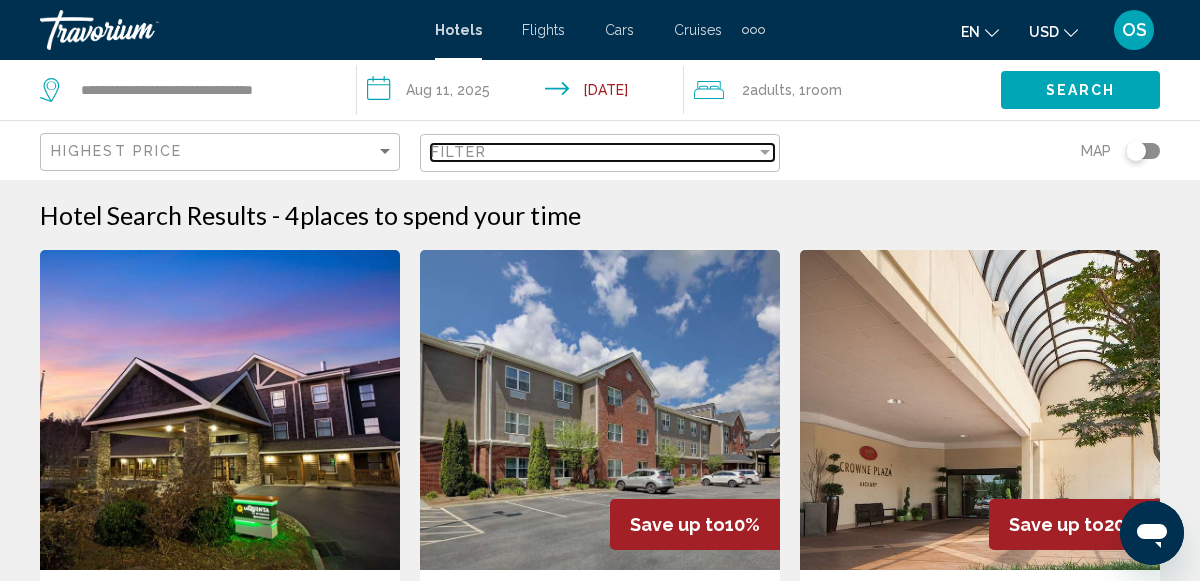 click at bounding box center (765, 152) 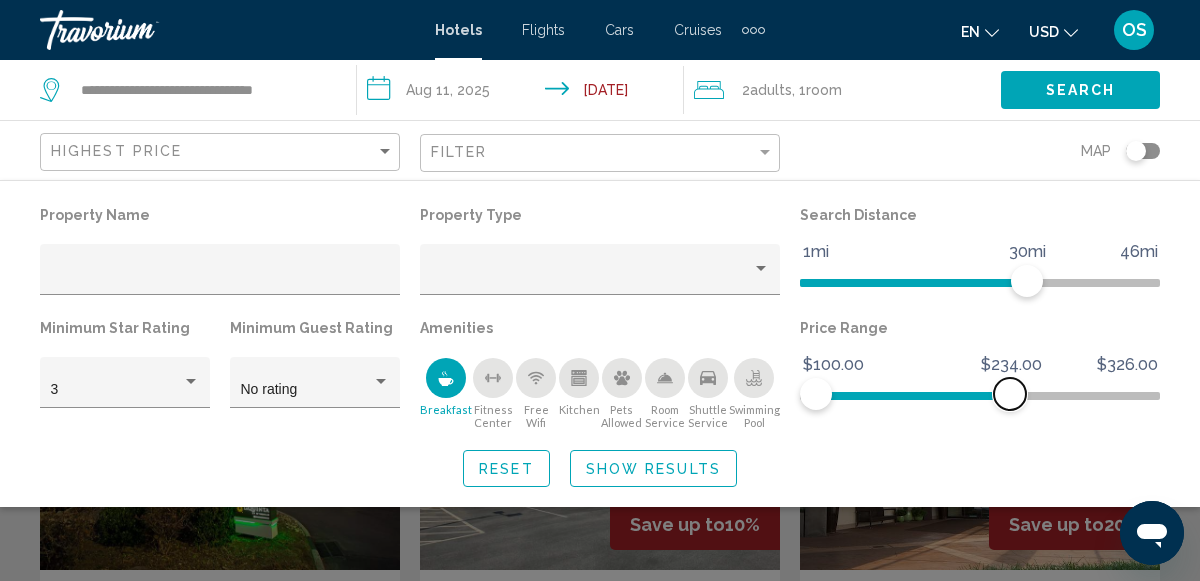drag, startPoint x: 864, startPoint y: 396, endPoint x: 1009, endPoint y: 405, distance: 145.27904 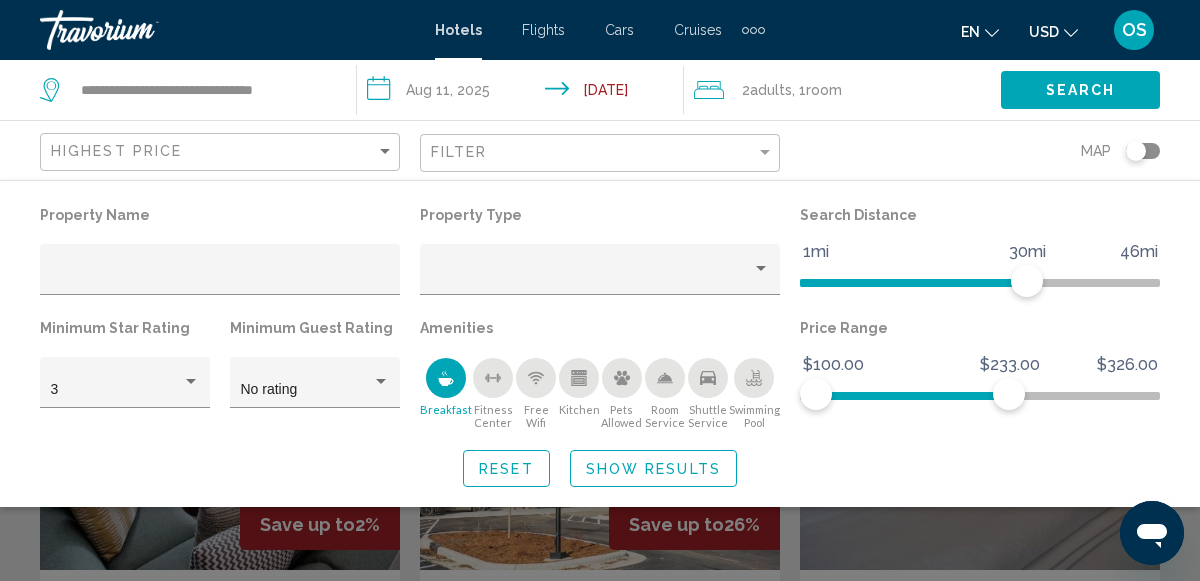 click on "Search" 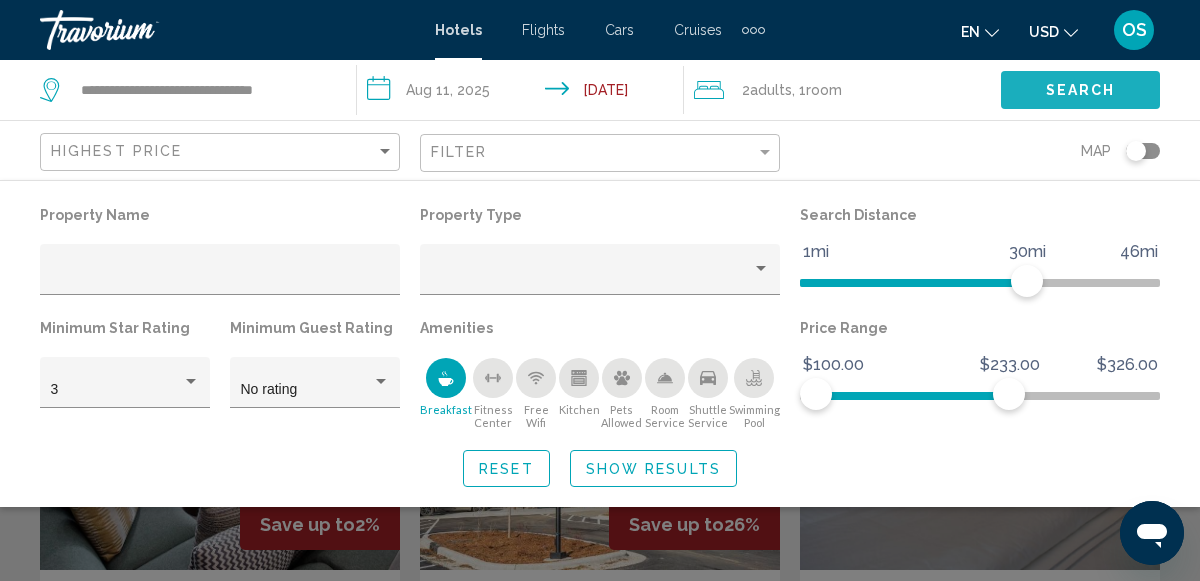 click on "Search" 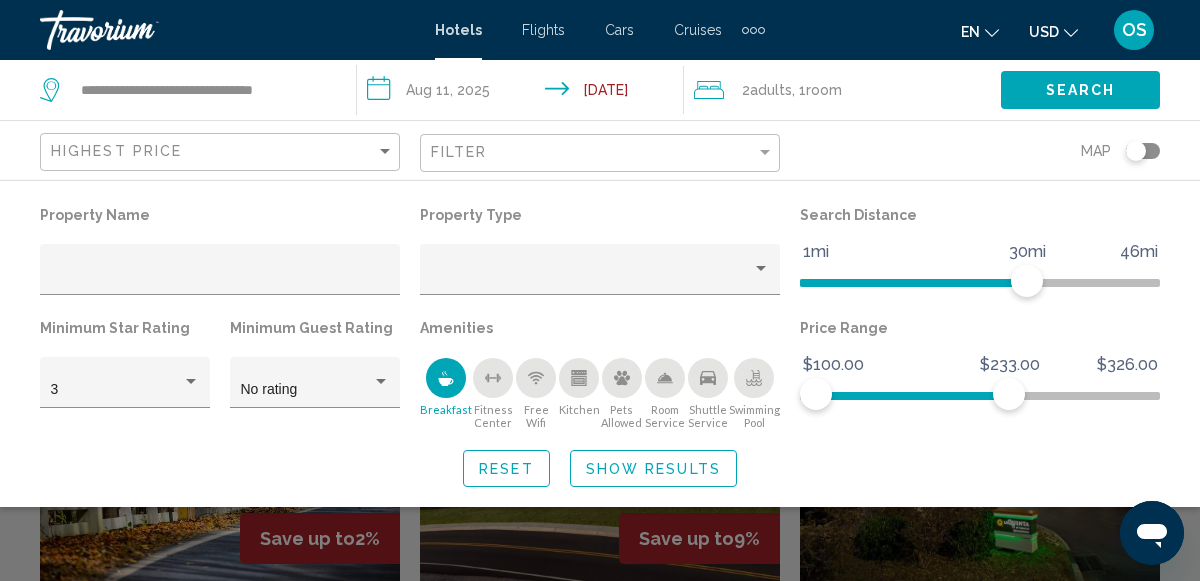 click 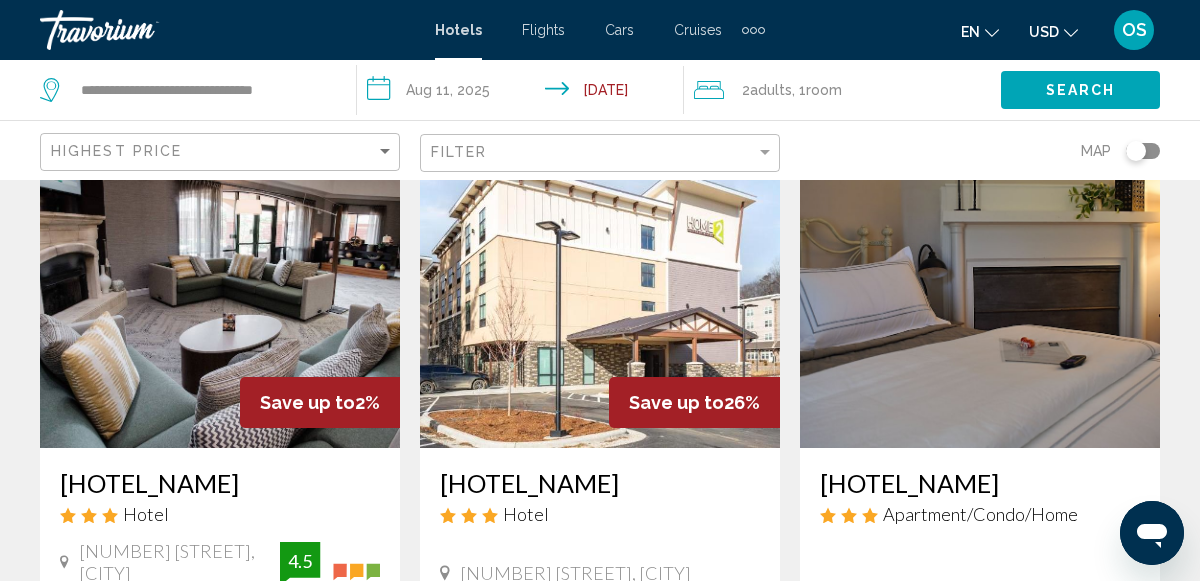 scroll, scrollTop: 0, scrollLeft: 0, axis: both 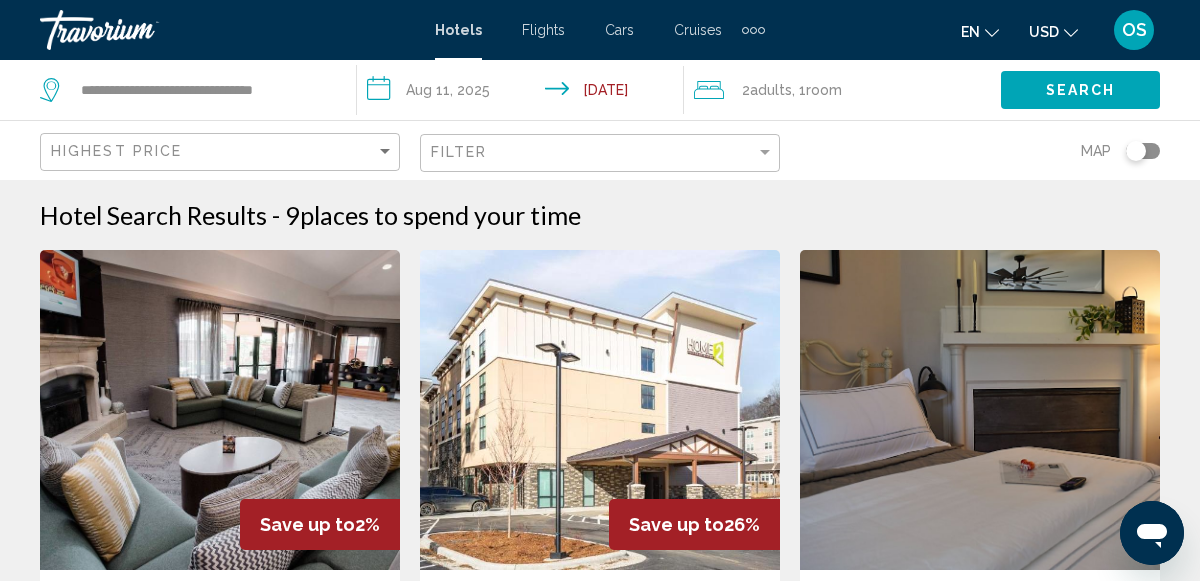 click 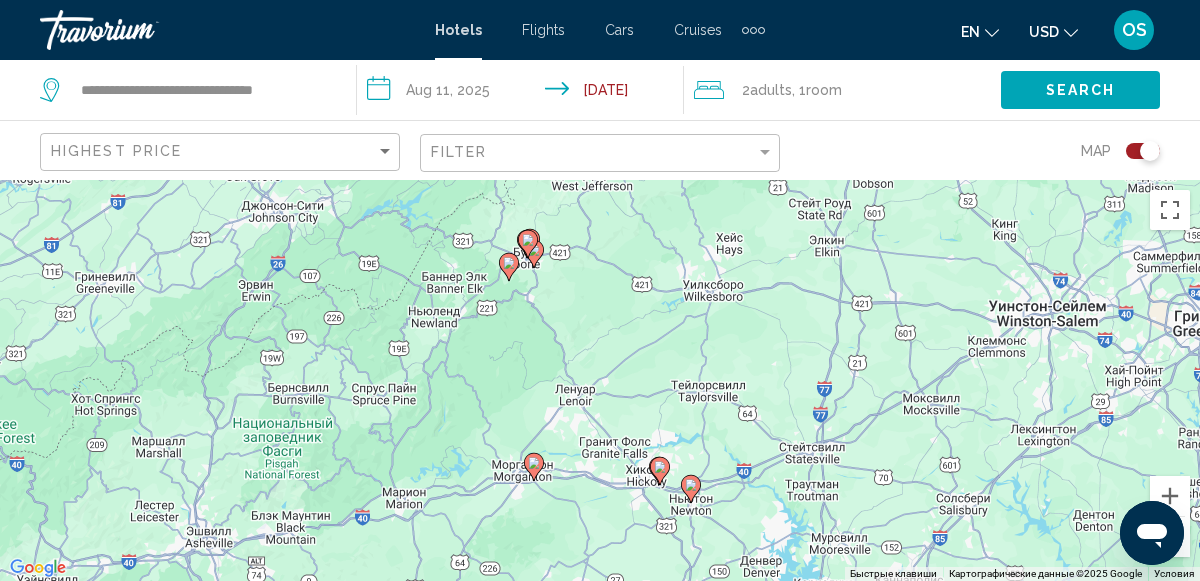 click on "Чтобы активировать перетаскивание с помощью клавиатуры, нажмите Alt + Ввод. После этого перемещайте маркер, используя клавиши со стрелками. Чтобы завершить перетаскивание, нажмите клавишу Ввод. Чтобы отменить действие, нажмите клавишу Esc." at bounding box center [600, 380] 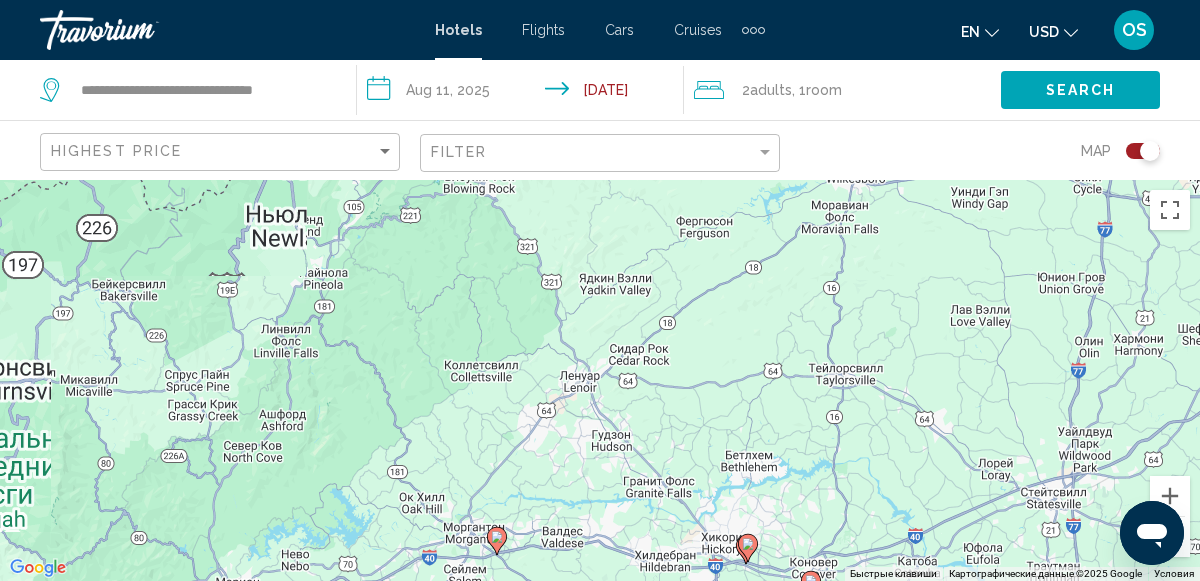 click on "Чтобы активировать перетаскивание с помощью клавиатуры, нажмите Alt + Ввод. После этого перемещайте маркер, используя клавиши со стрелками. Чтобы завершить перетаскивание, нажмите клавишу Ввод. Чтобы отменить действие, нажмите клавишу Esc." at bounding box center (600, 380) 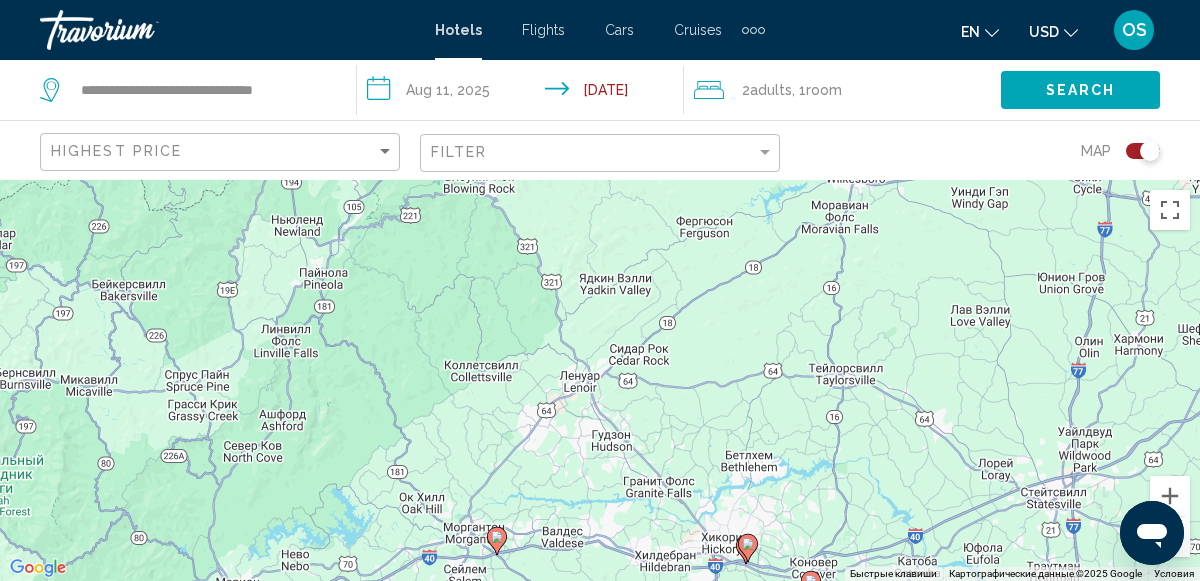 click on "Чтобы активировать перетаскивание с помощью клавиатуры, нажмите Alt + Ввод. После этого перемещайте маркер, используя клавиши со стрелками. Чтобы завершить перетаскивание, нажмите клавишу Ввод. Чтобы отменить действие, нажмите клавишу Esc." at bounding box center [600, 380] 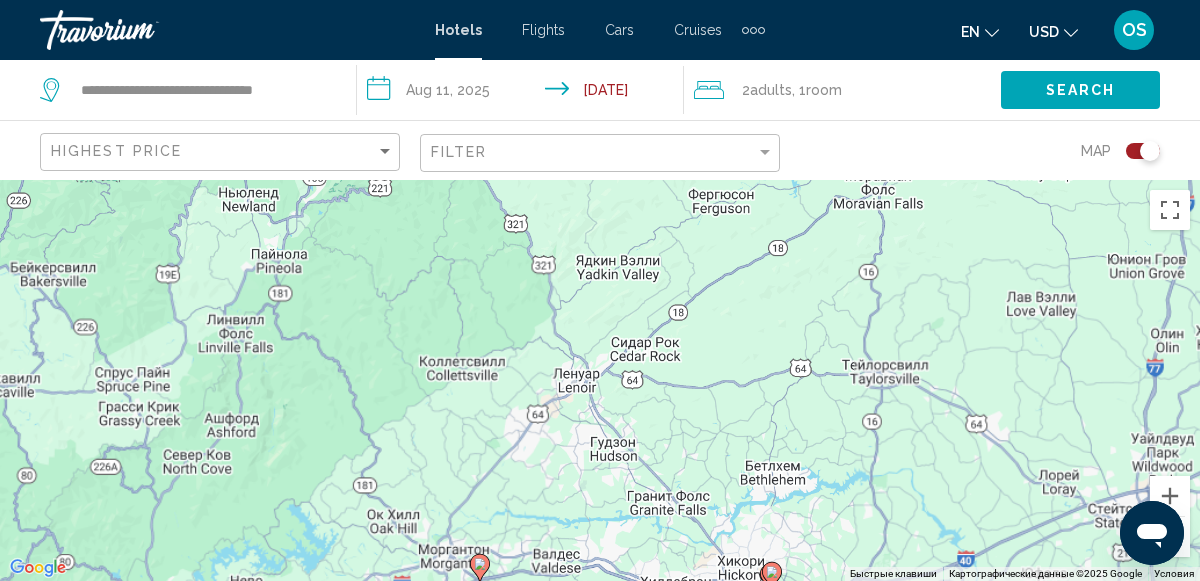 click on "Чтобы активировать перетаскивание с помощью клавиатуры, нажмите Alt + Ввод. После этого перемещайте маркер, используя клавиши со стрелками. Чтобы завершить перетаскивание, нажмите клавишу Ввод. Чтобы отменить действие, нажмите клавишу Esc." at bounding box center (600, 380) 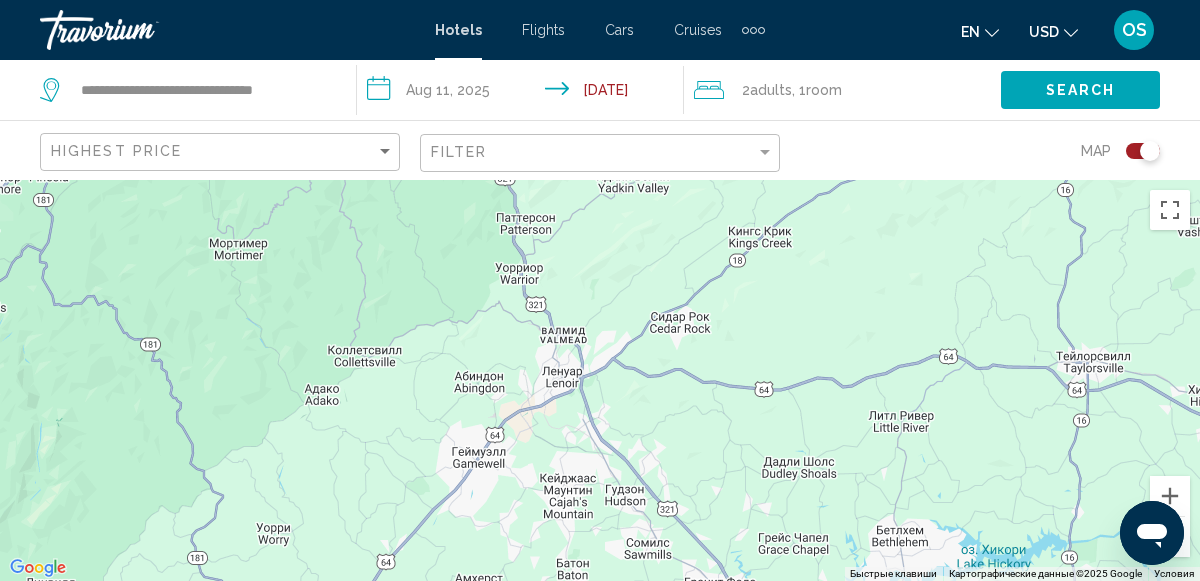 click at bounding box center [600, 380] 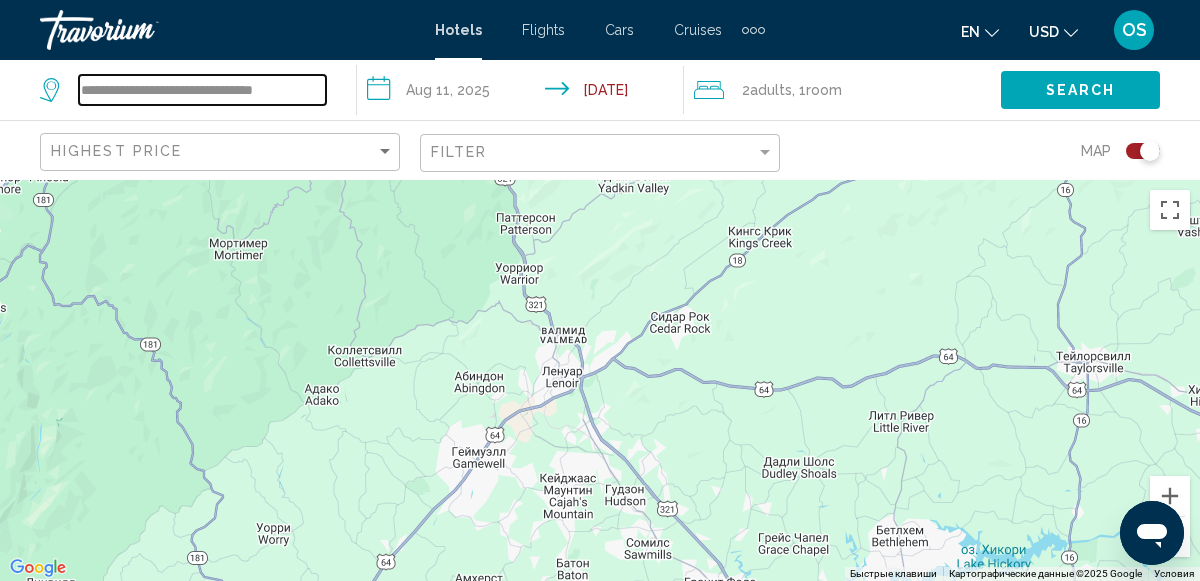 click on "**********" at bounding box center [202, 90] 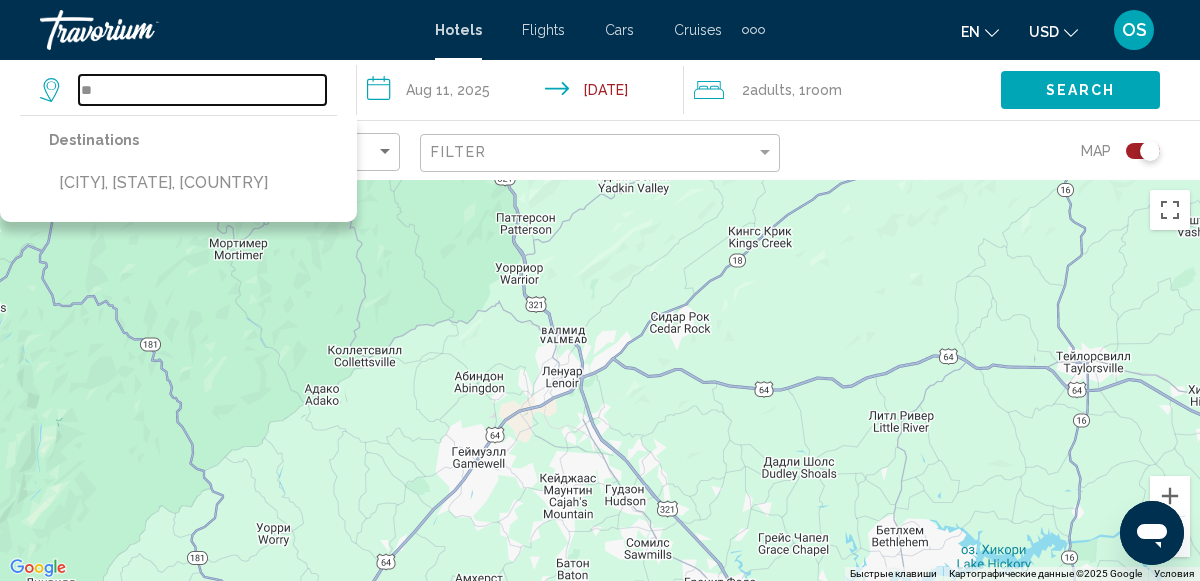 type on "*" 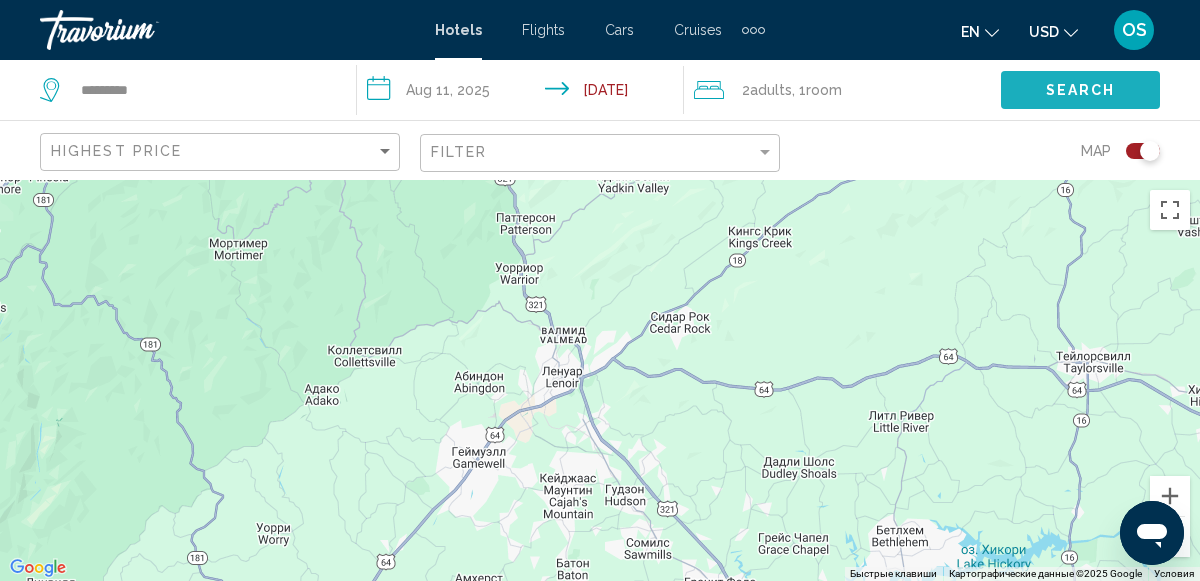 click on "Search" 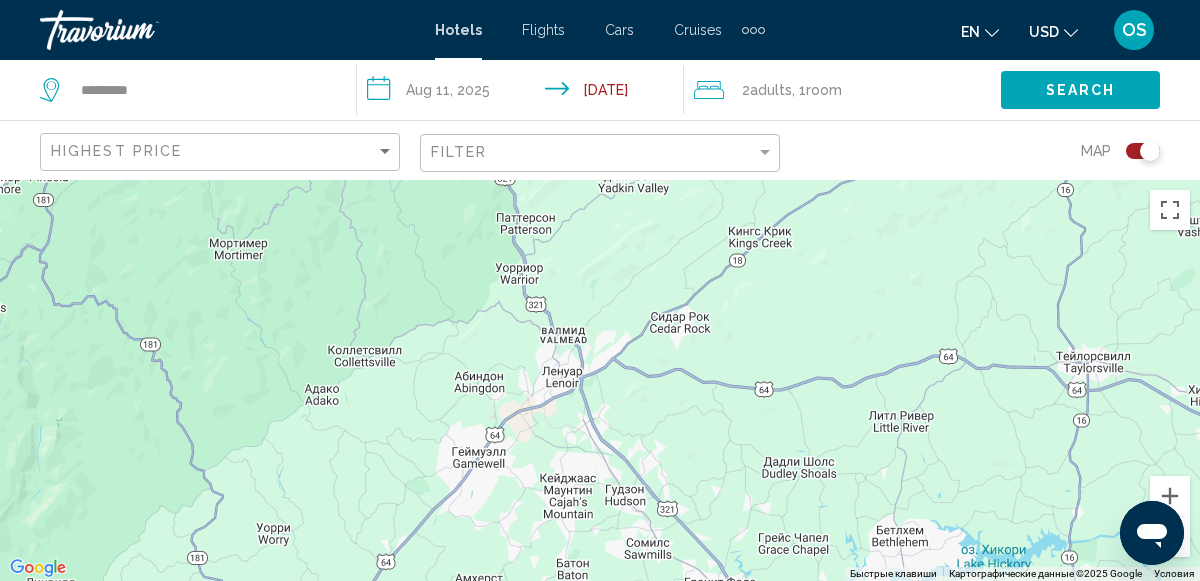 click on "Search" 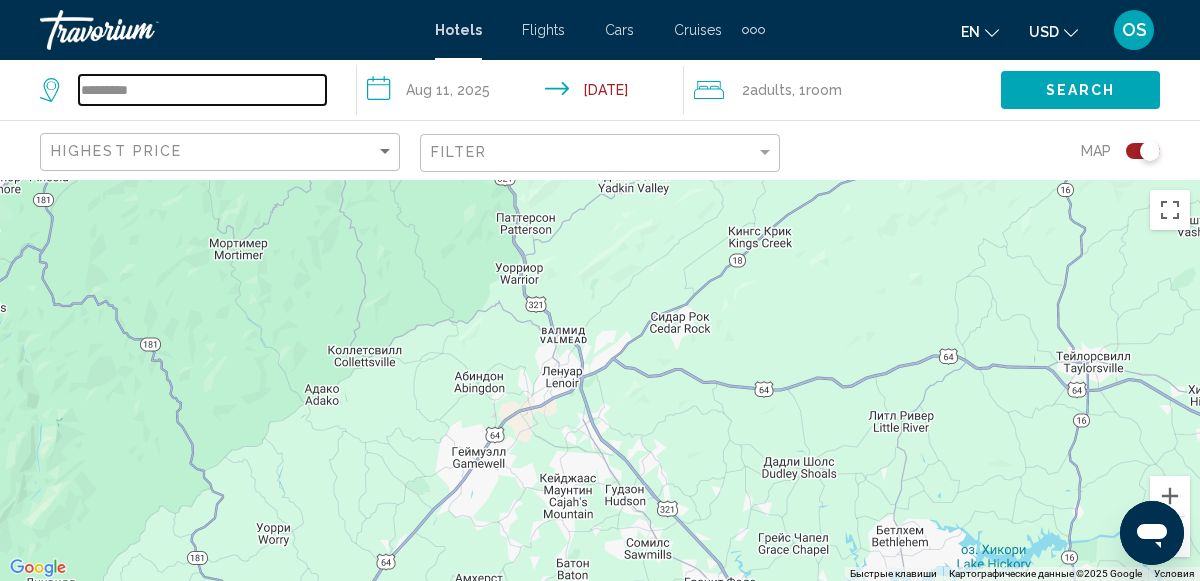 click on "*********" at bounding box center [202, 90] 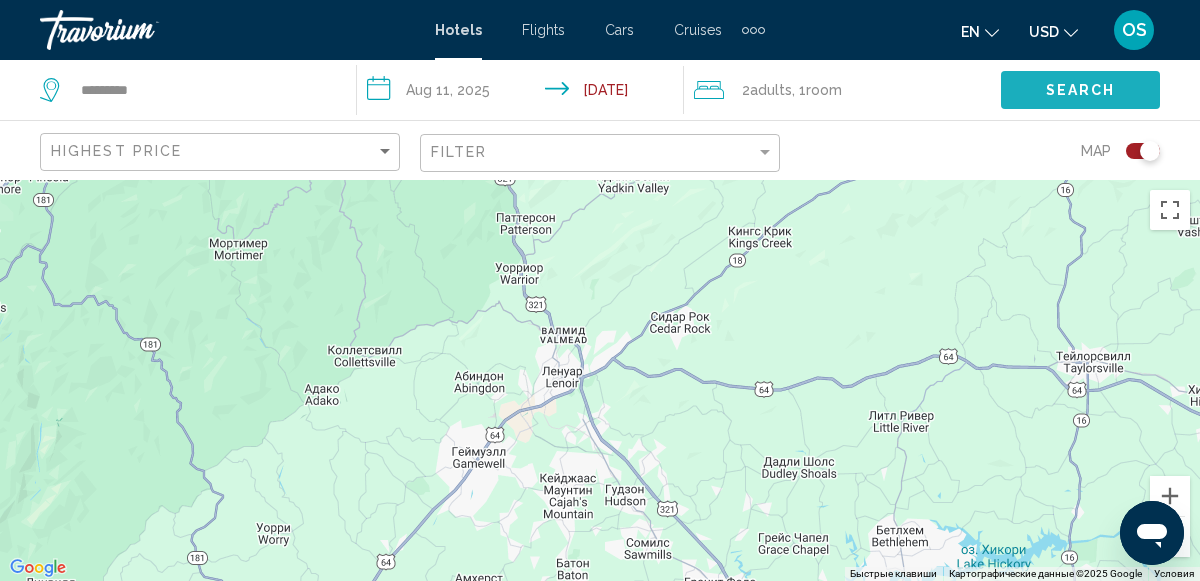 click on "Search" 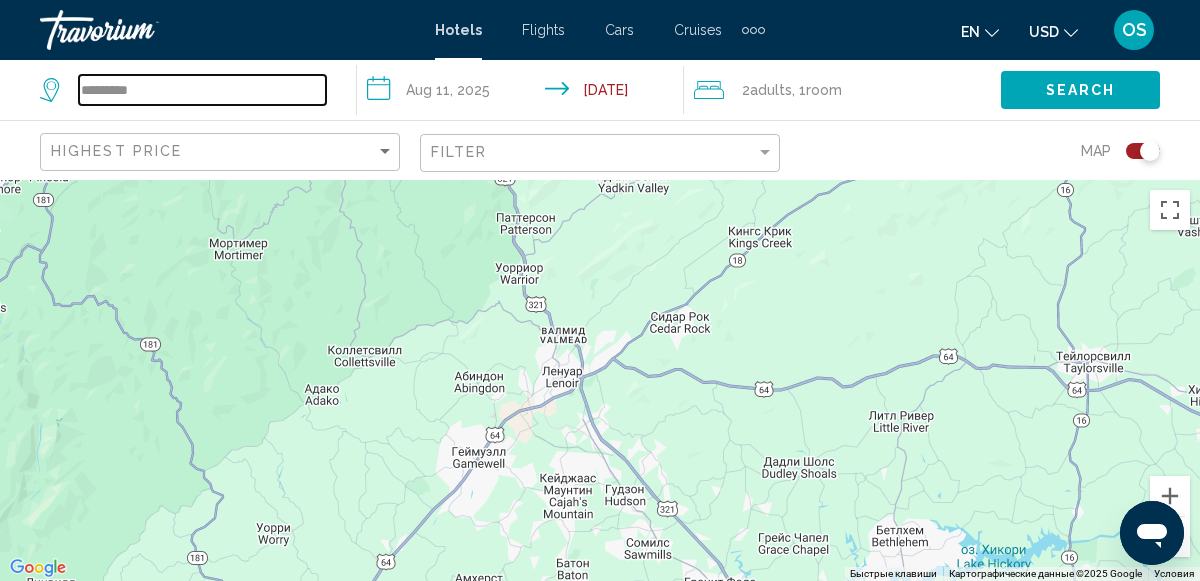 click on "*********" at bounding box center [202, 90] 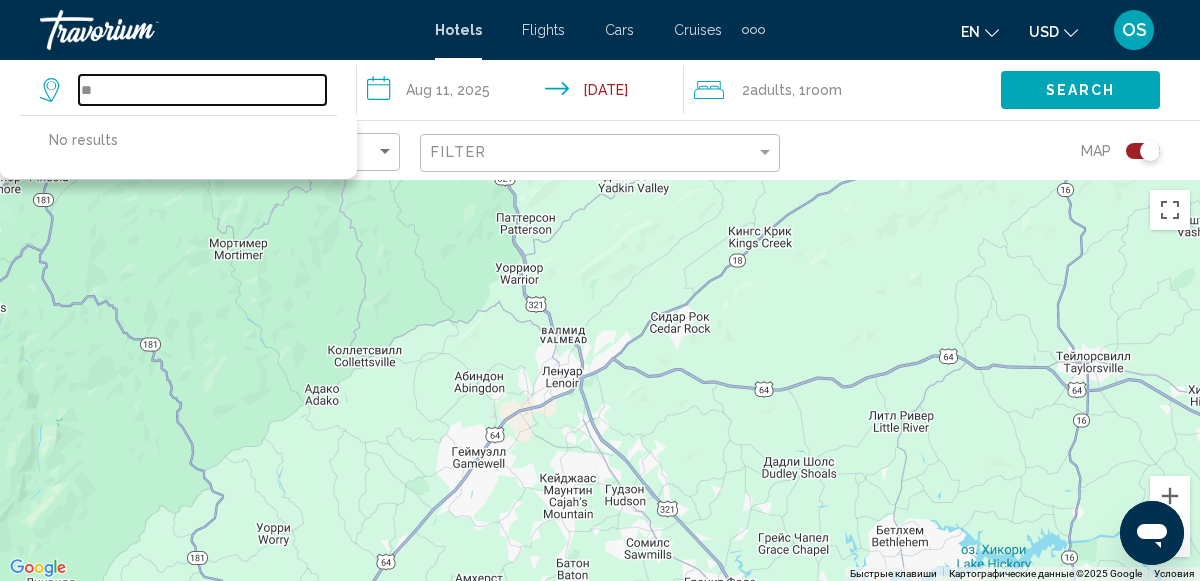 type on "*" 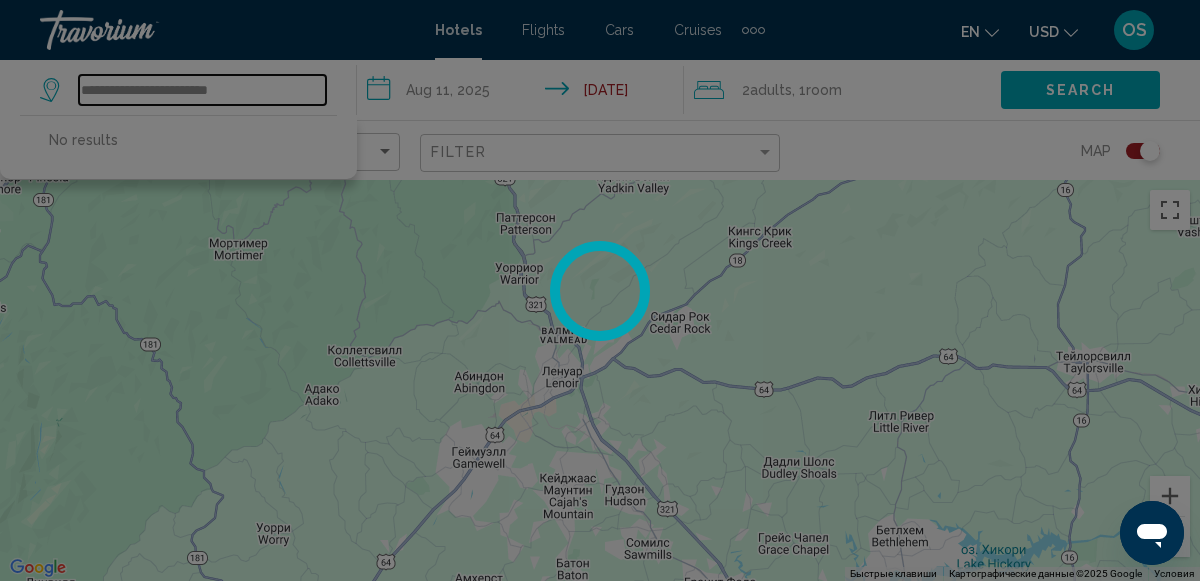 type on "**********" 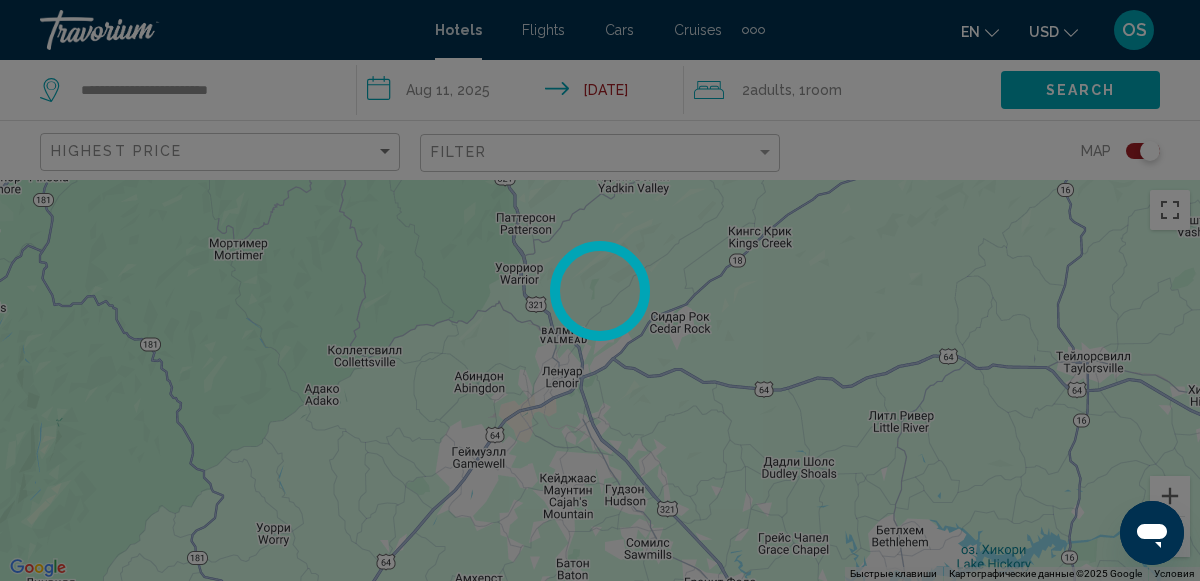 click at bounding box center [600, 290] 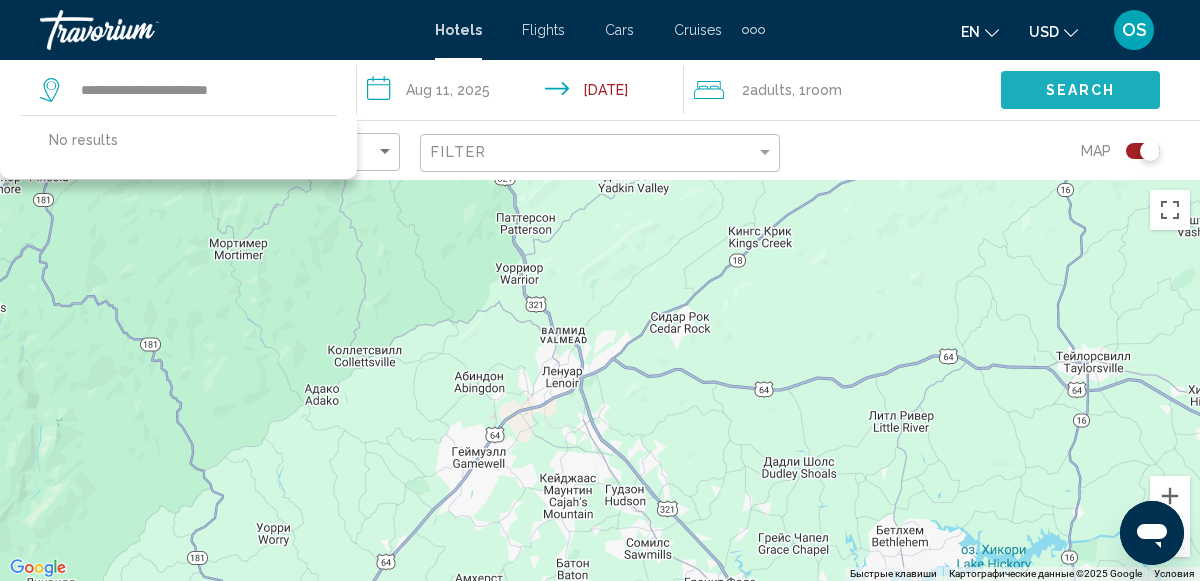 click on "Search" 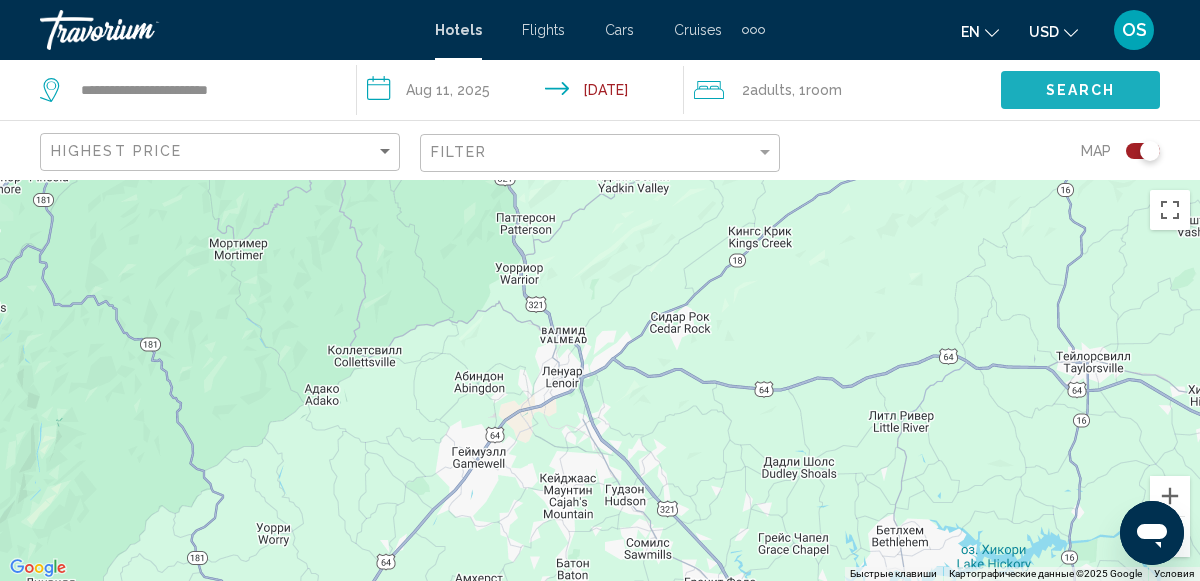 click on "Search" 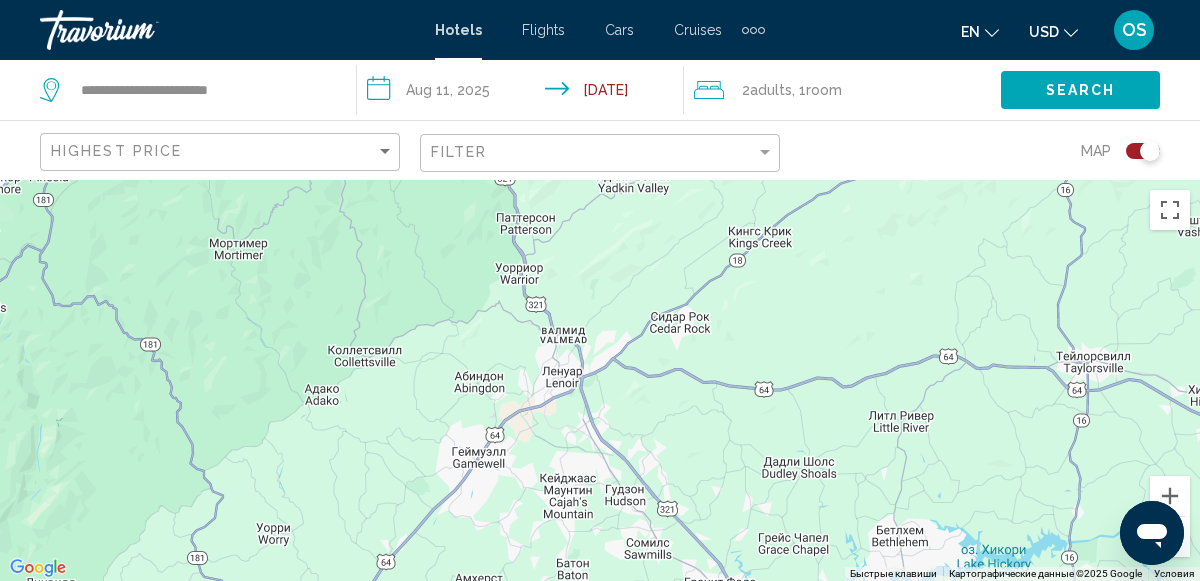 click on "Search" 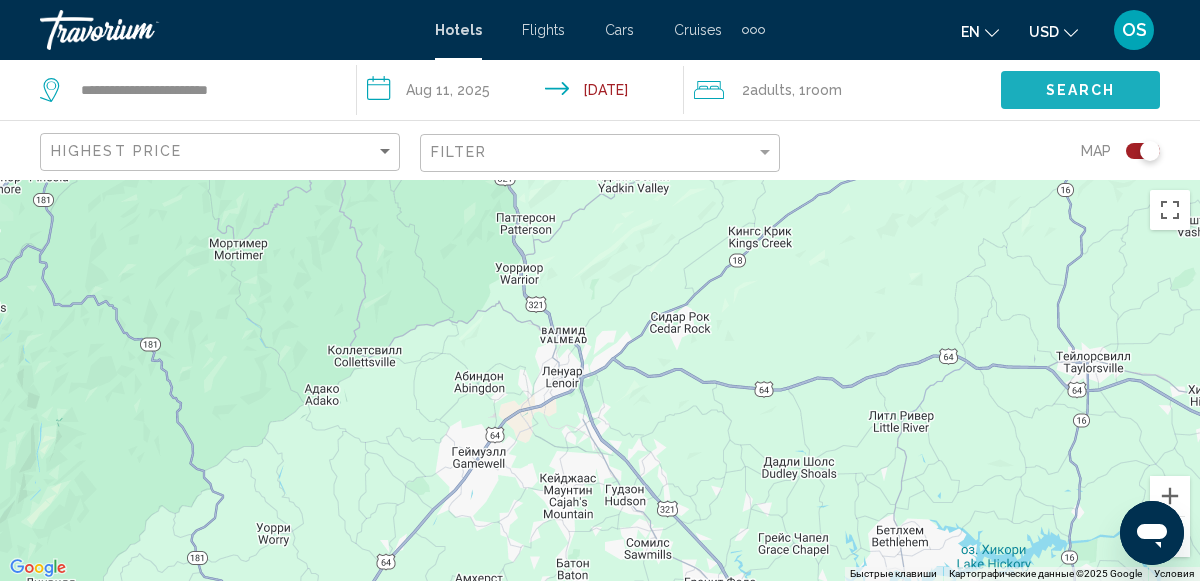 click on "Search" 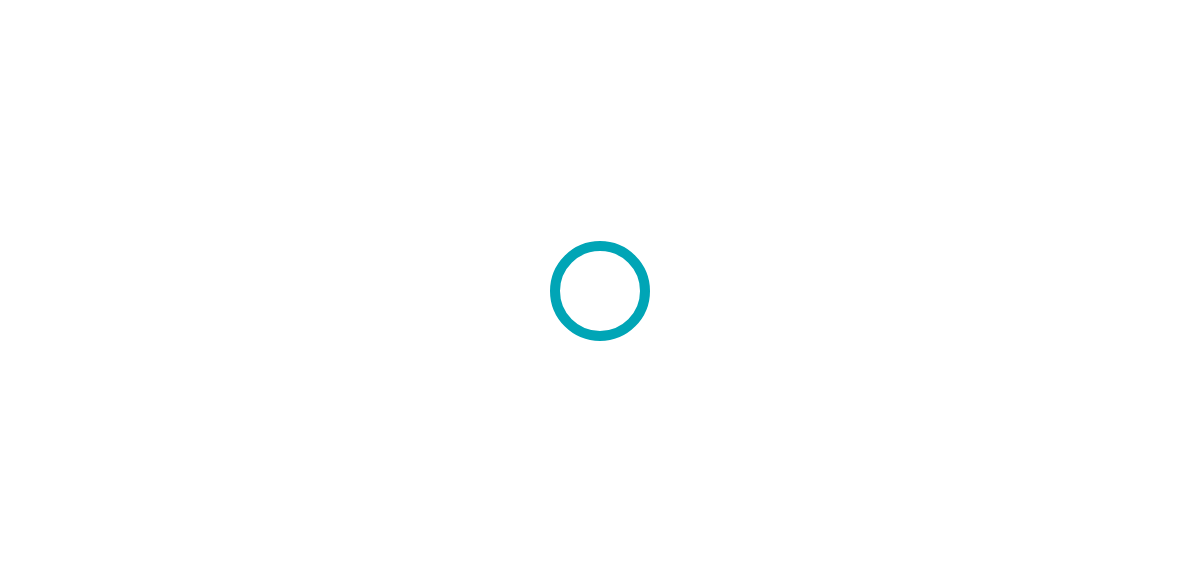 scroll, scrollTop: 0, scrollLeft: 0, axis: both 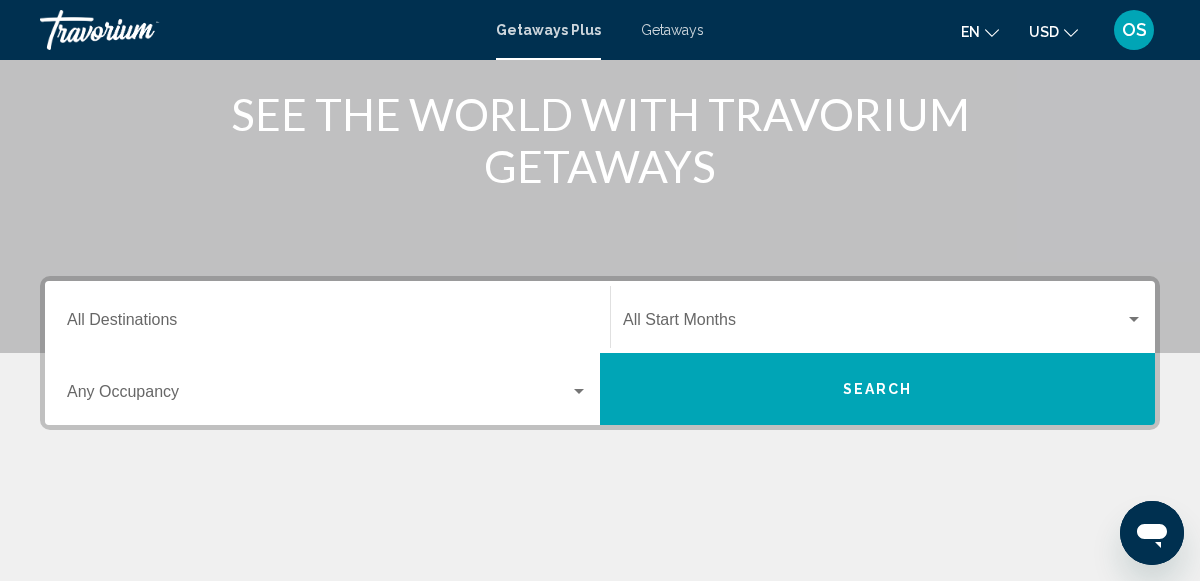 click on "Search" at bounding box center (877, 389) 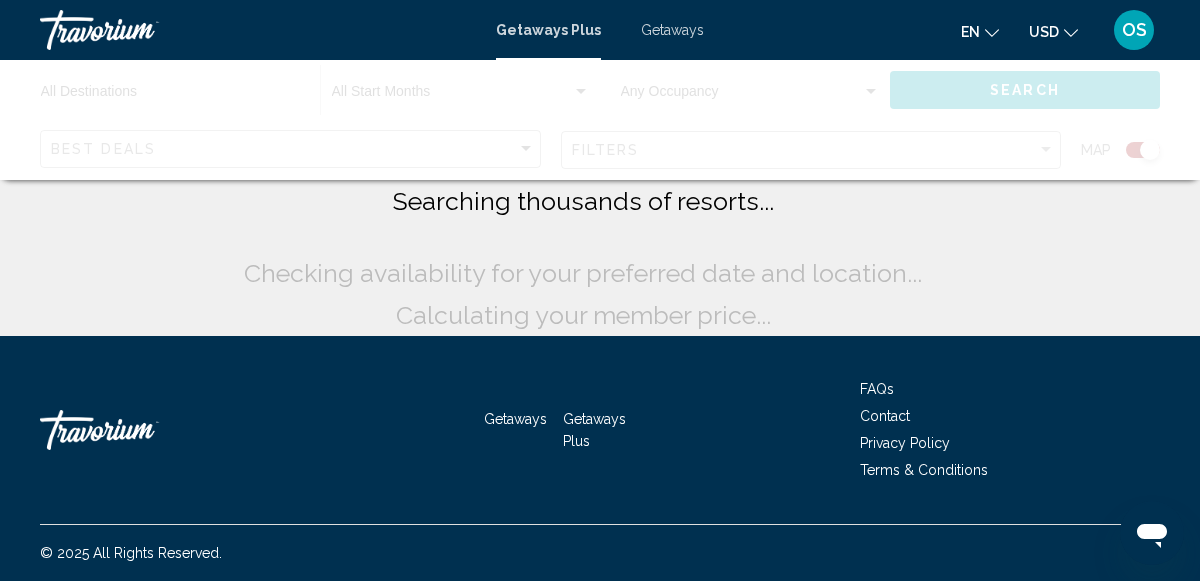 scroll, scrollTop: 0, scrollLeft: 0, axis: both 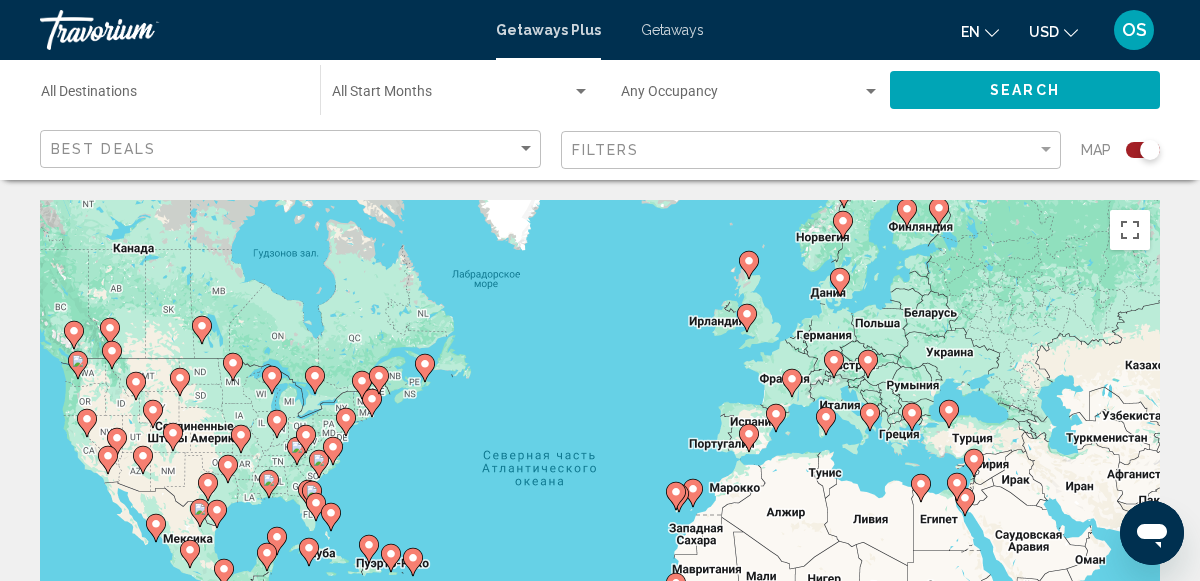 click on "Destination All Destinations" at bounding box center (170, 96) 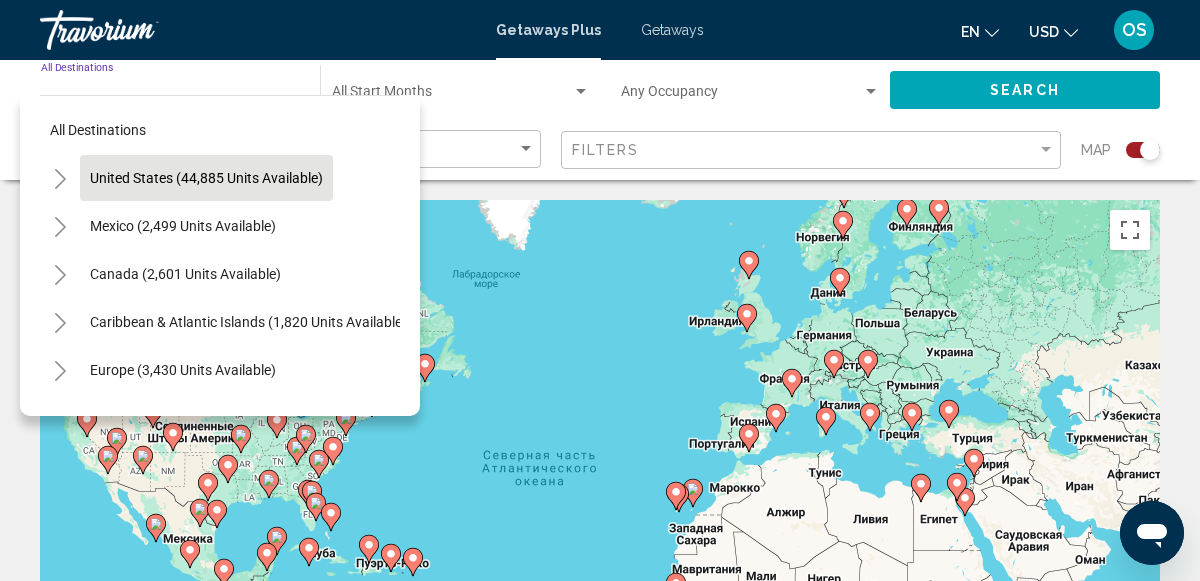 click on "United States (44,885 units available)" at bounding box center [183, 226] 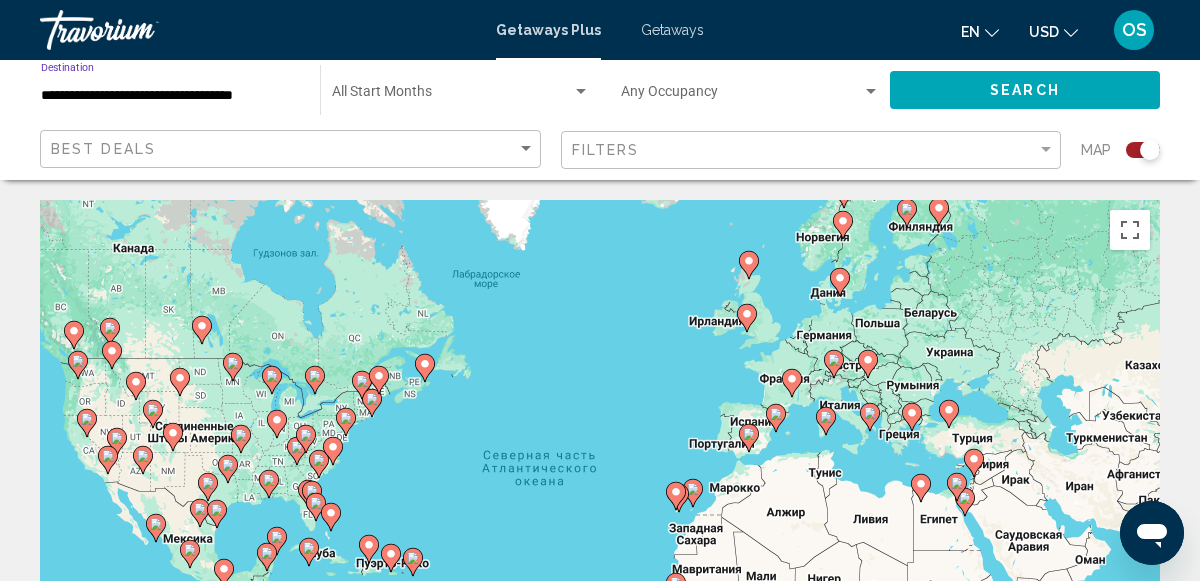 click at bounding box center [461, 96] 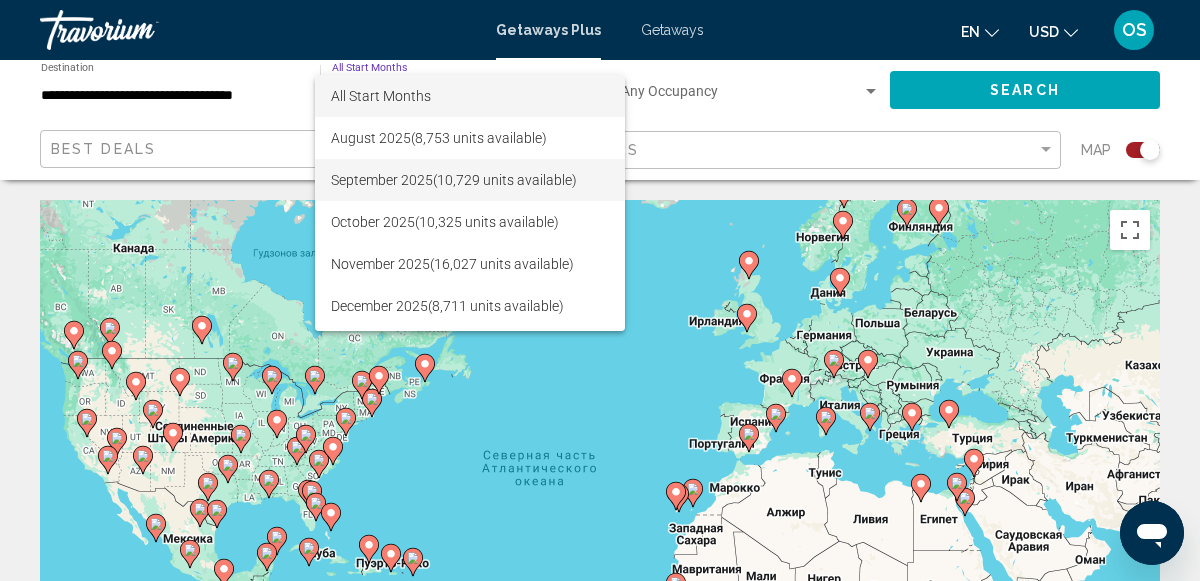 click on "[MONTH] [YEAR] ([NUMBER] units available)" at bounding box center [470, 180] 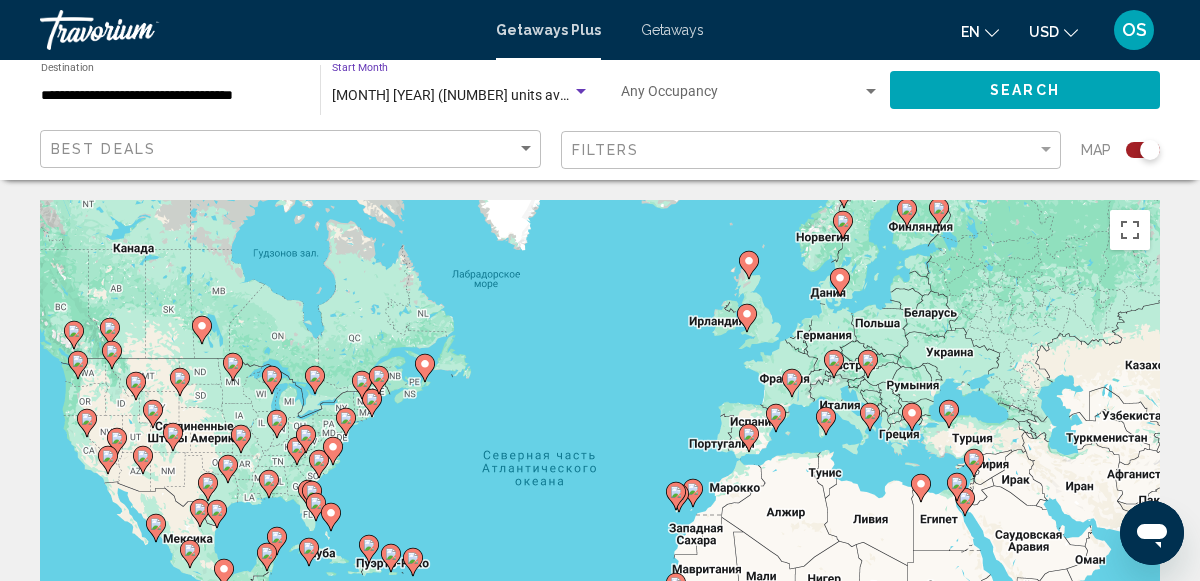 click on "Search" 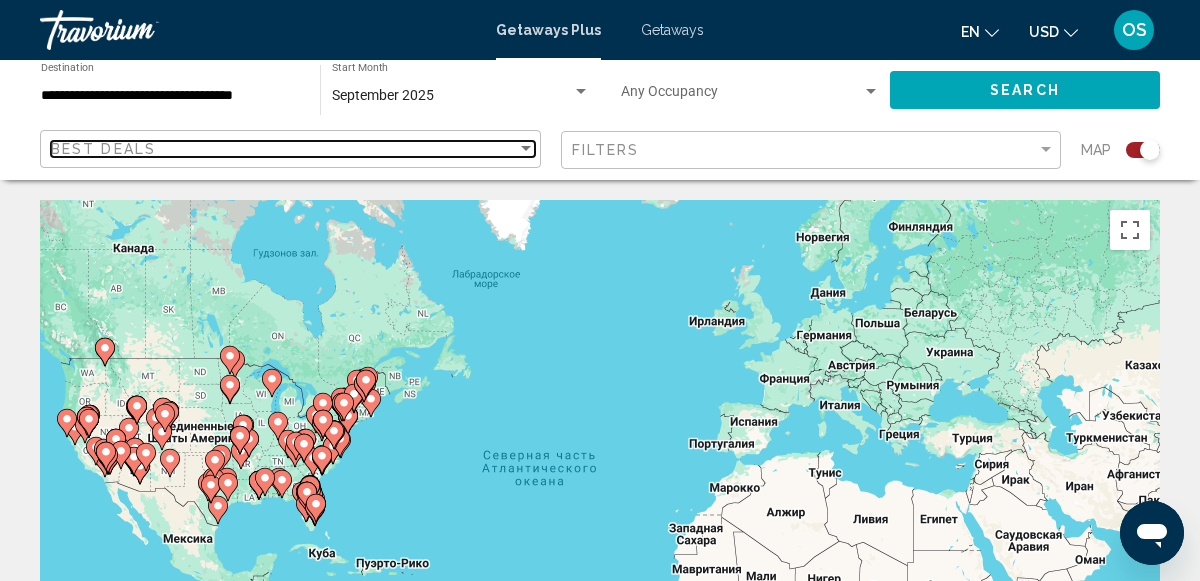 click at bounding box center (526, 148) 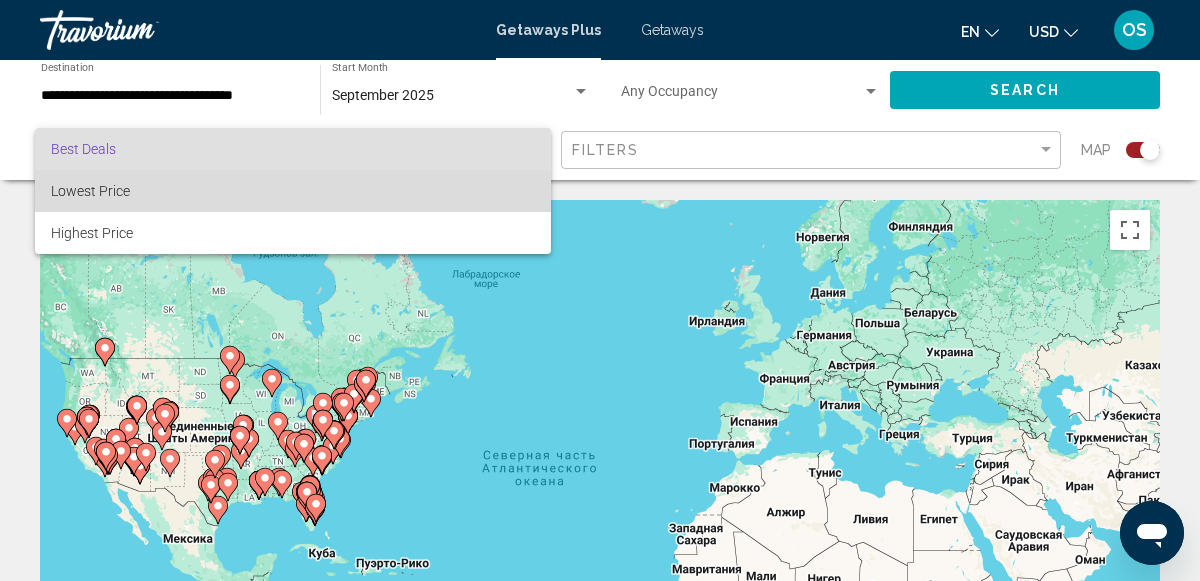 click on "Lowest Price" at bounding box center [293, 191] 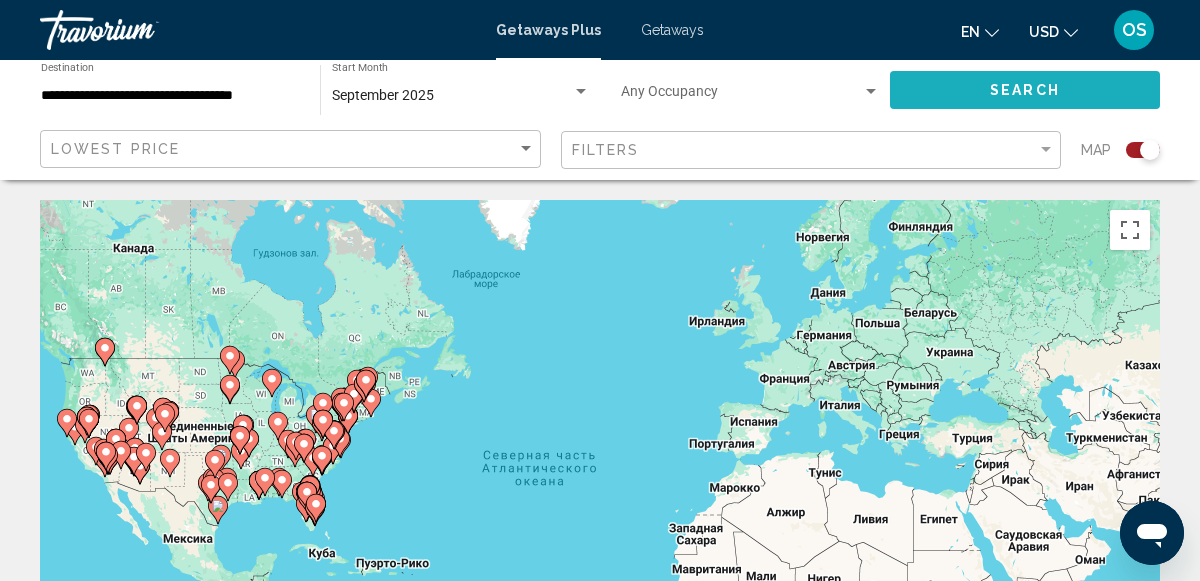 click on "Search" 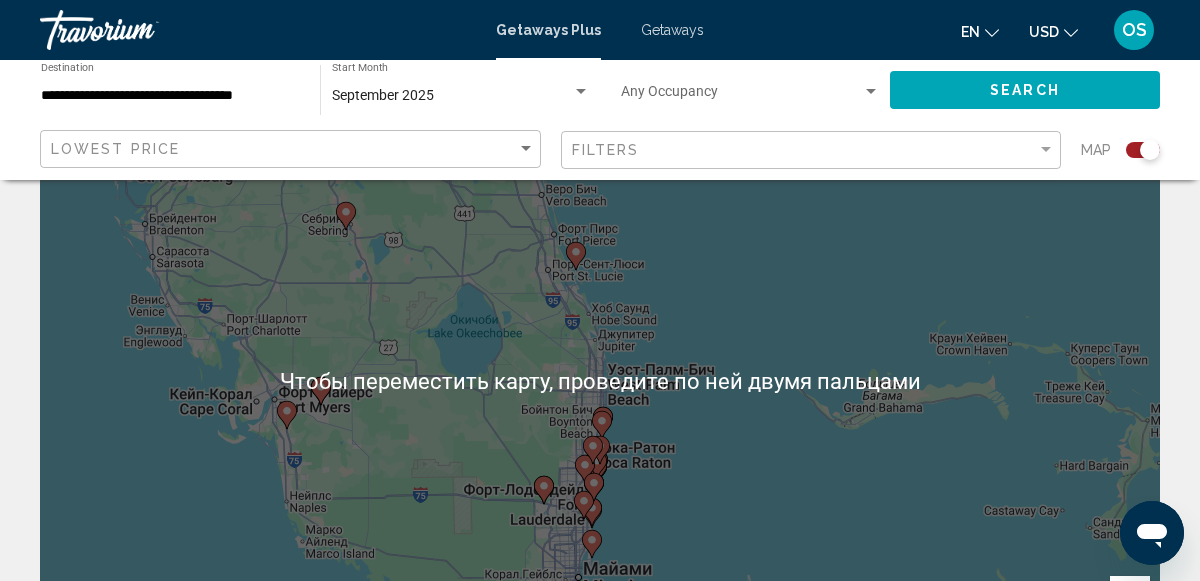 scroll, scrollTop: 121, scrollLeft: 0, axis: vertical 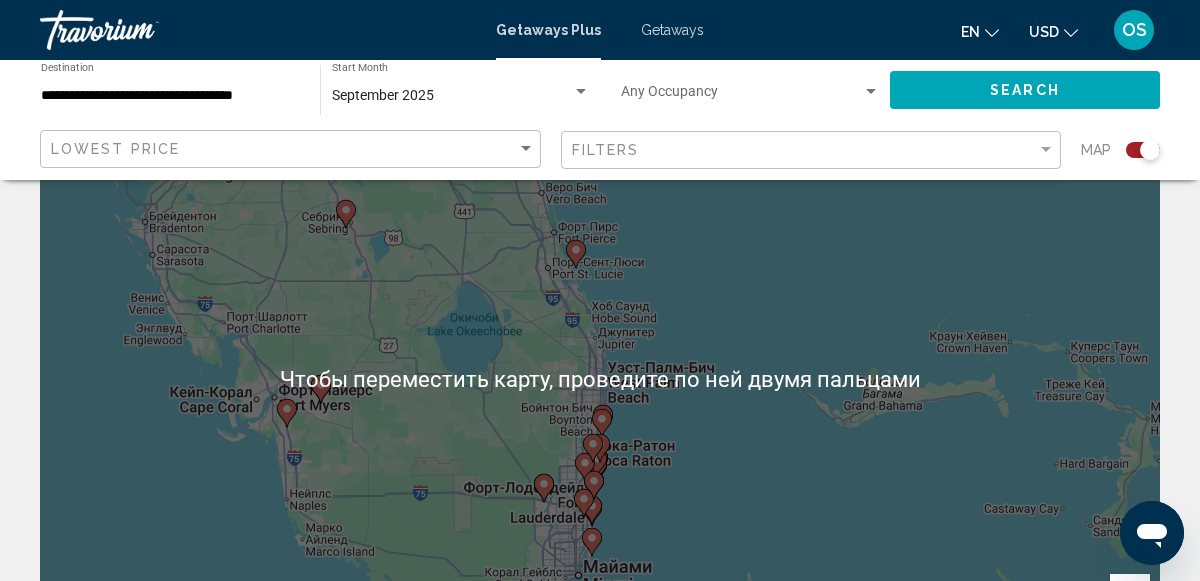 click on "Чтобы активировать перетаскивание с помощью клавиатуры, нажмите Alt + Ввод. После этого перемещайте маркер, используя клавиши со стрелками. Чтобы завершить перетаскивание, нажмите клавишу Ввод. Чтобы отменить действие, нажмите клавишу Esc." at bounding box center (600, 379) 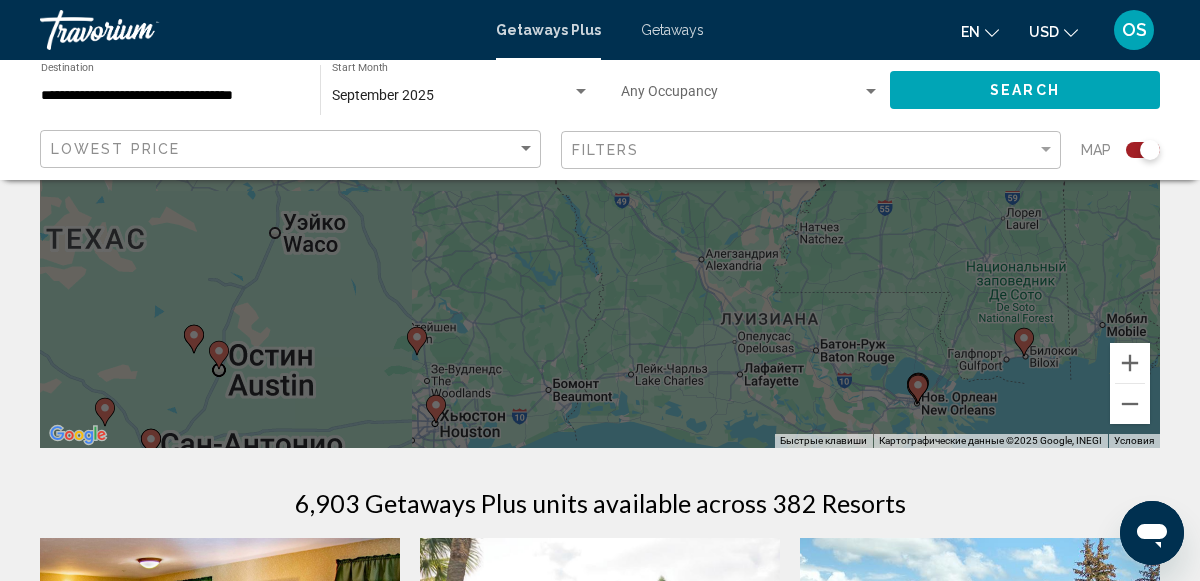 scroll, scrollTop: 351, scrollLeft: 0, axis: vertical 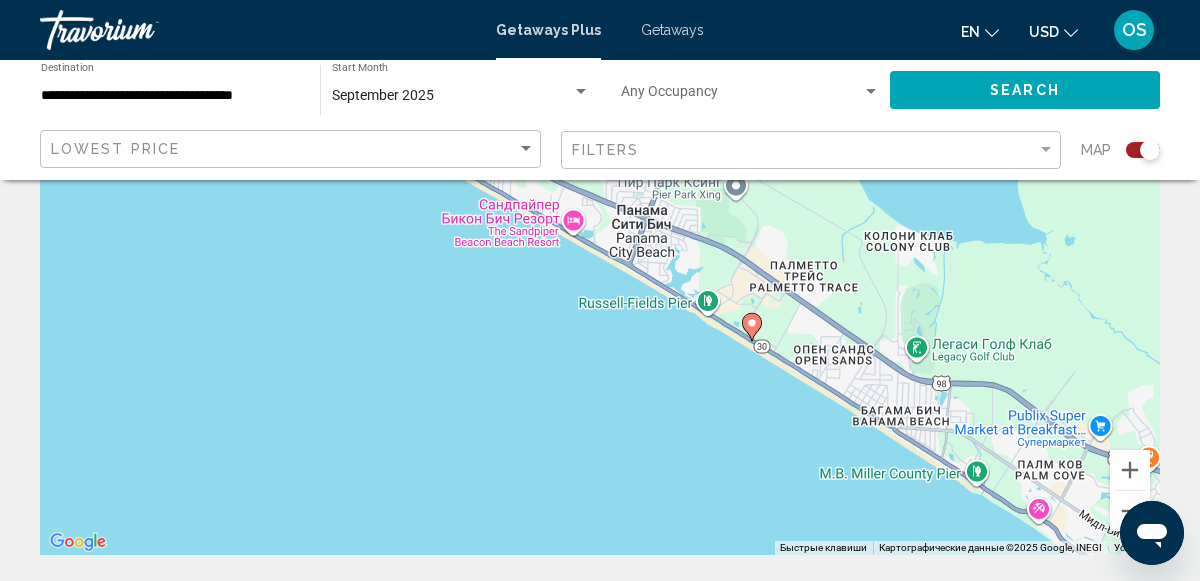 click on "Чтобы активировать перетаскивание с помощью клавиатуры, нажмите Alt + Ввод. После этого перемещайте маркер, используя клавиши со стрелками. Чтобы завершить перетаскивание, нажмите клавишу Ввод. Чтобы отменить действие, нажмите клавишу Esc." at bounding box center (600, 255) 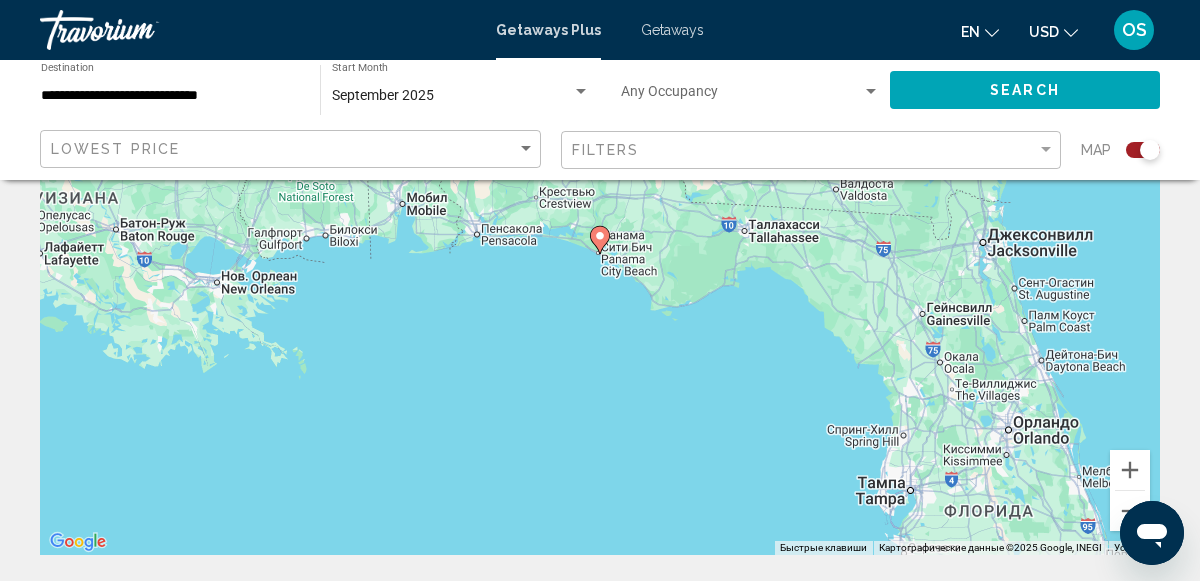 click 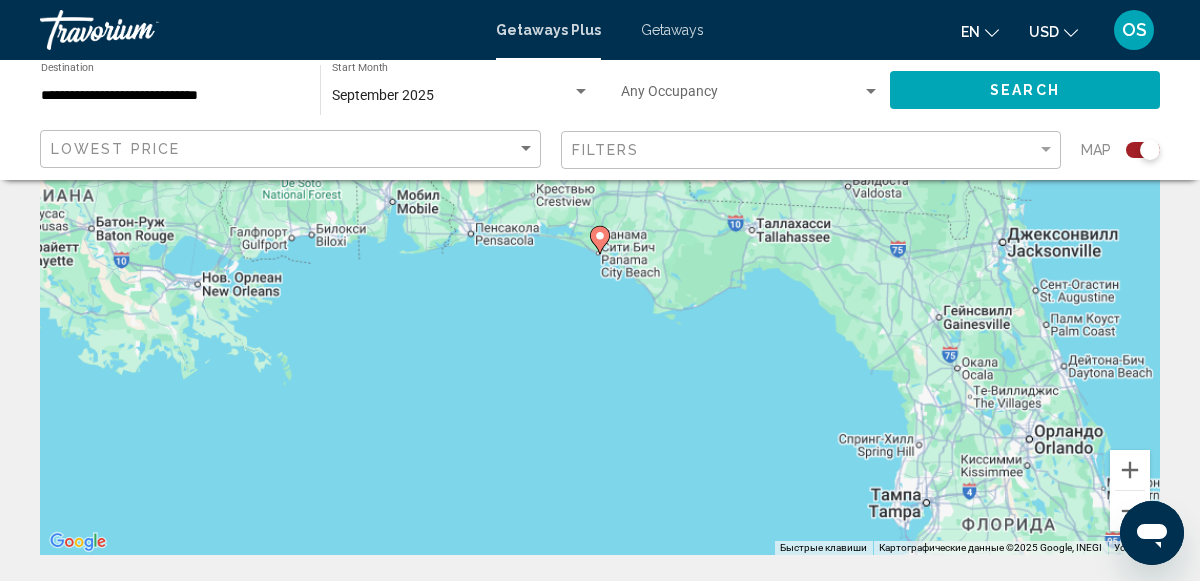 click 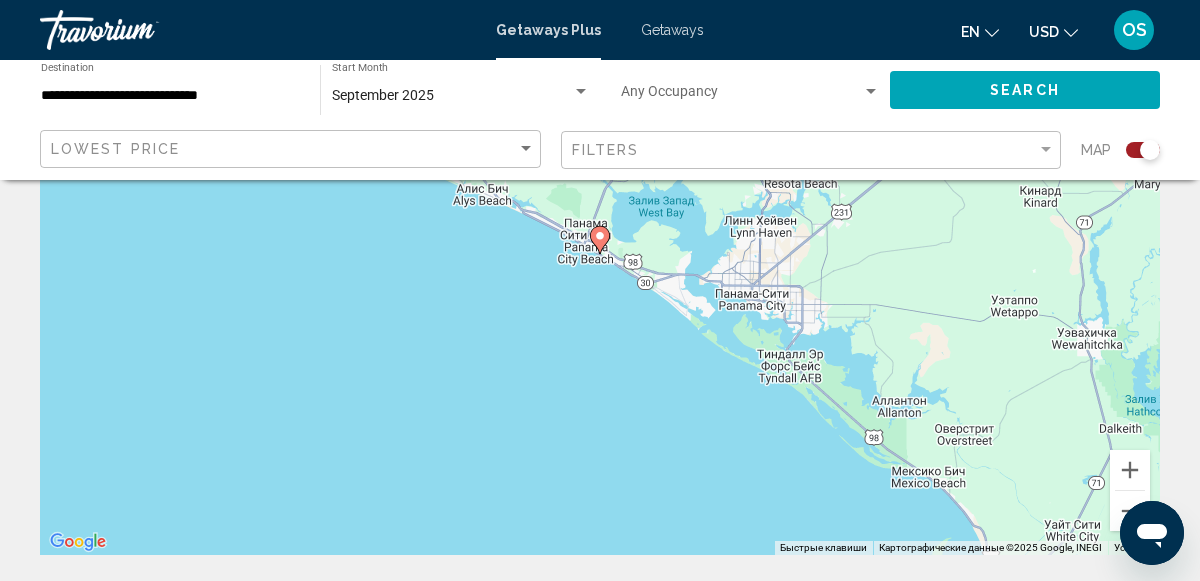 click 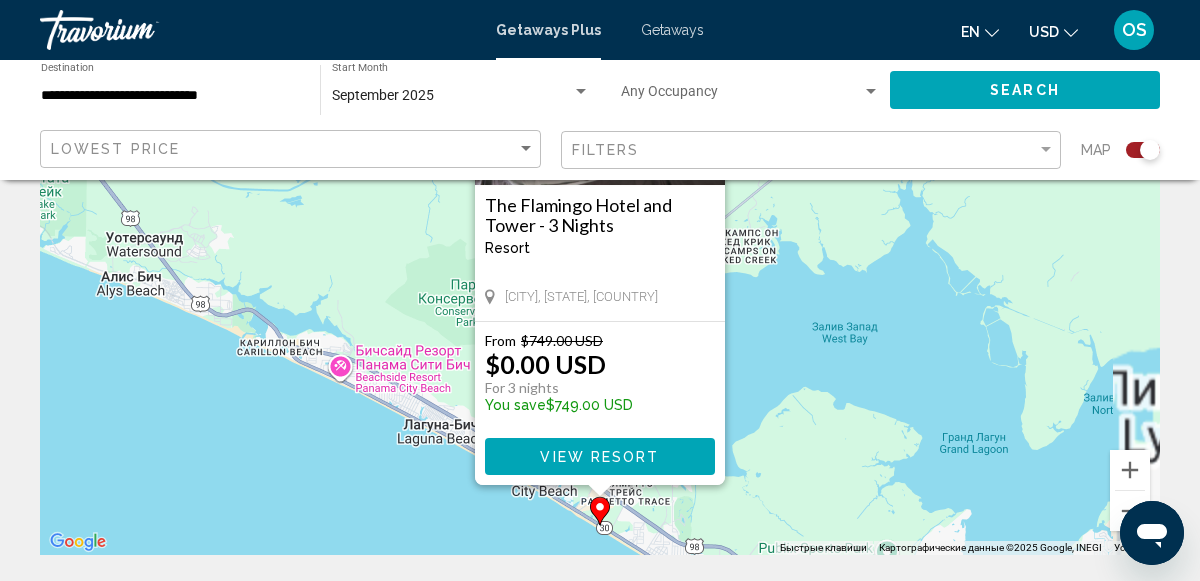 scroll, scrollTop: 0, scrollLeft: 0, axis: both 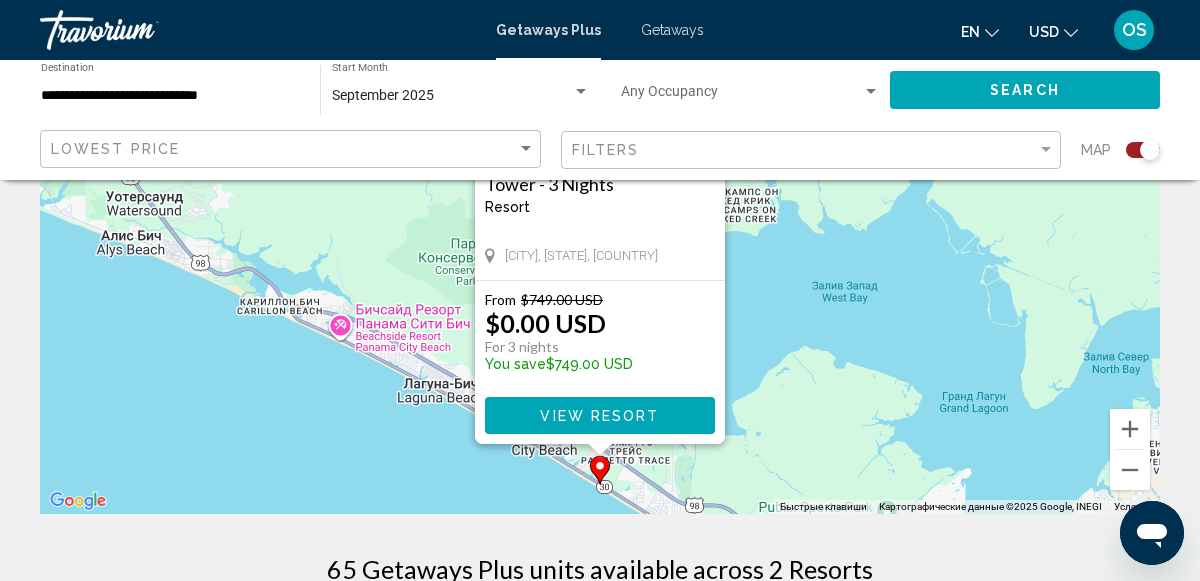 click on "View Resort" at bounding box center (599, 416) 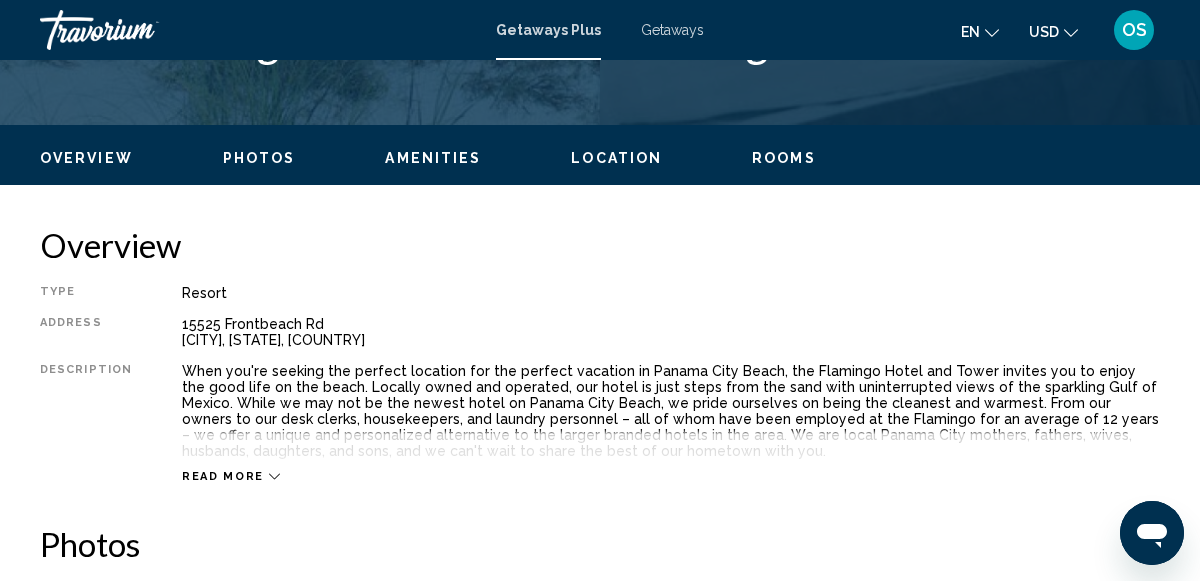 scroll, scrollTop: 886, scrollLeft: 0, axis: vertical 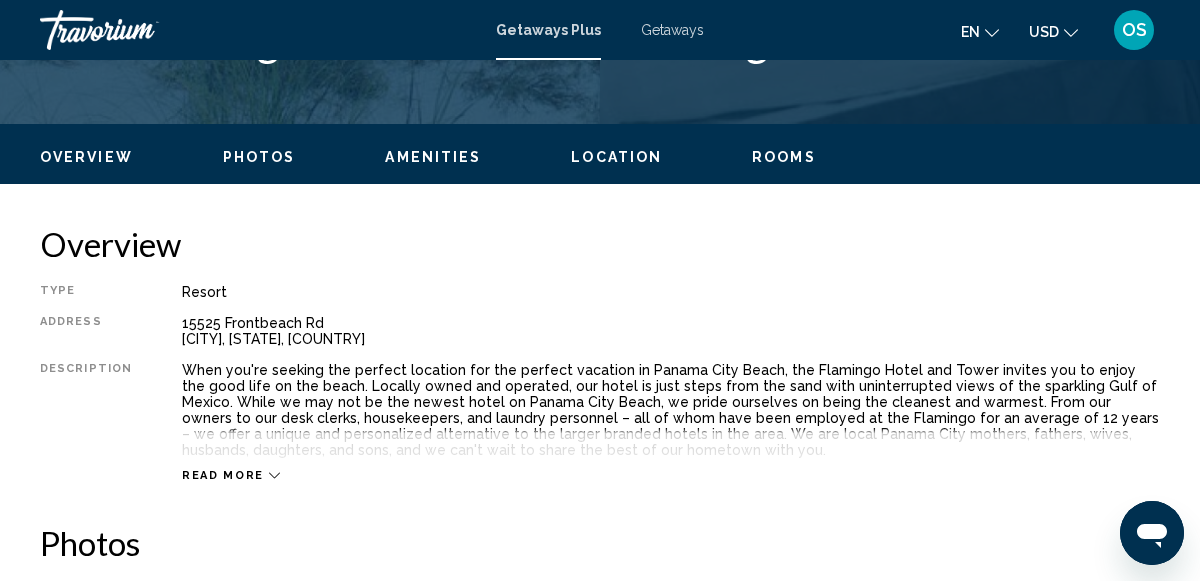 click 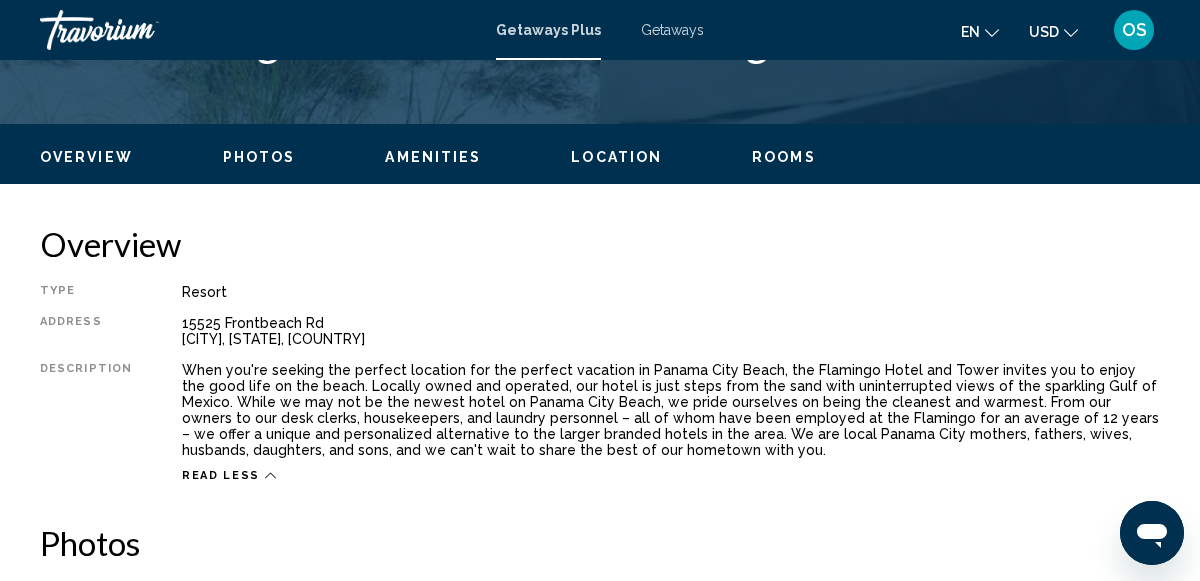 scroll, scrollTop: 887, scrollLeft: 0, axis: vertical 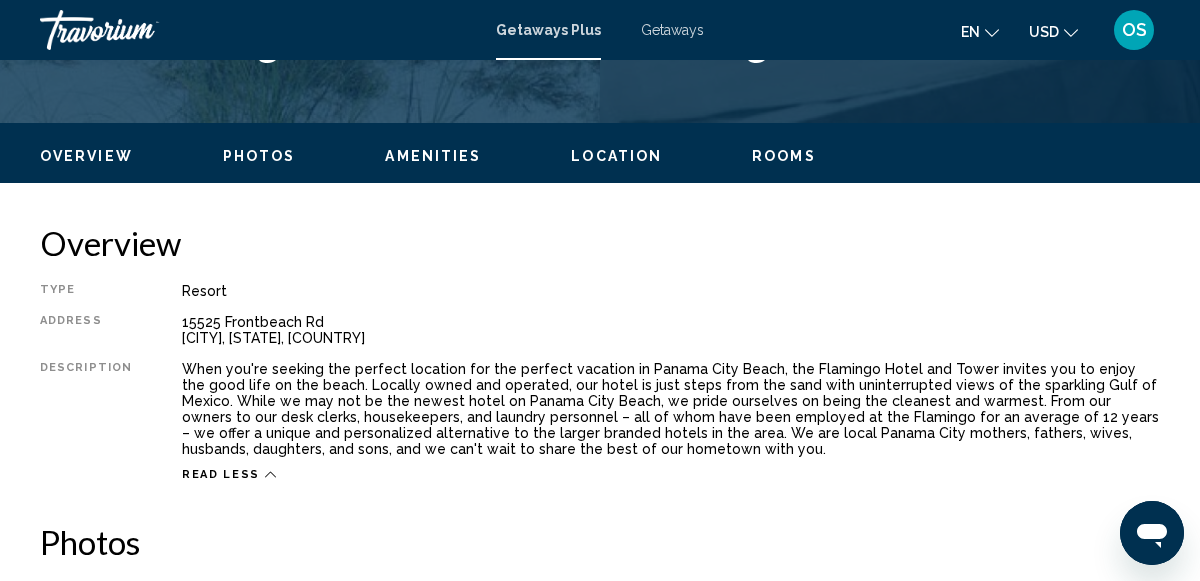 click on "Overview" at bounding box center [86, 156] 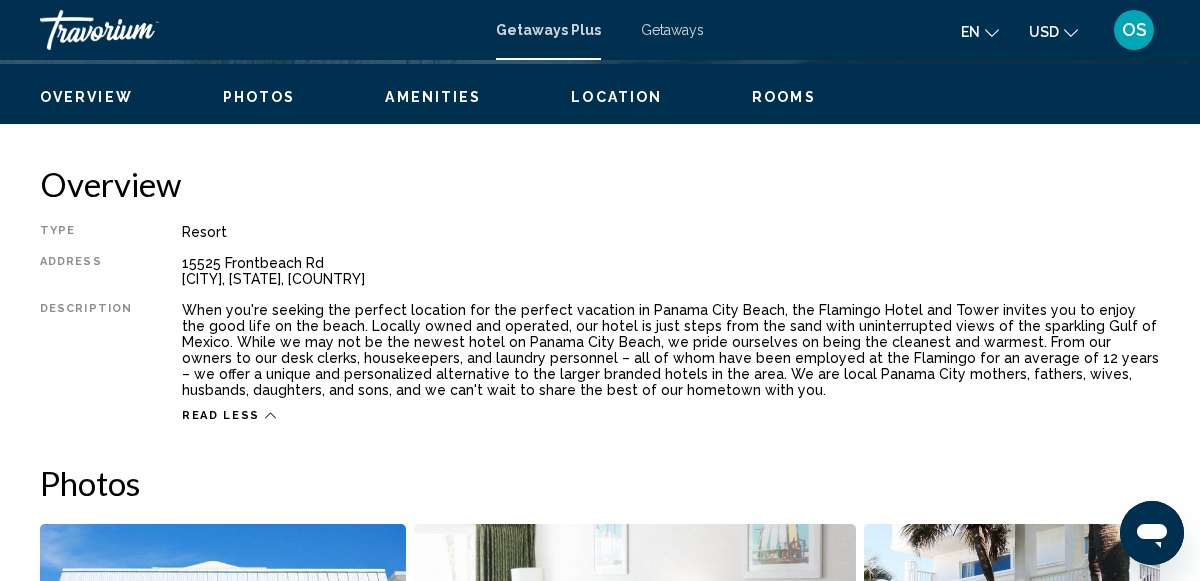 scroll, scrollTop: 990, scrollLeft: 0, axis: vertical 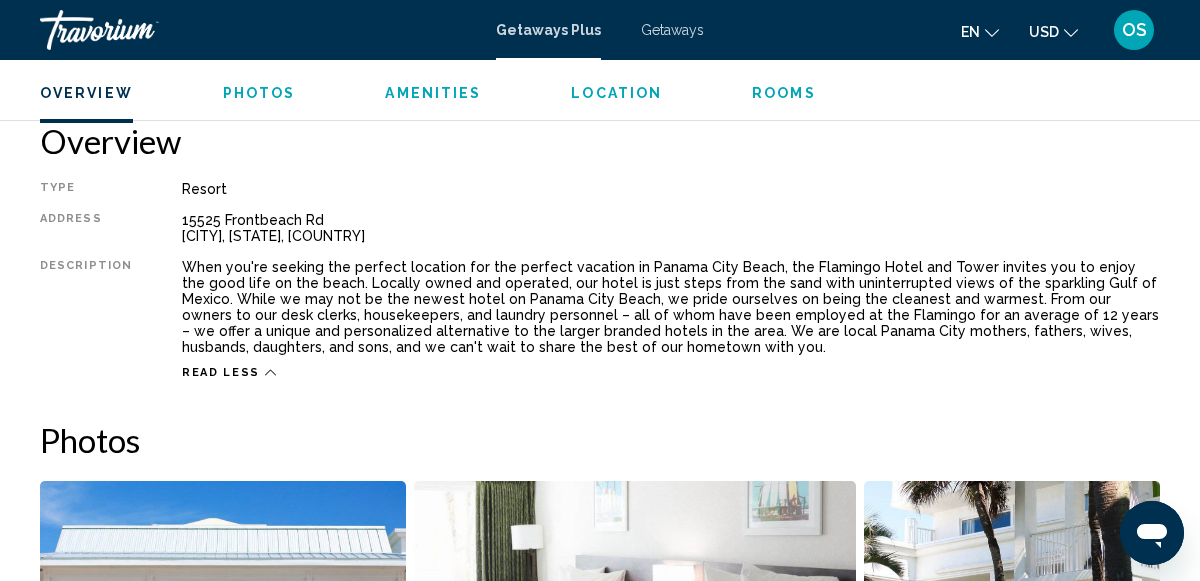 click on "Photos" at bounding box center [259, 93] 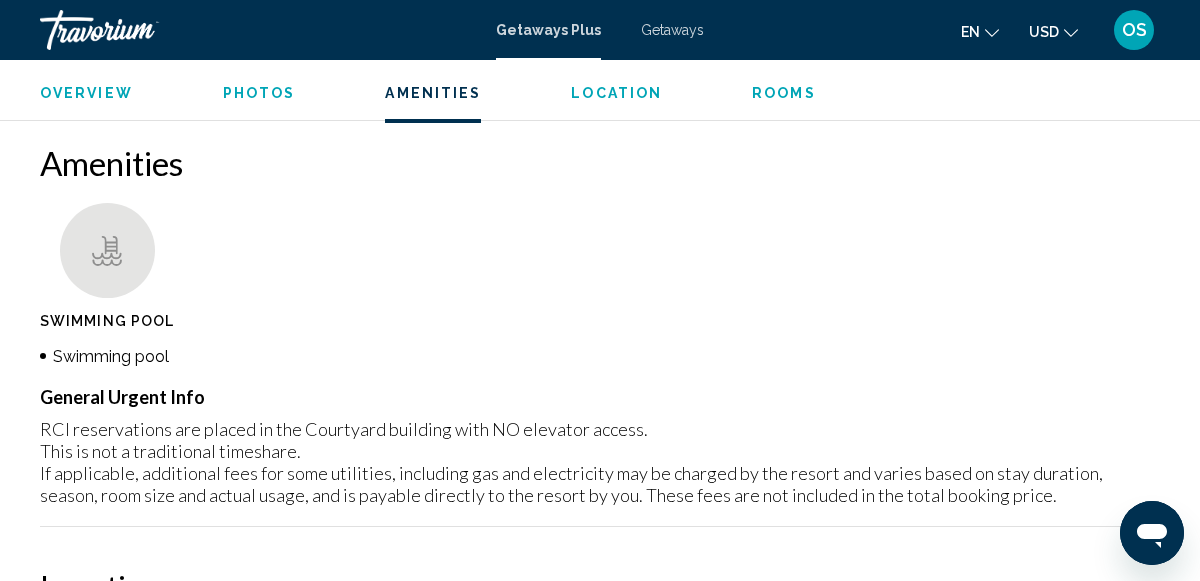 scroll, scrollTop: 1883, scrollLeft: 0, axis: vertical 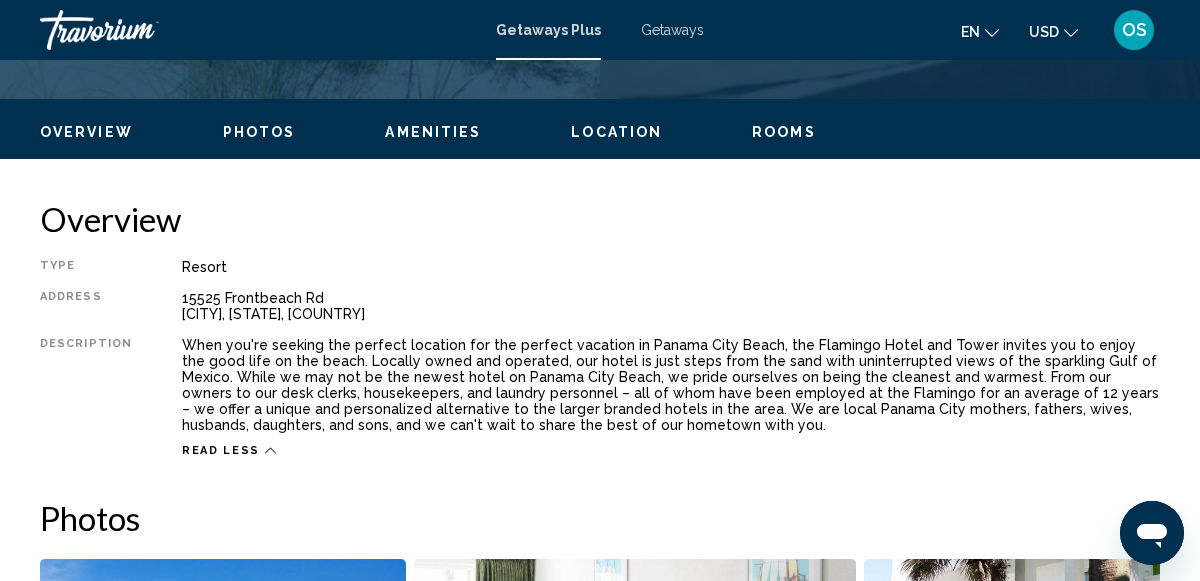 click on "Rooms" at bounding box center (784, 132) 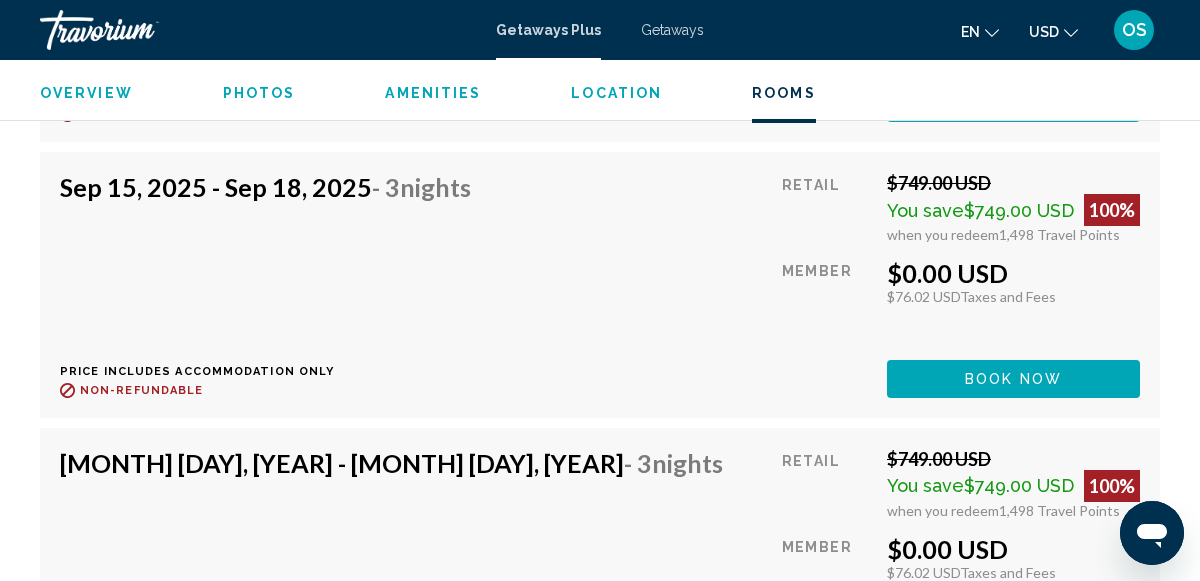scroll, scrollTop: 8661, scrollLeft: 0, axis: vertical 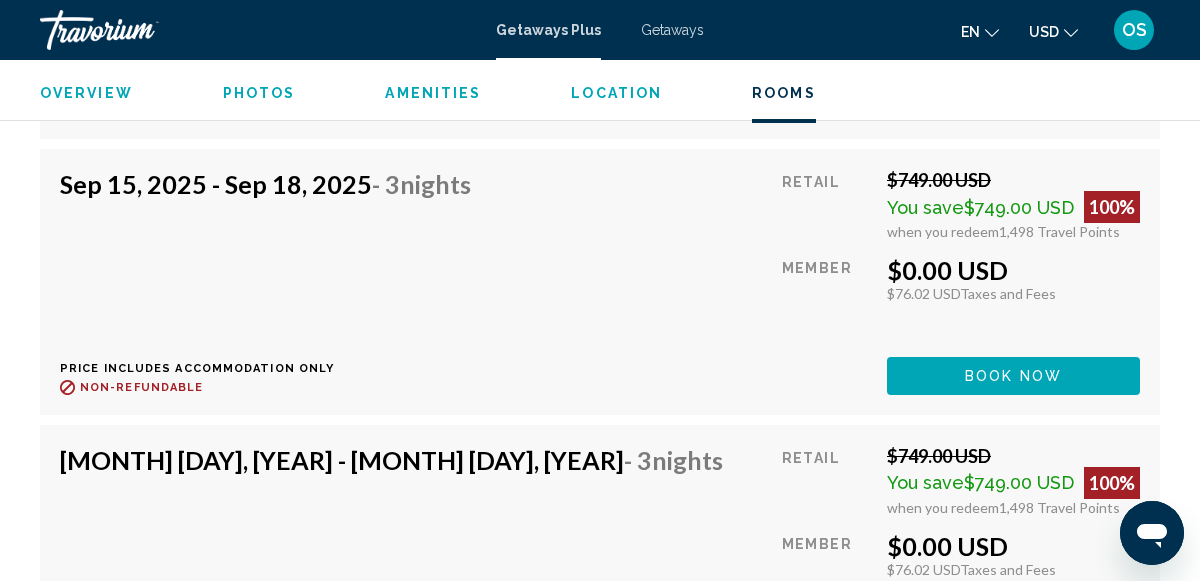 click on "[MONTH] [DAY], [YEAR] - [MONTH] [DAY], [YEAR]  - [NUMBER]  Nights" at bounding box center [391, -3249] 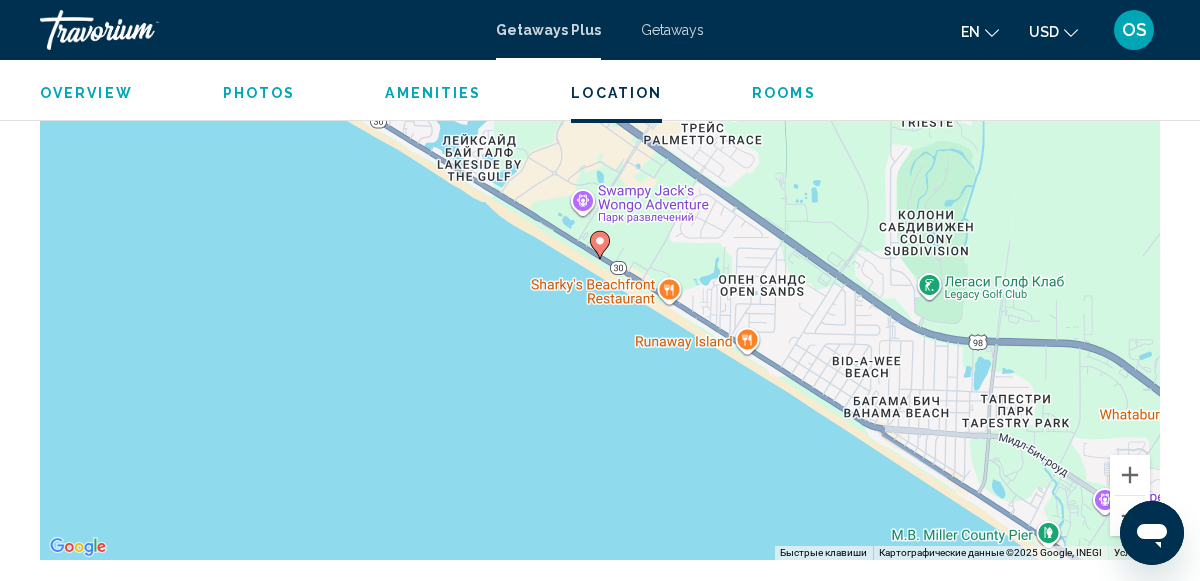 scroll, scrollTop: 2558, scrollLeft: 0, axis: vertical 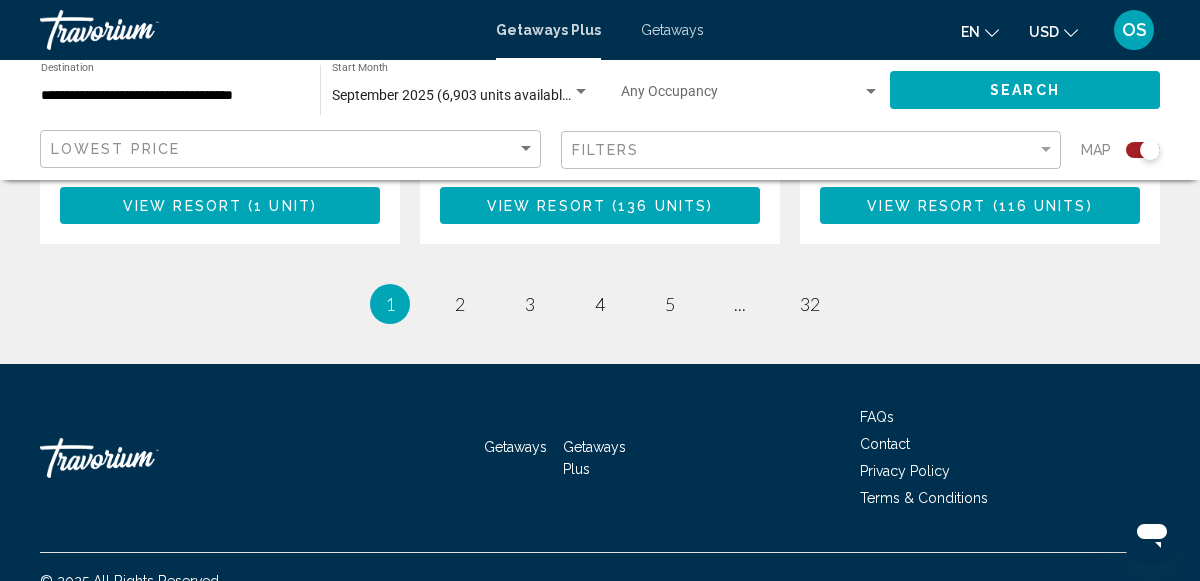 click on "Getaways Plus" at bounding box center (594, 458) 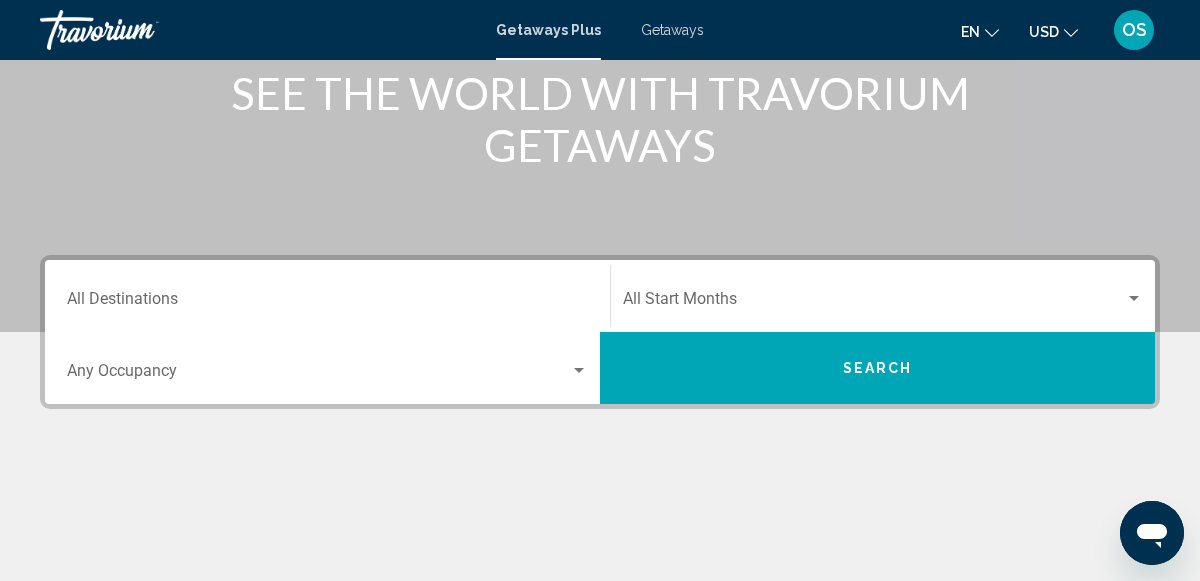scroll, scrollTop: 273, scrollLeft: 0, axis: vertical 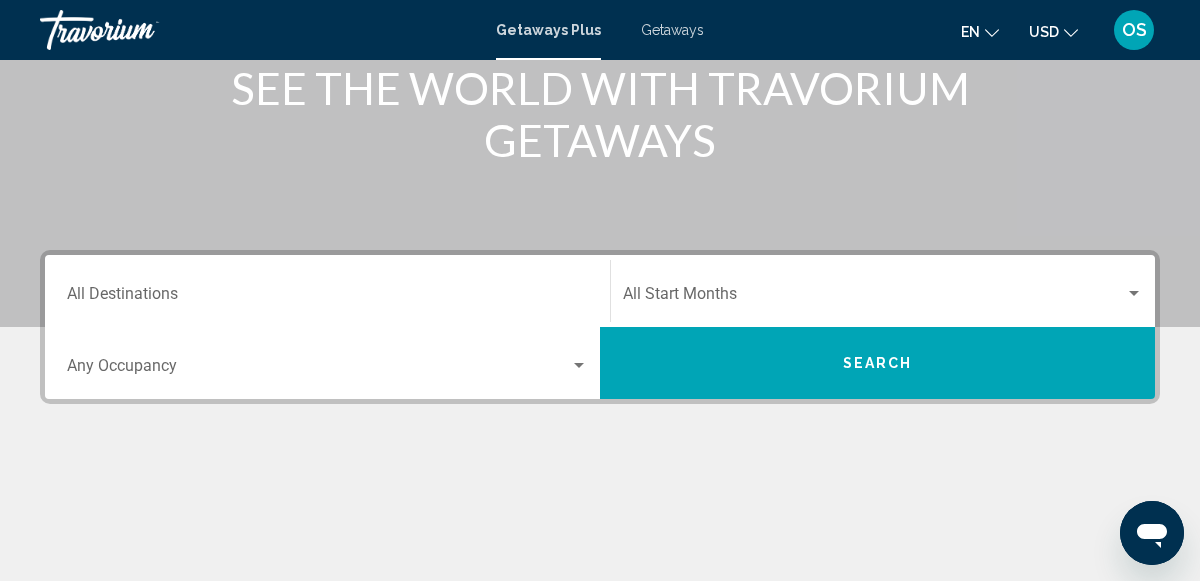 click on "Destination All Destinations" at bounding box center [327, 298] 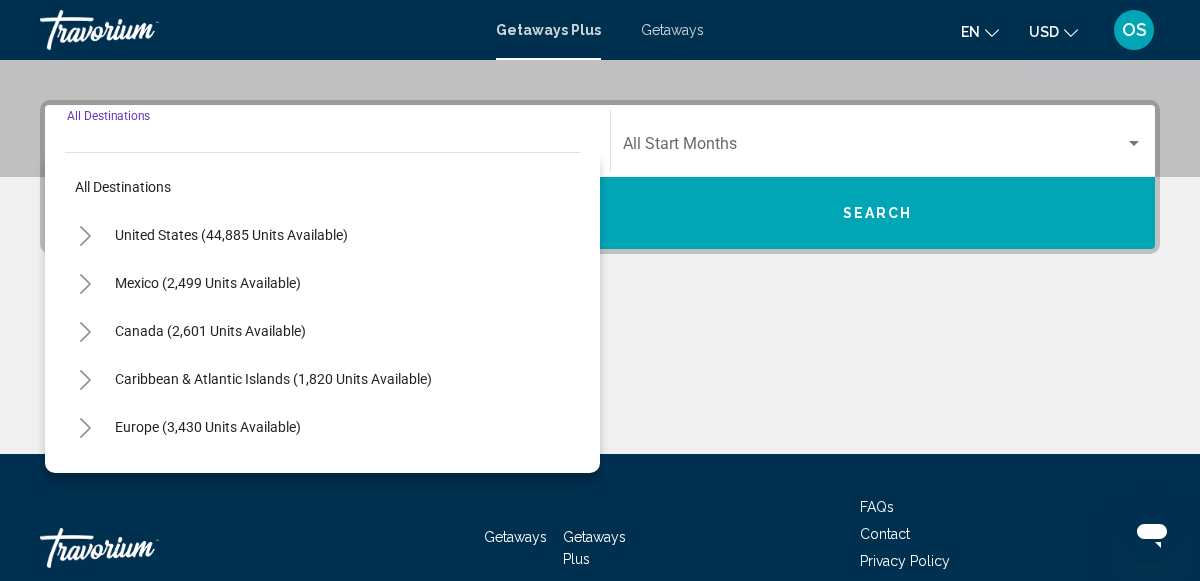 scroll, scrollTop: 458, scrollLeft: 0, axis: vertical 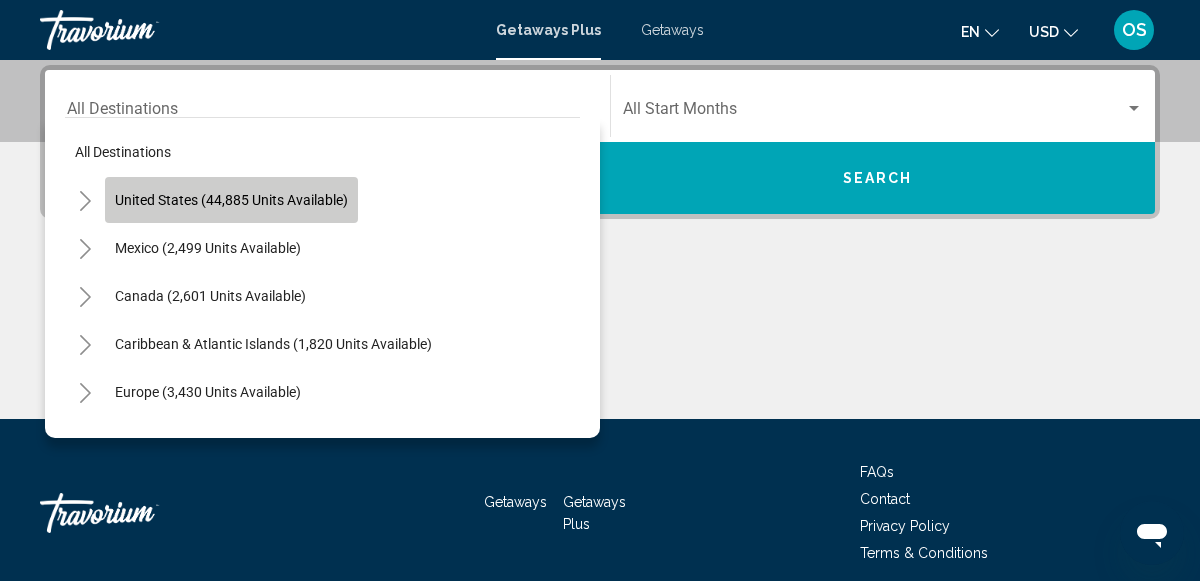 click on "United States (44,885 units available)" 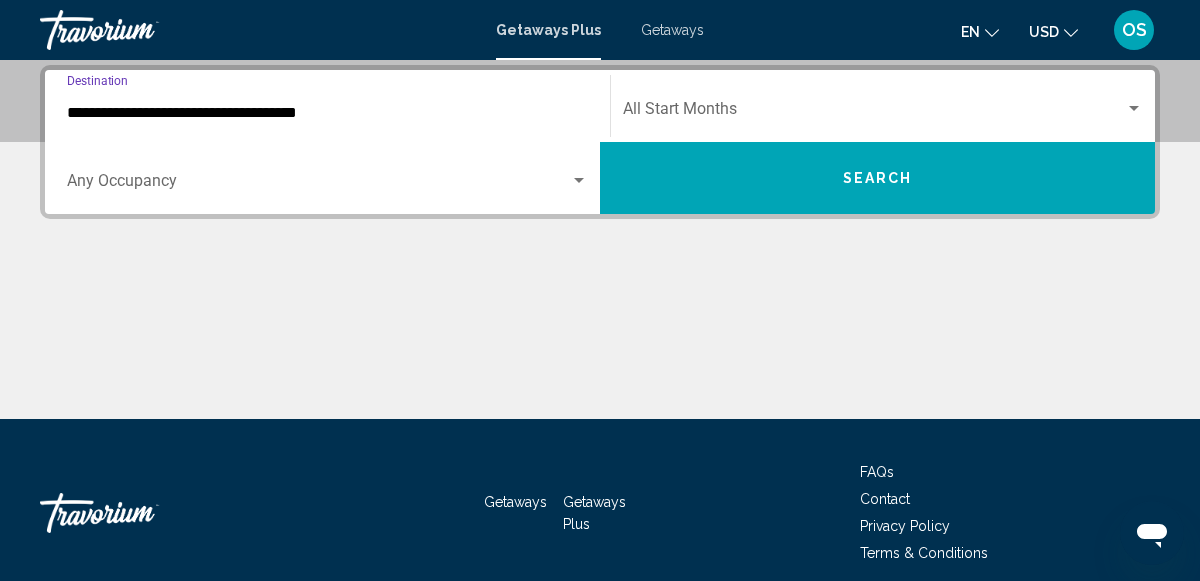 click at bounding box center (1134, 108) 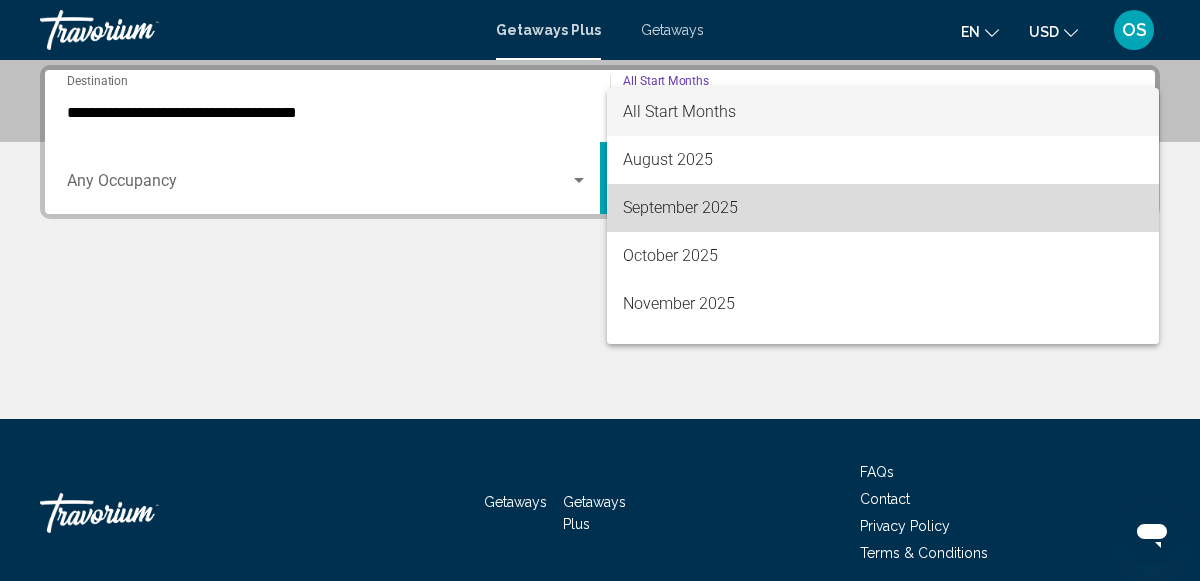 click on "September 2025" at bounding box center [883, 208] 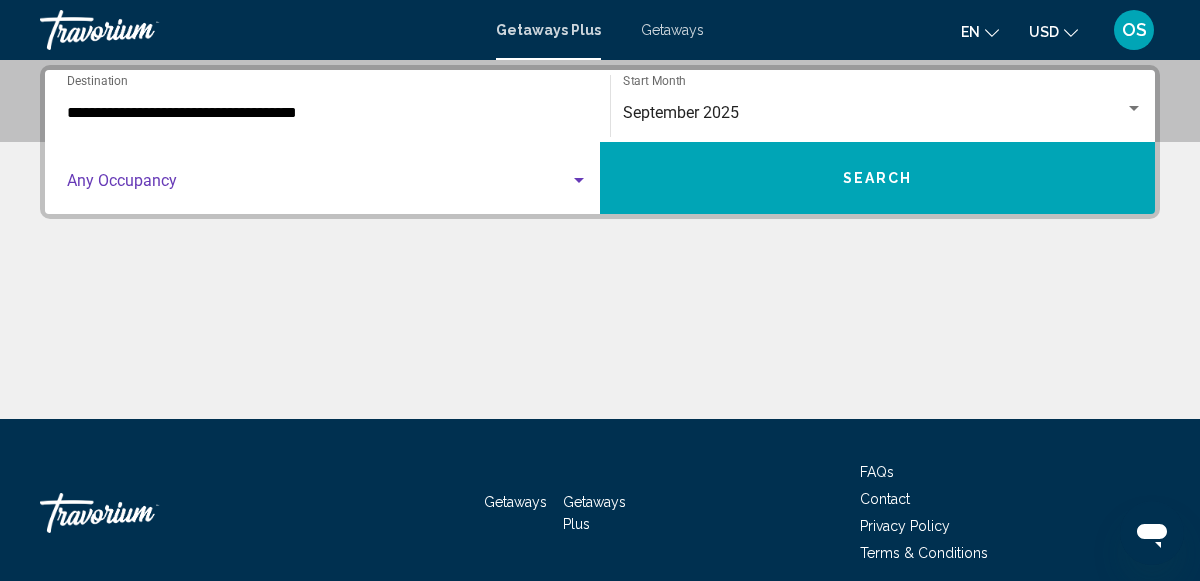 click at bounding box center [579, 180] 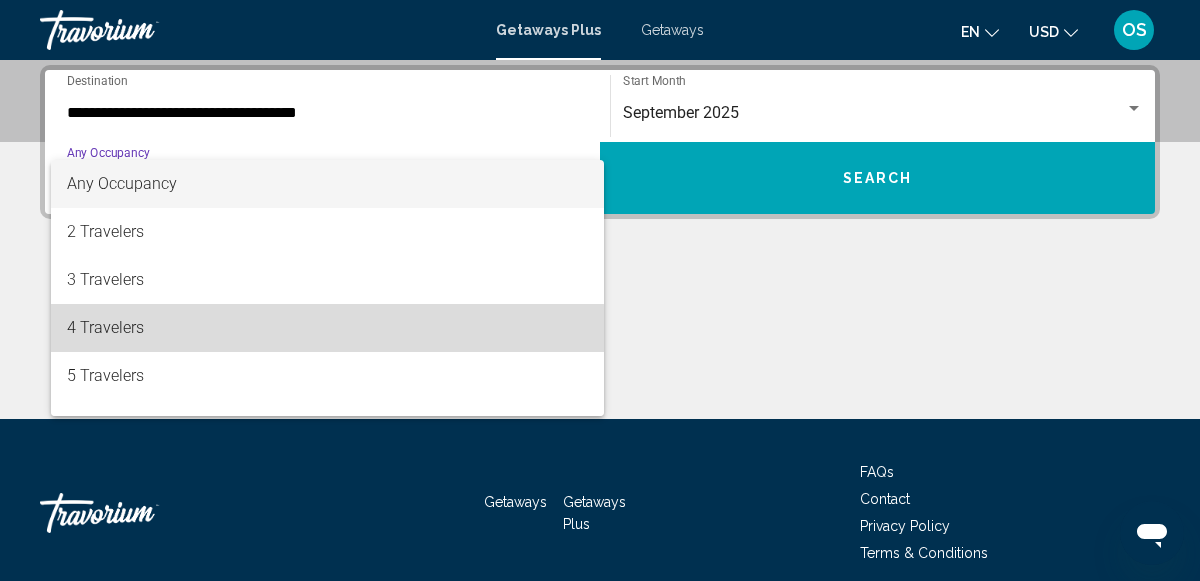 click on "4 Travelers" at bounding box center (327, 328) 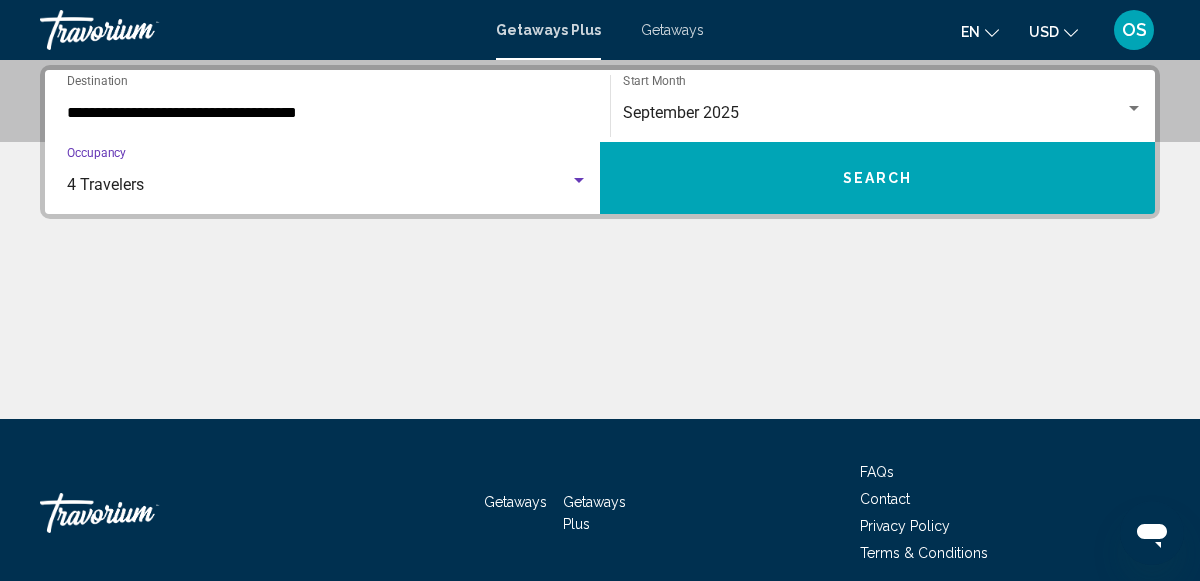 click on "Search" at bounding box center (877, 178) 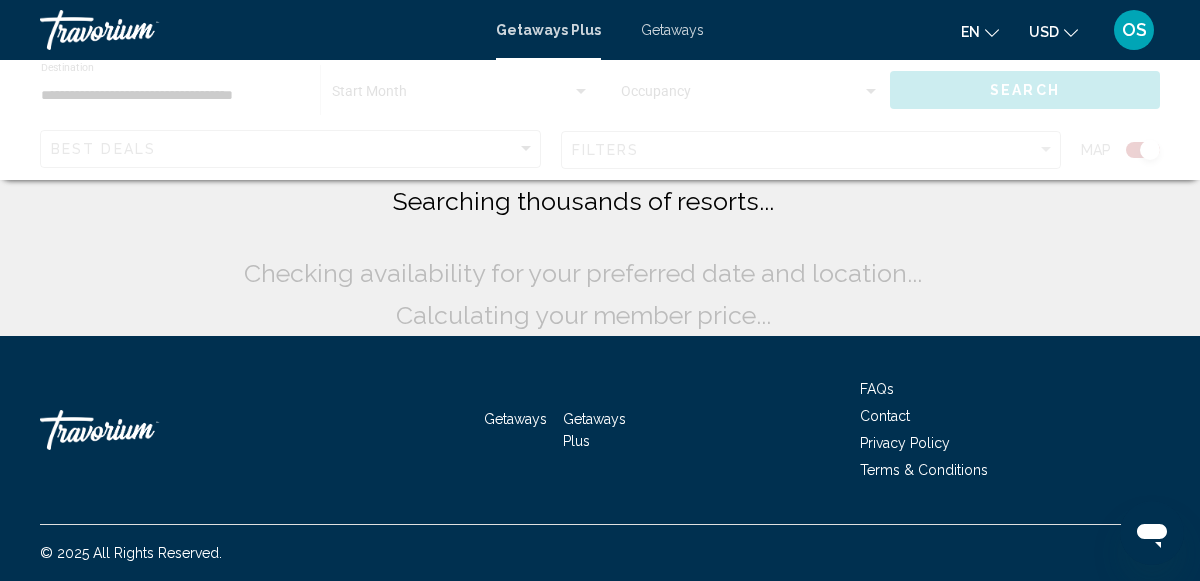 scroll, scrollTop: 0, scrollLeft: 0, axis: both 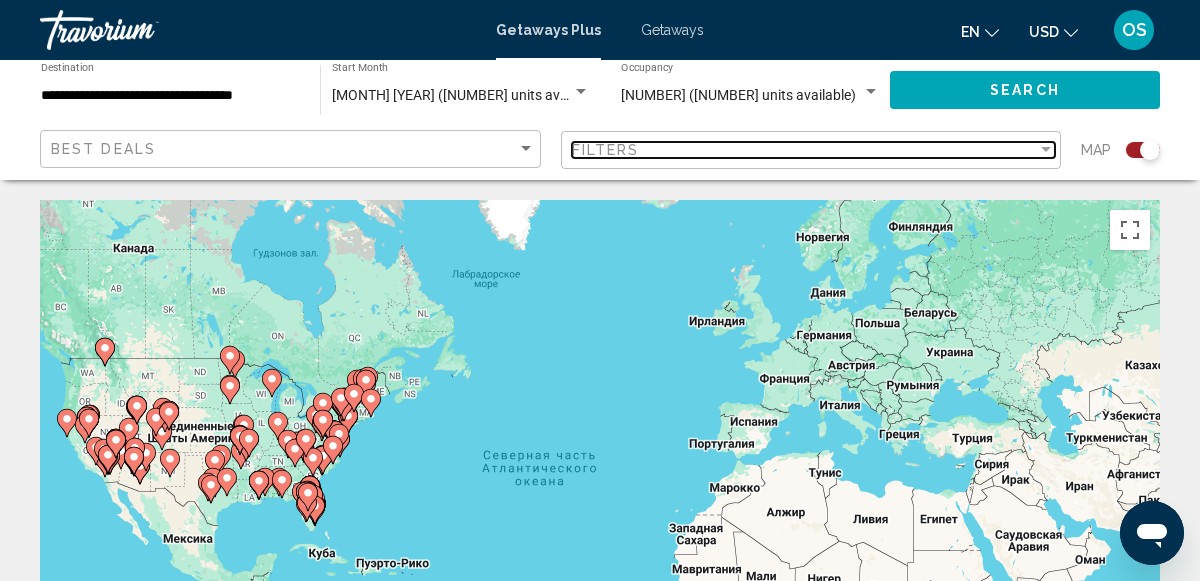 click at bounding box center [1046, 149] 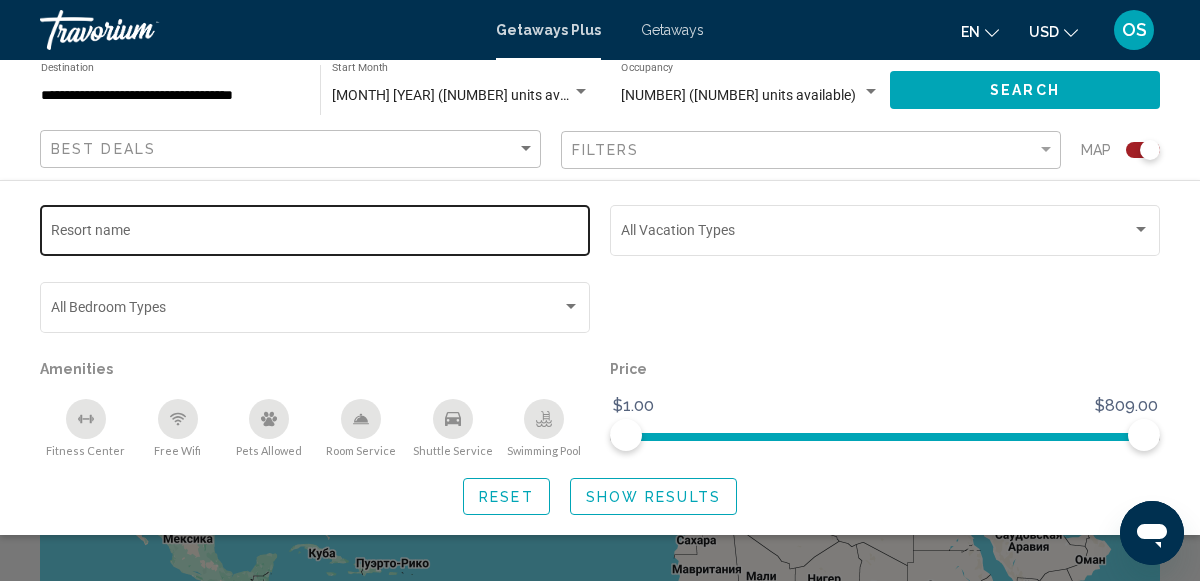 click on "Resort name" at bounding box center [315, 234] 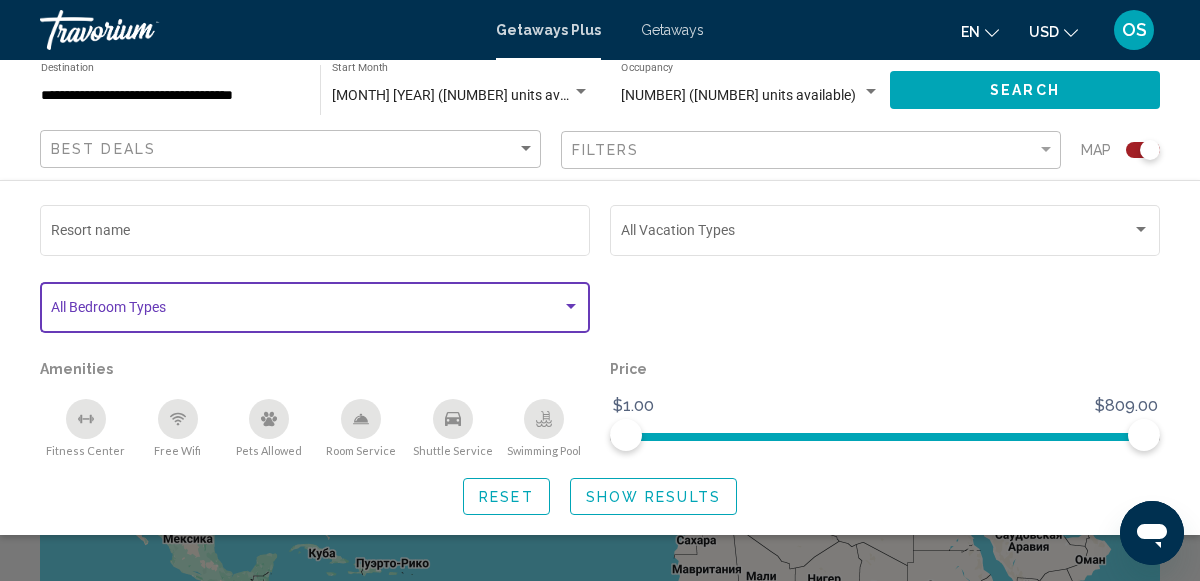 click at bounding box center [571, 306] 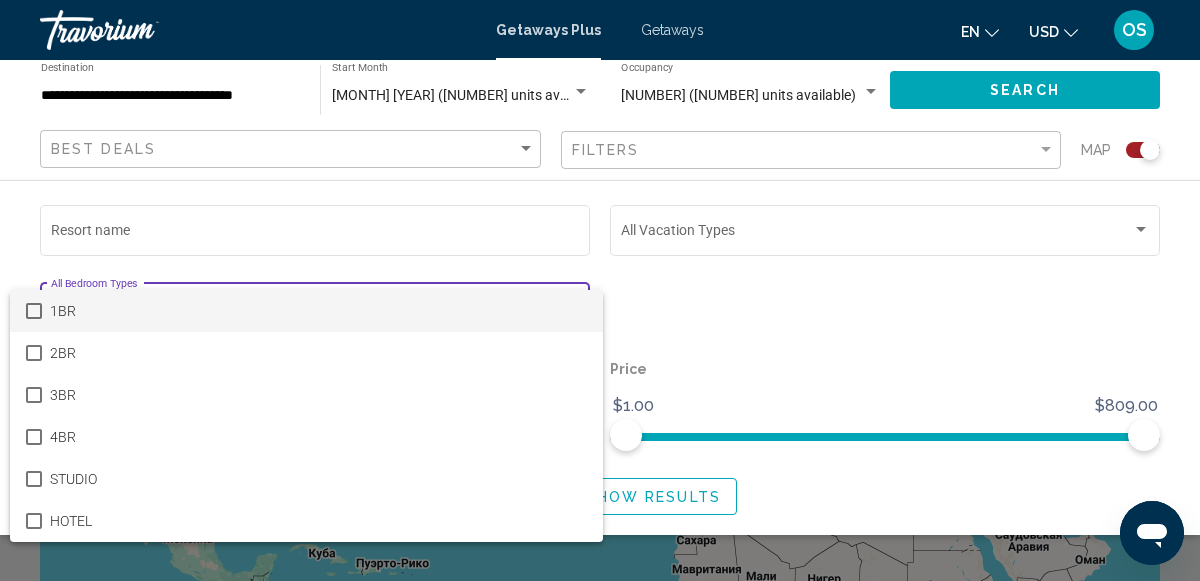 click at bounding box center (600, 290) 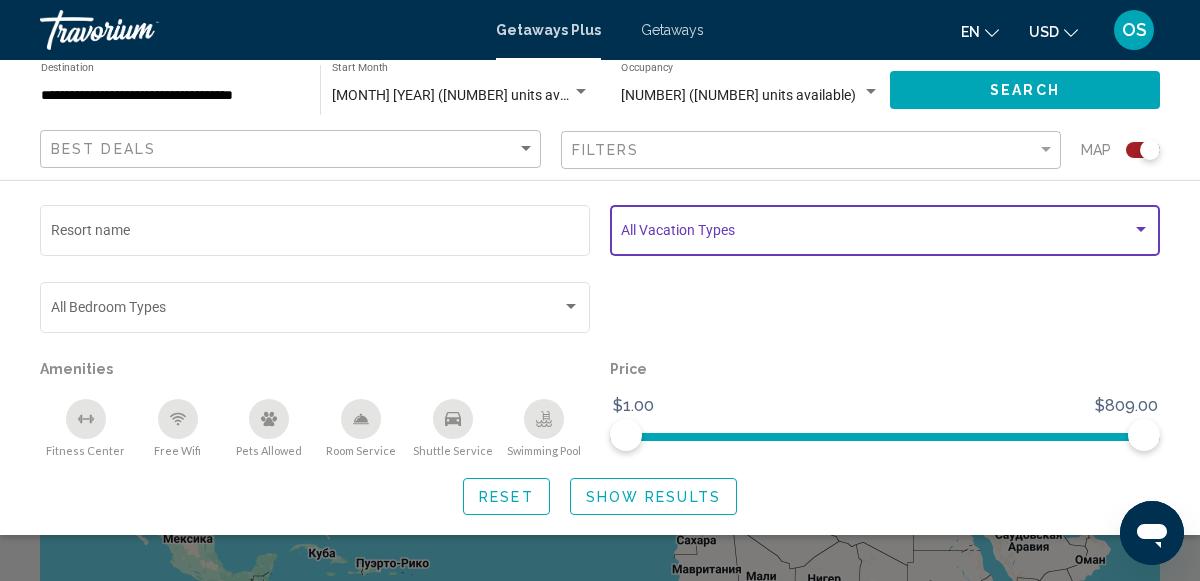 click at bounding box center [1141, 229] 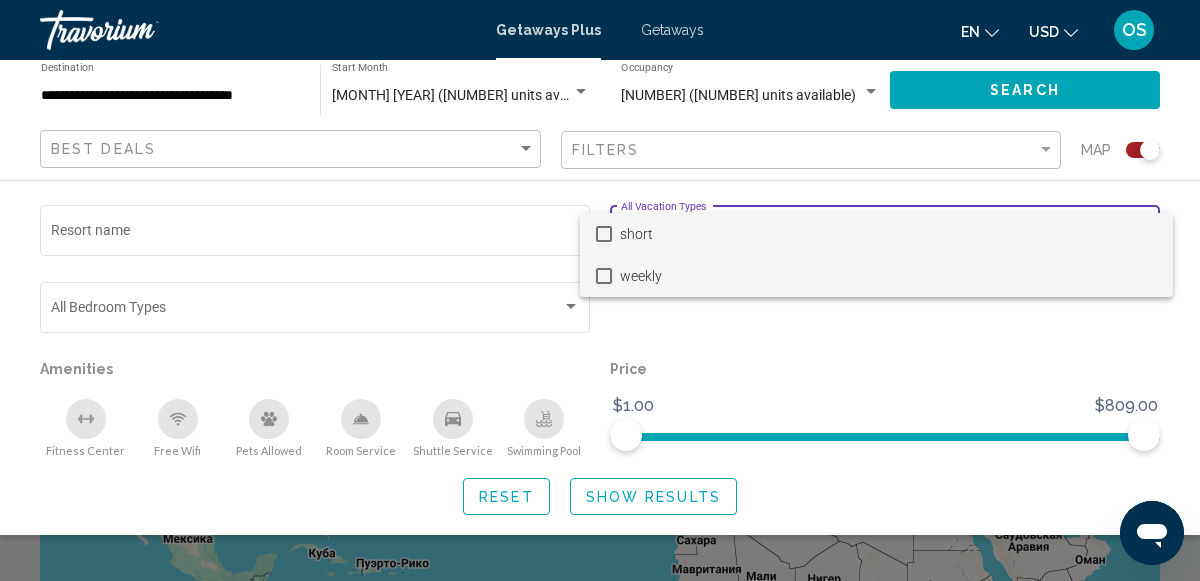 click on "weekly" at bounding box center [888, 276] 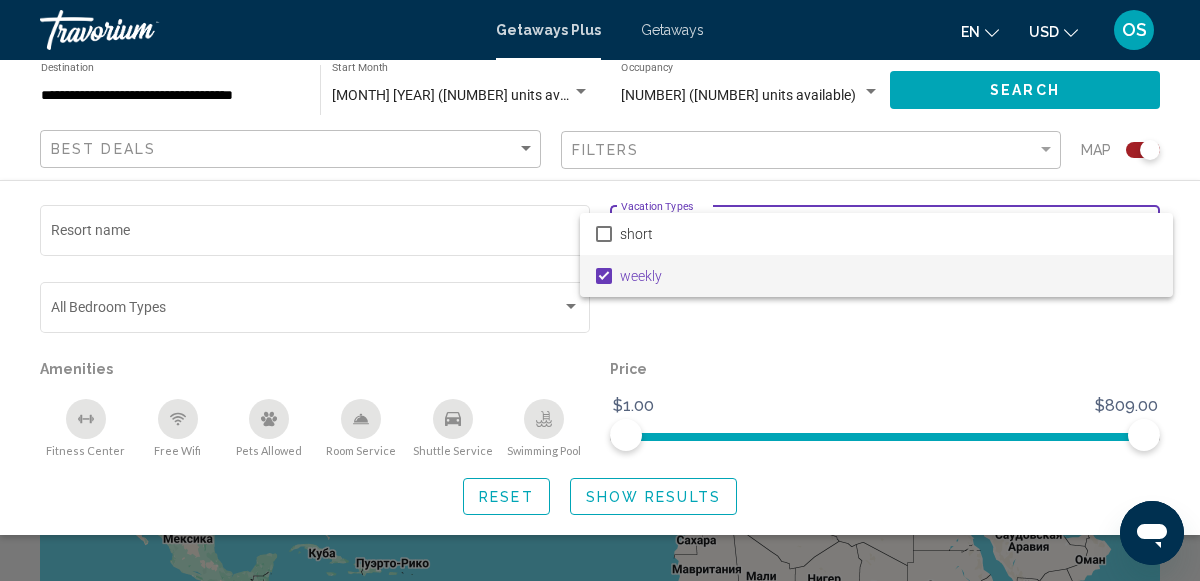 click at bounding box center (600, 290) 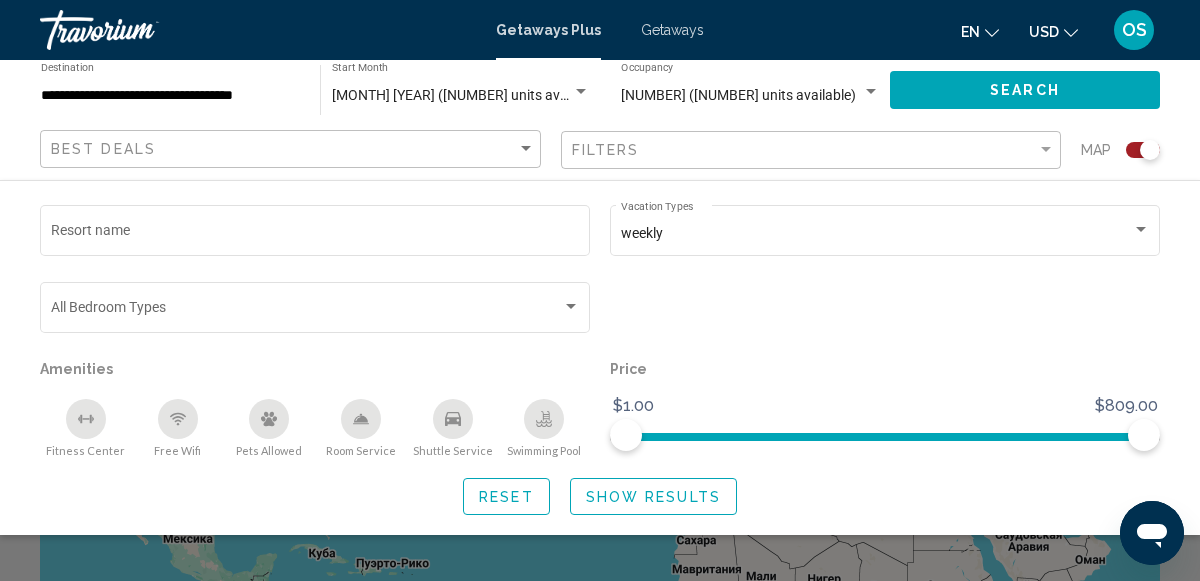 scroll, scrollTop: 508, scrollLeft: 0, axis: vertical 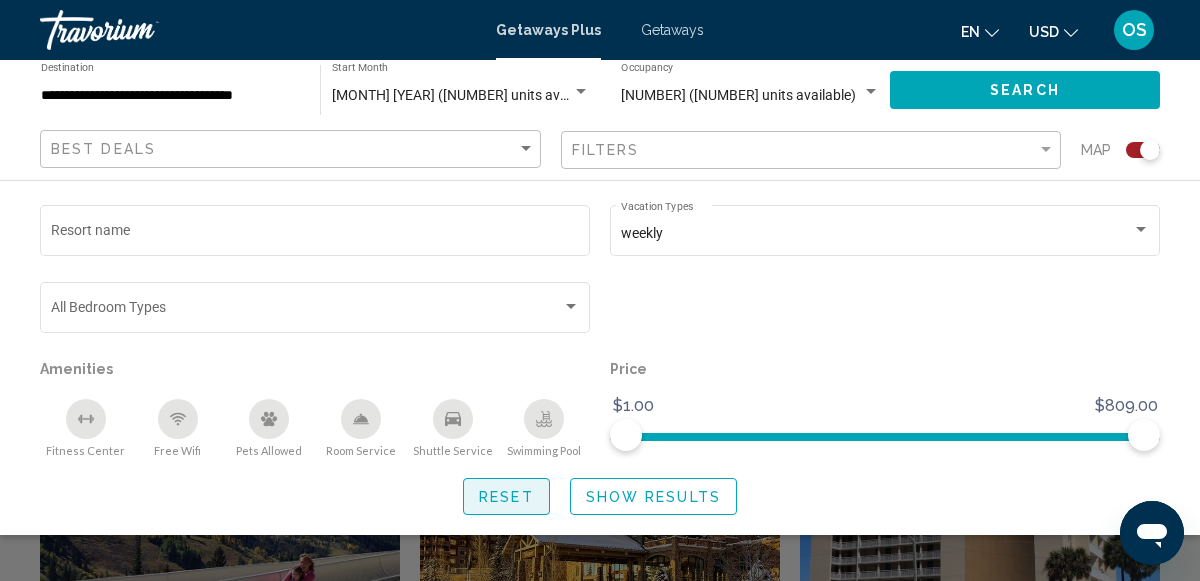 click on "Reset" 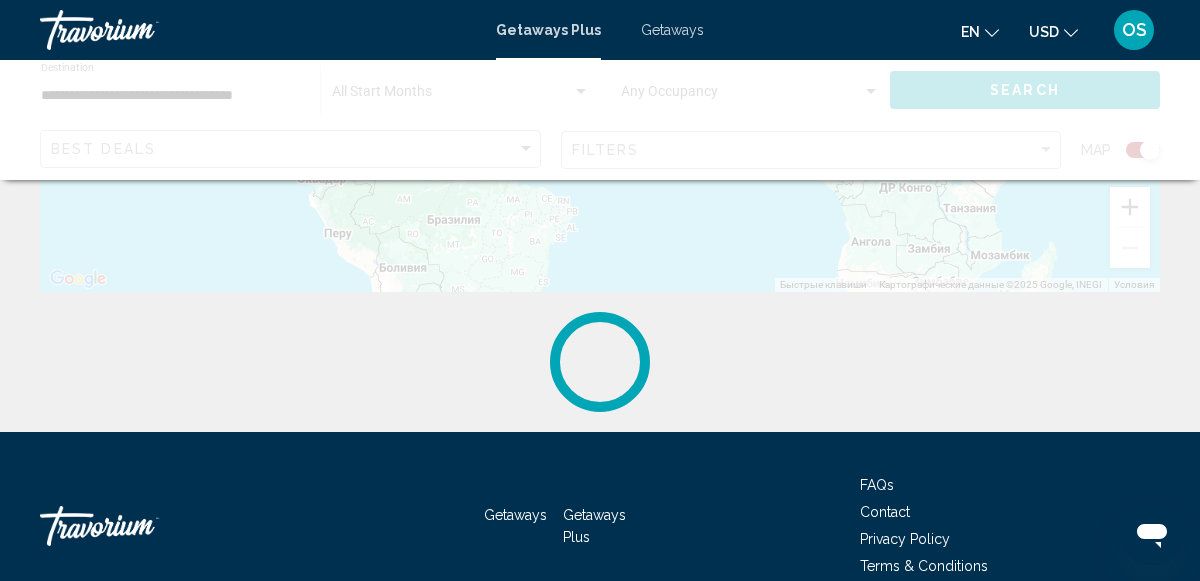 scroll, scrollTop: 0, scrollLeft: 0, axis: both 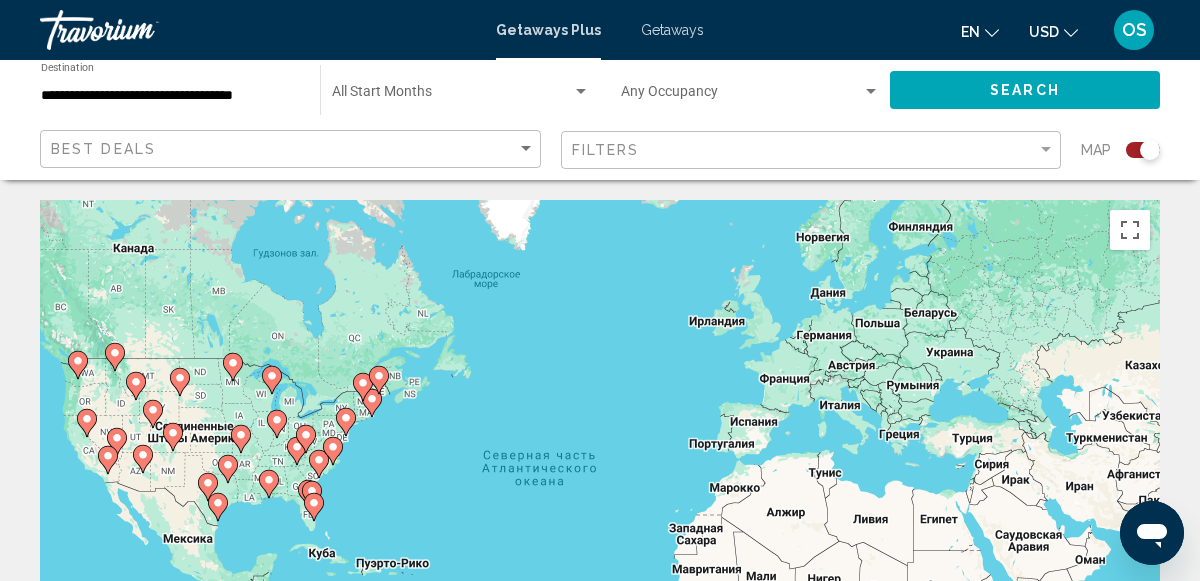 click 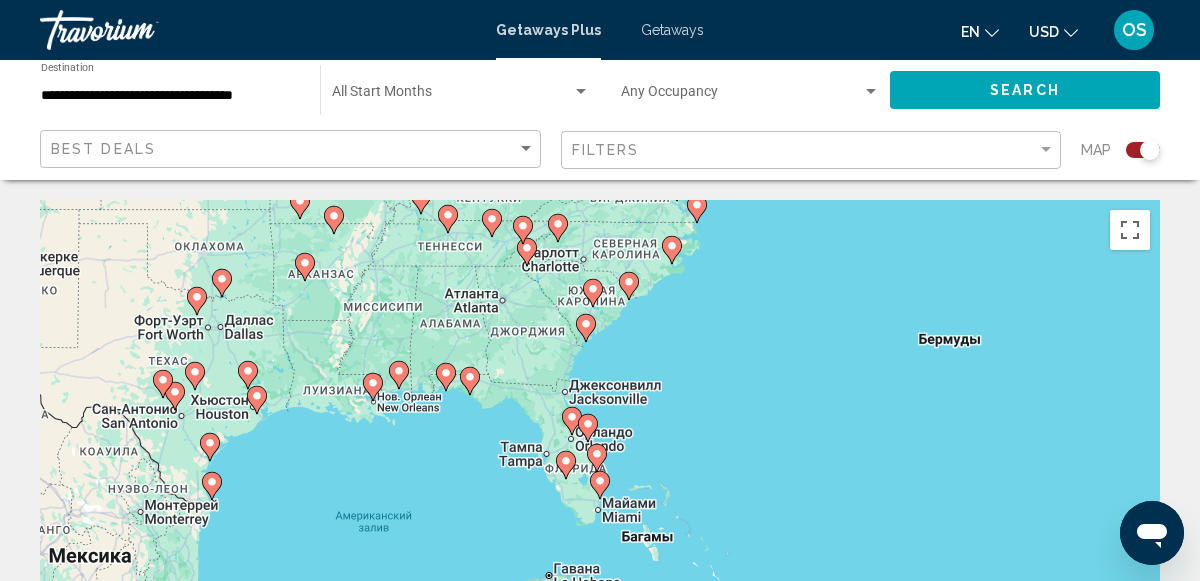 click 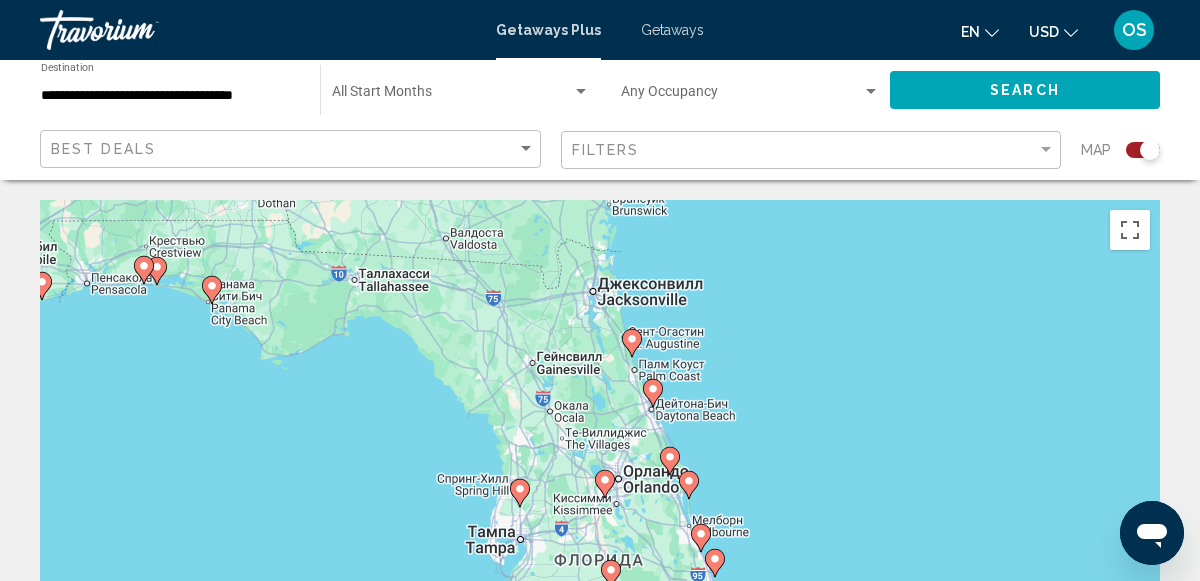 click 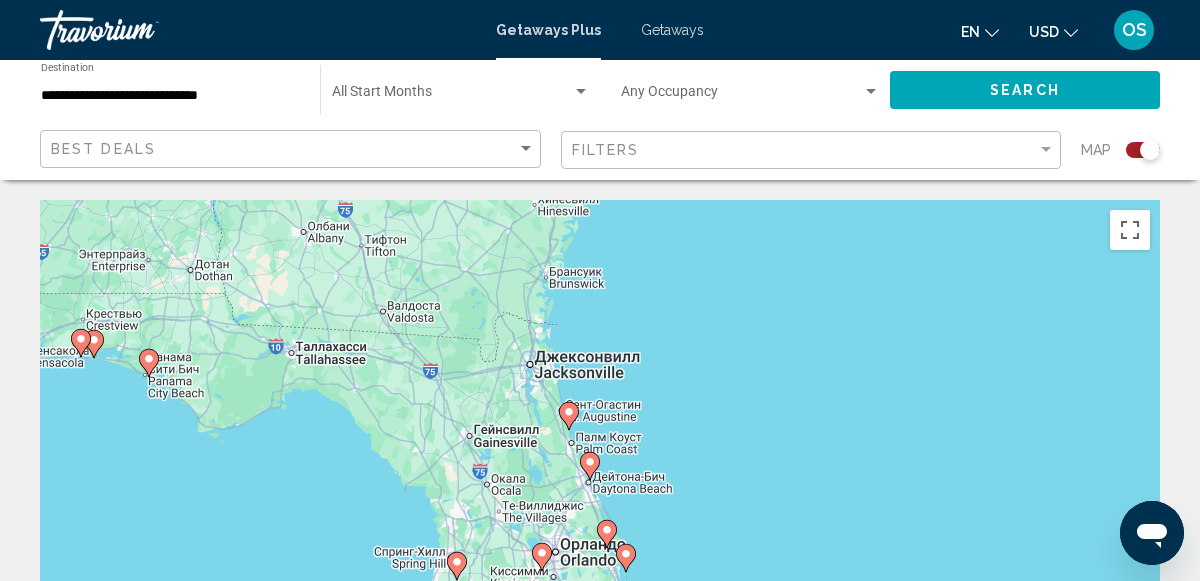 click 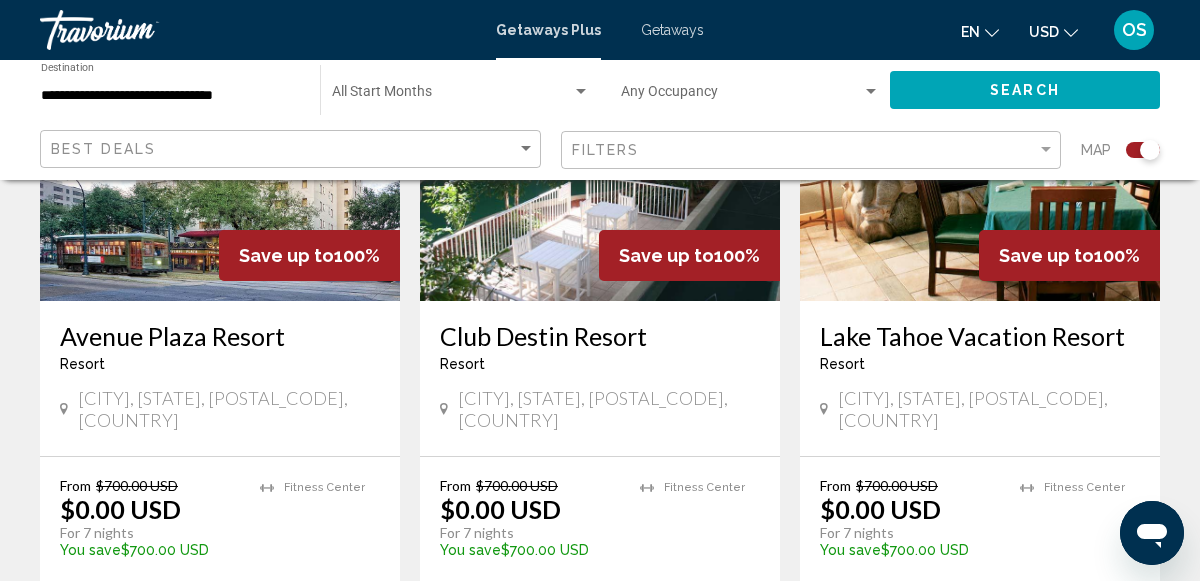 scroll, scrollTop: 912, scrollLeft: 0, axis: vertical 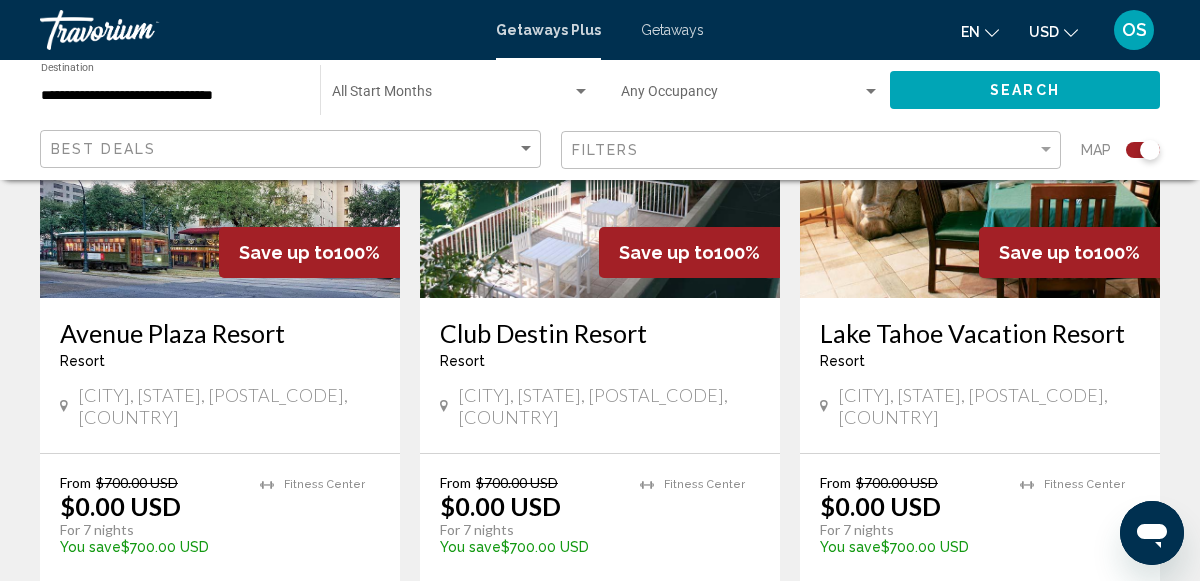 click on "Club Destin Resort" at bounding box center [600, 333] 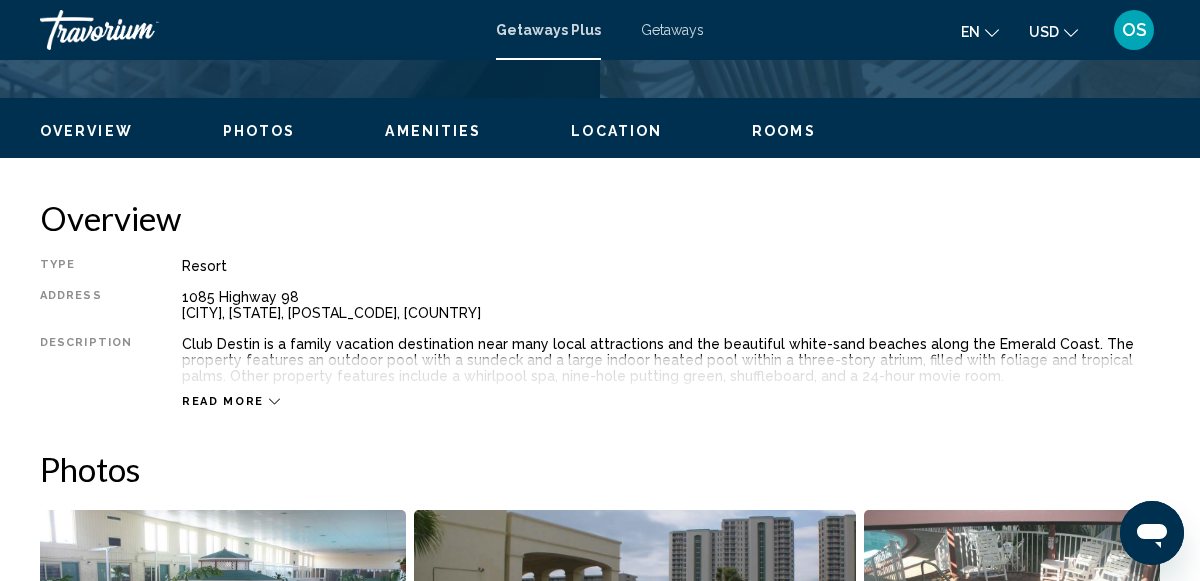 scroll, scrollTop: 244, scrollLeft: 0, axis: vertical 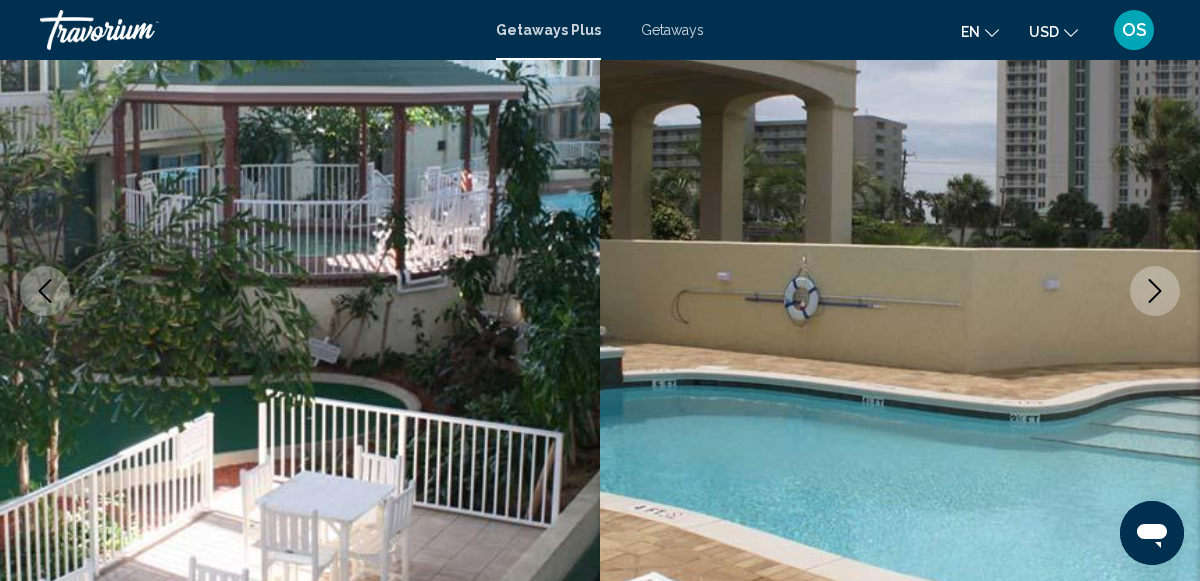 click at bounding box center (1155, 291) 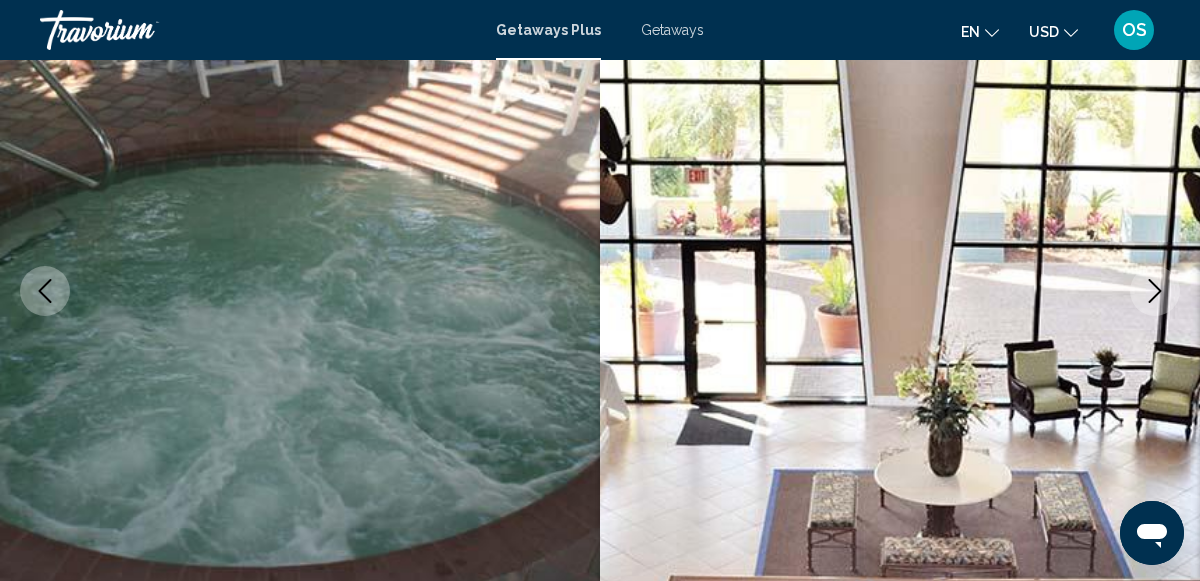 click 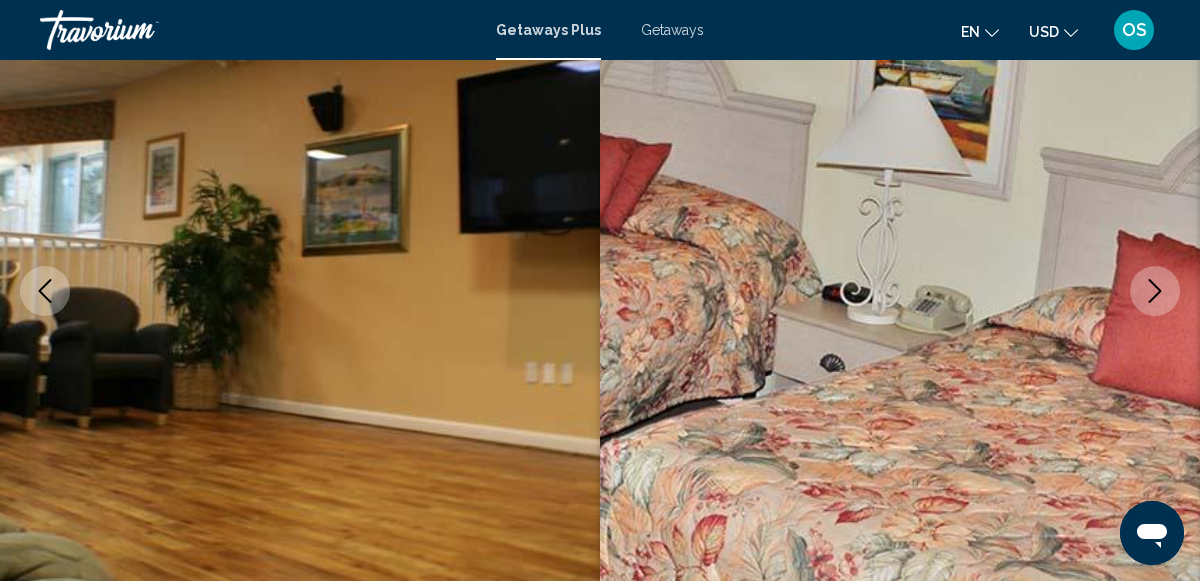 click at bounding box center (1155, 291) 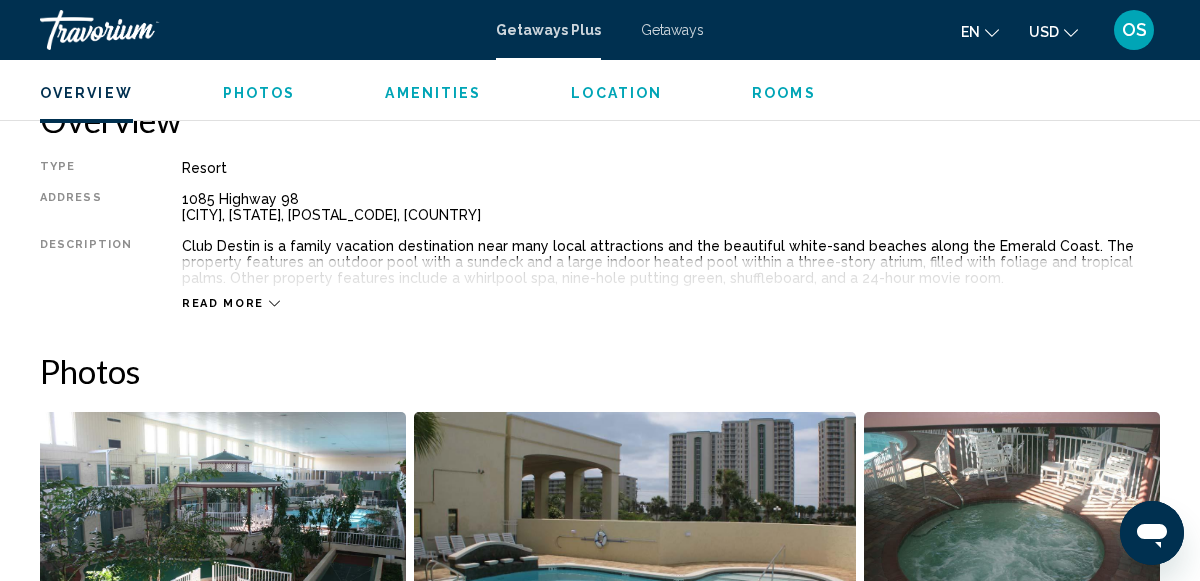 scroll, scrollTop: 1011, scrollLeft: 0, axis: vertical 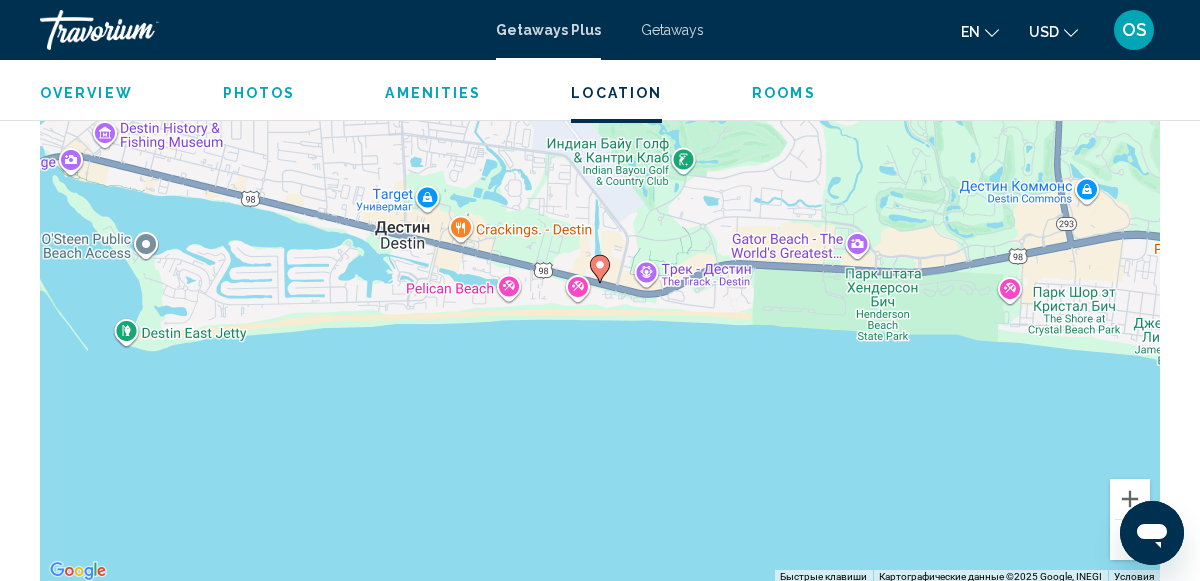 click on "Чтобы активировать перетаскивание с помощью клавиатуры, нажмите Alt + Ввод. После этого перемещайте маркер, используя клавиши со стрелками. Чтобы завершить перетаскивание, нажмите клавишу Ввод. Чтобы отменить действие, нажмите клавишу Esc." at bounding box center (600, 284) 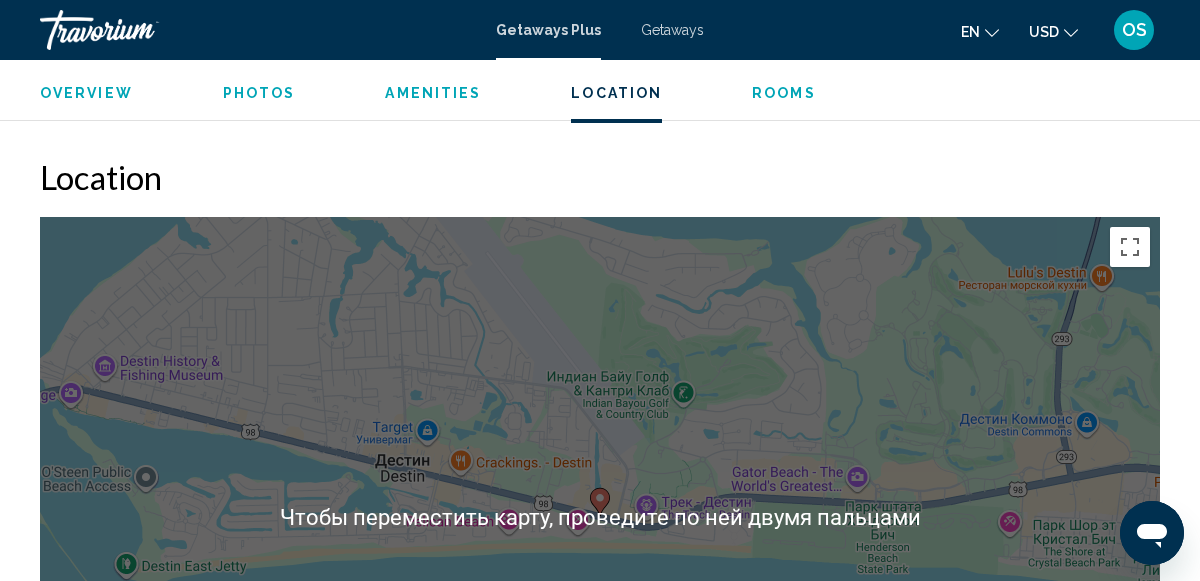 scroll, scrollTop: 2755, scrollLeft: 0, axis: vertical 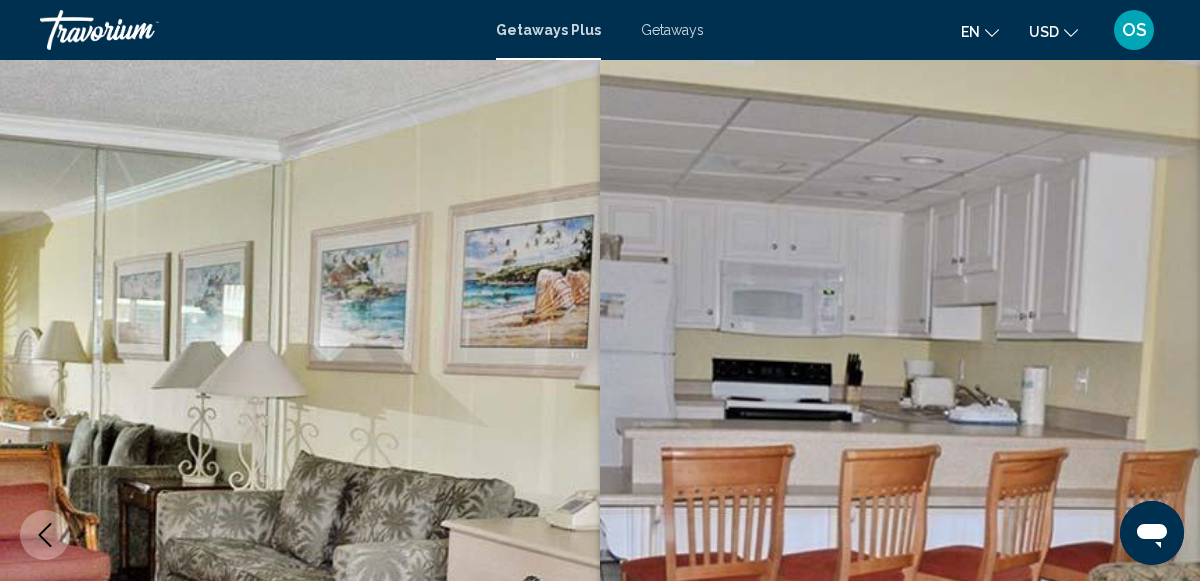 click on "Getaways Plus  Getaways en
English Español Français Italiano Português русский USD
USD ($) MXN (Mex$) CAD (Can$) GBP (£) EUR (€) AUD (A$) NZD (NZ$) CNY (CN¥) OS Login" at bounding box center [600, 30] 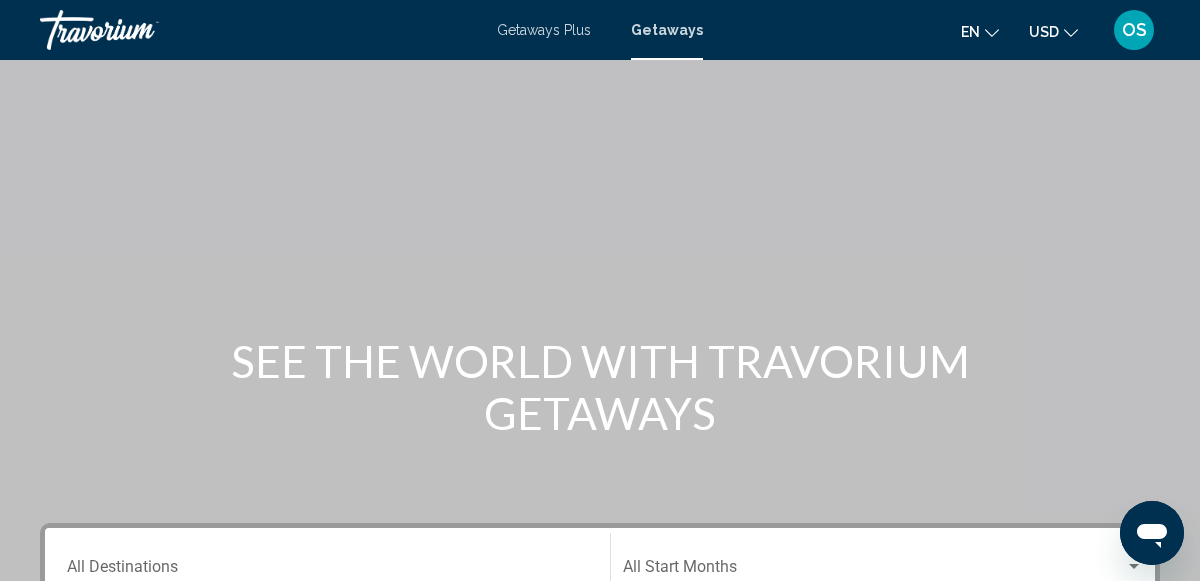 click on "Search" at bounding box center [877, 636] 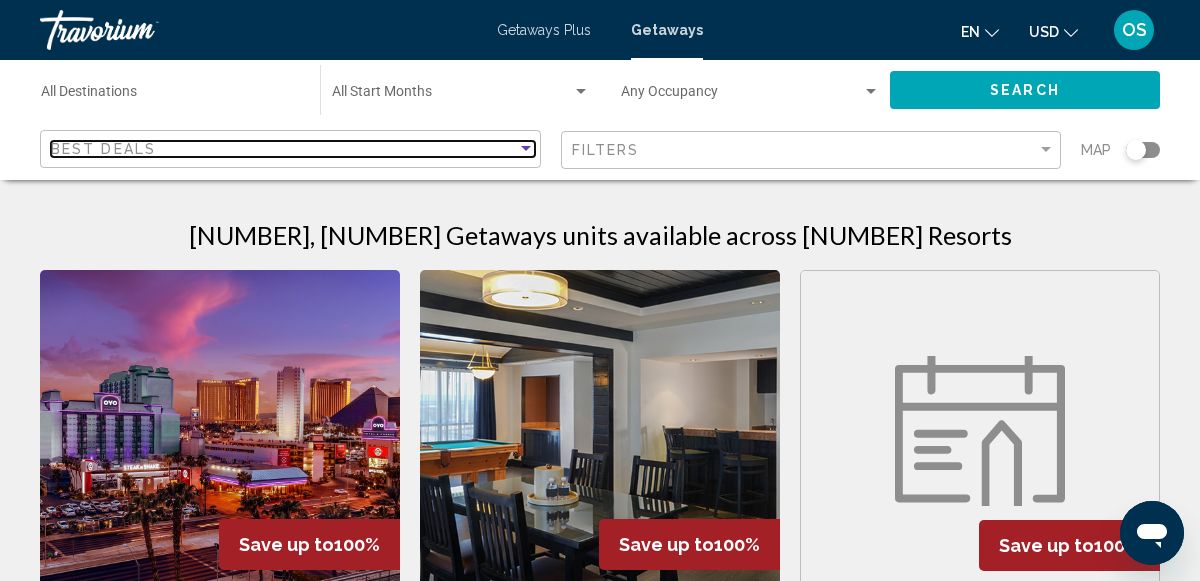 click at bounding box center (526, 148) 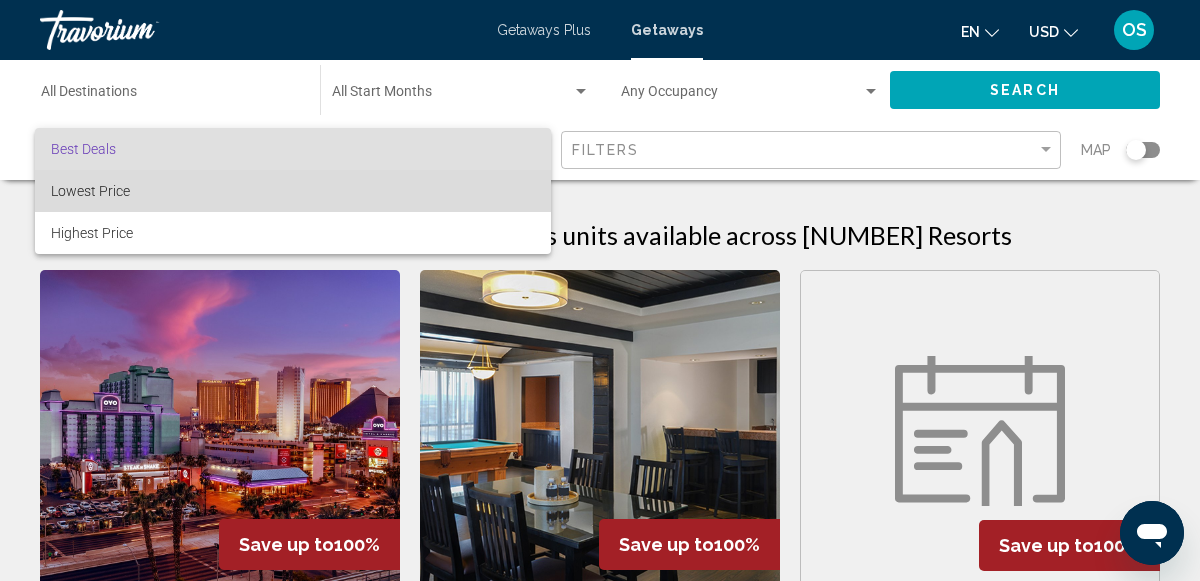 click on "Lowest Price" at bounding box center (293, 191) 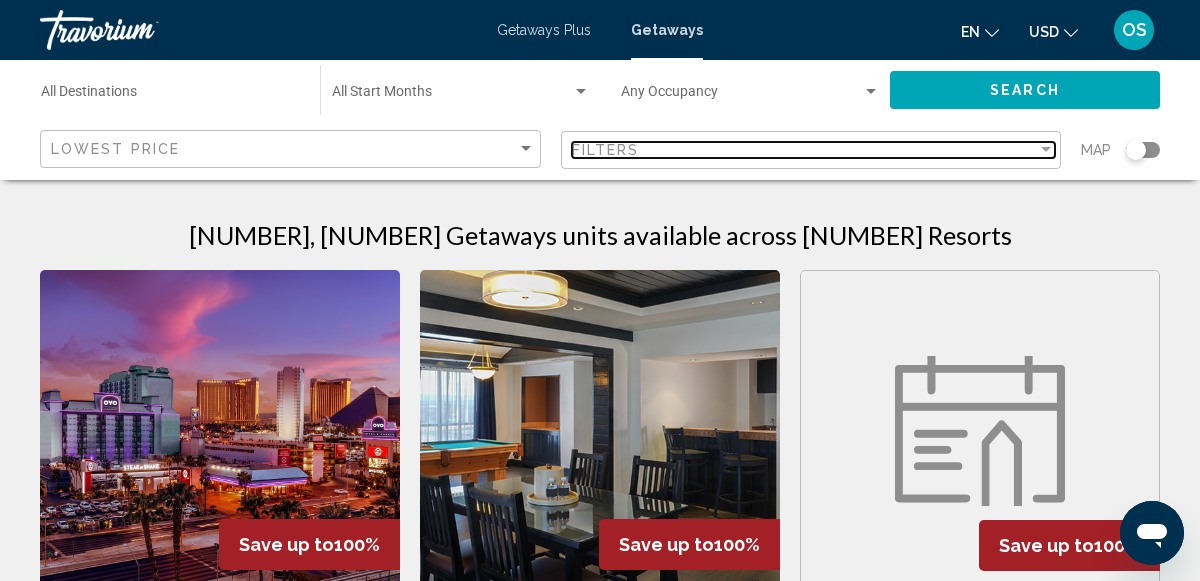click at bounding box center [1046, 150] 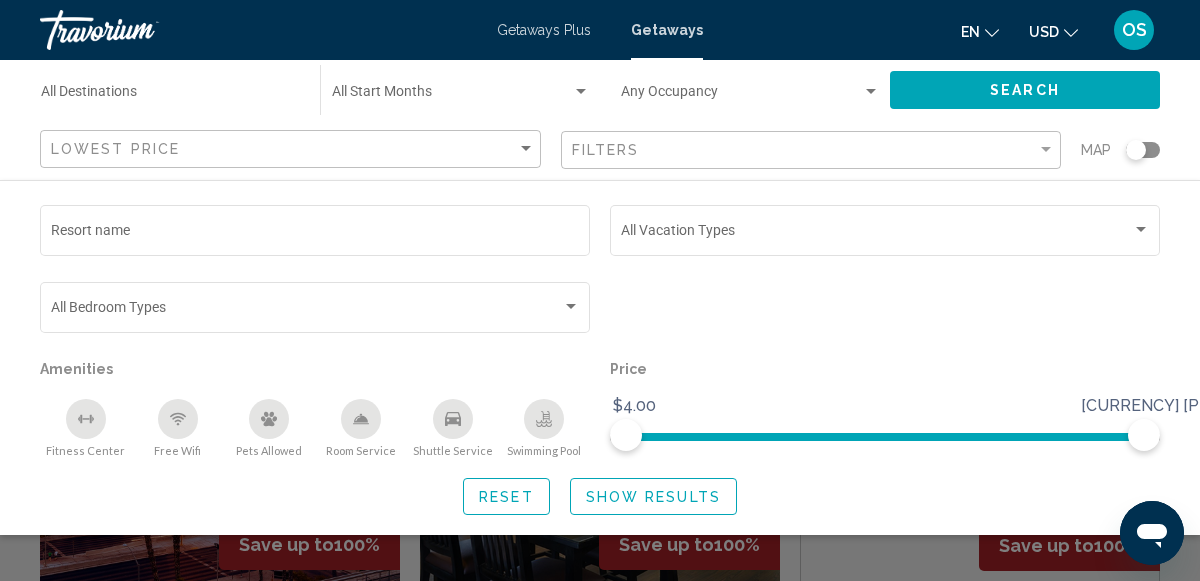 click on "Search" 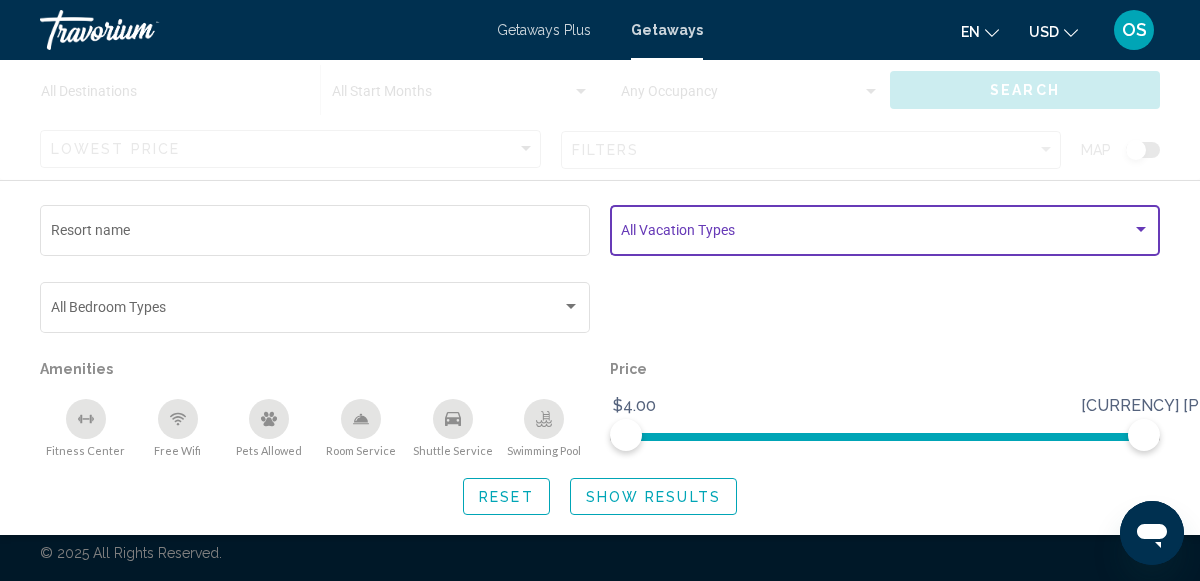 click at bounding box center (1141, 230) 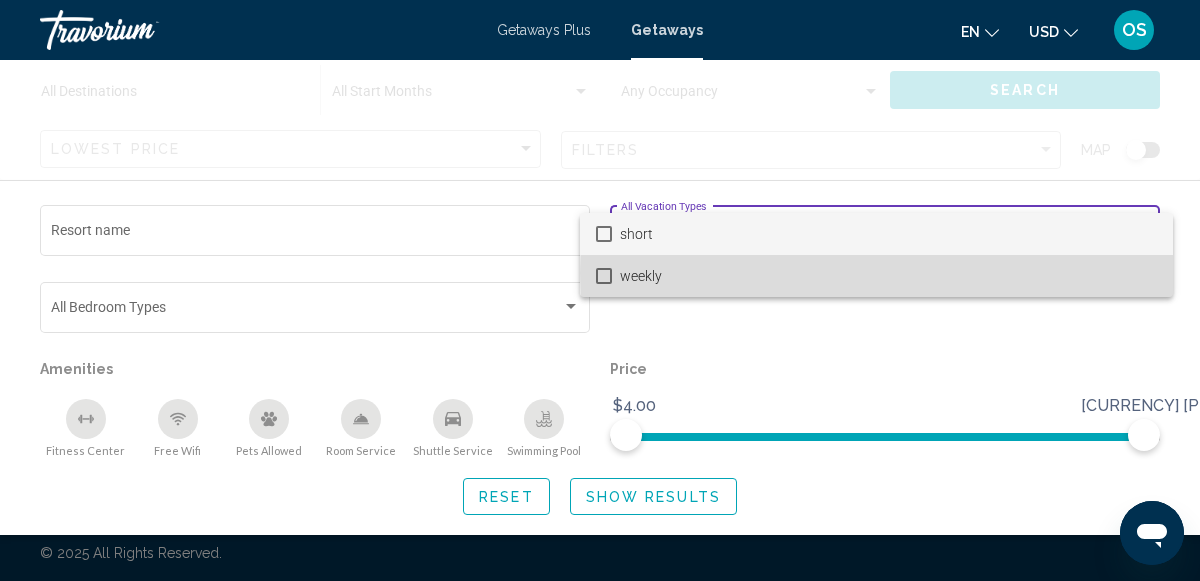click on "weekly" at bounding box center (888, 276) 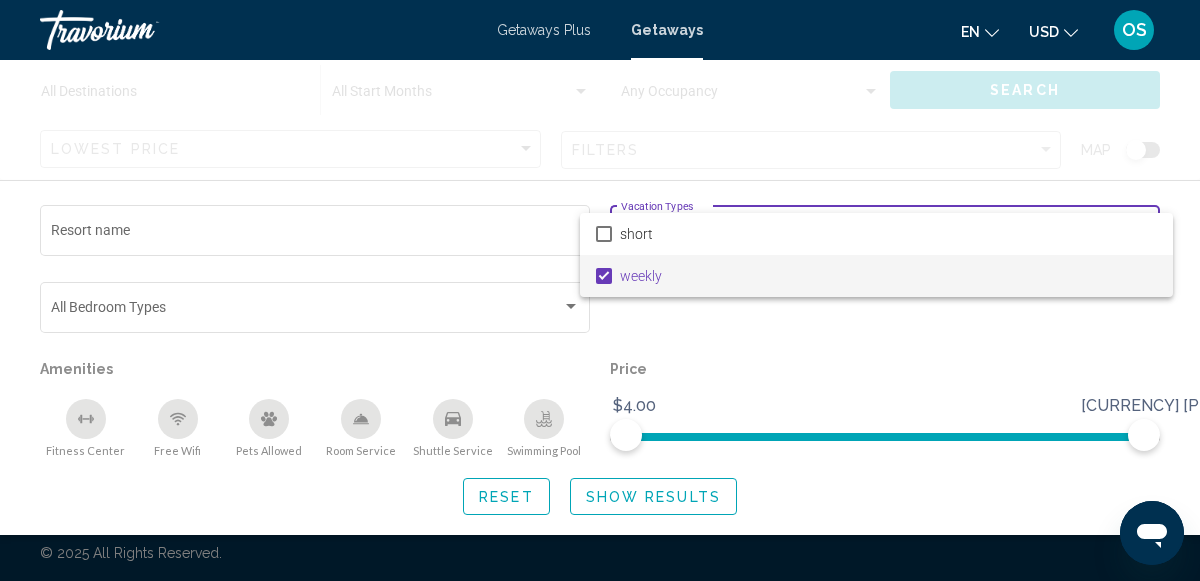 click at bounding box center [600, 290] 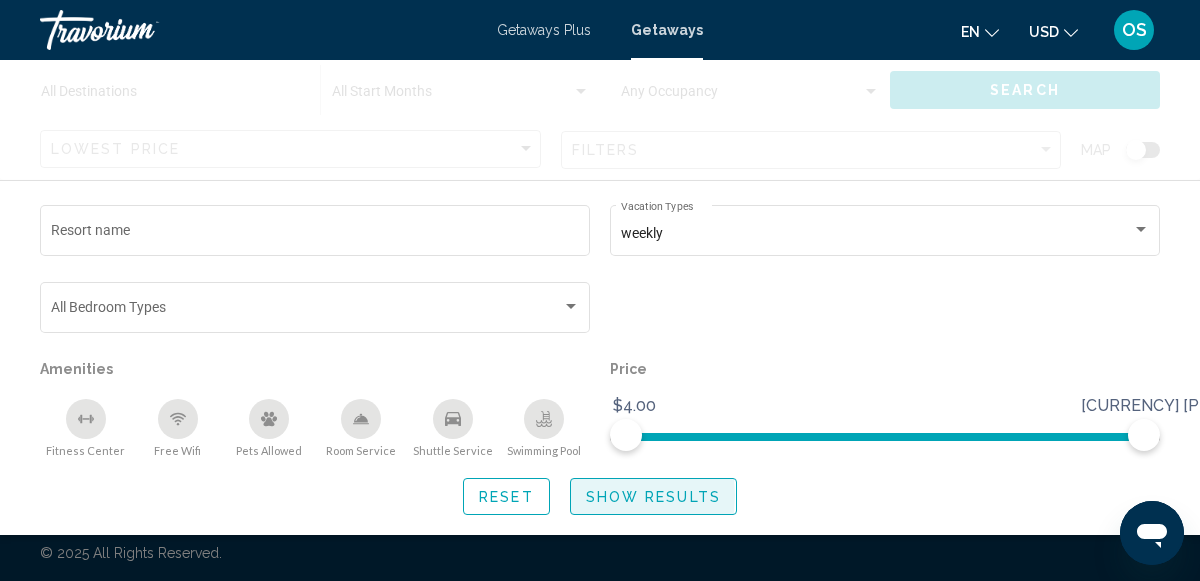 click on "Show Results" 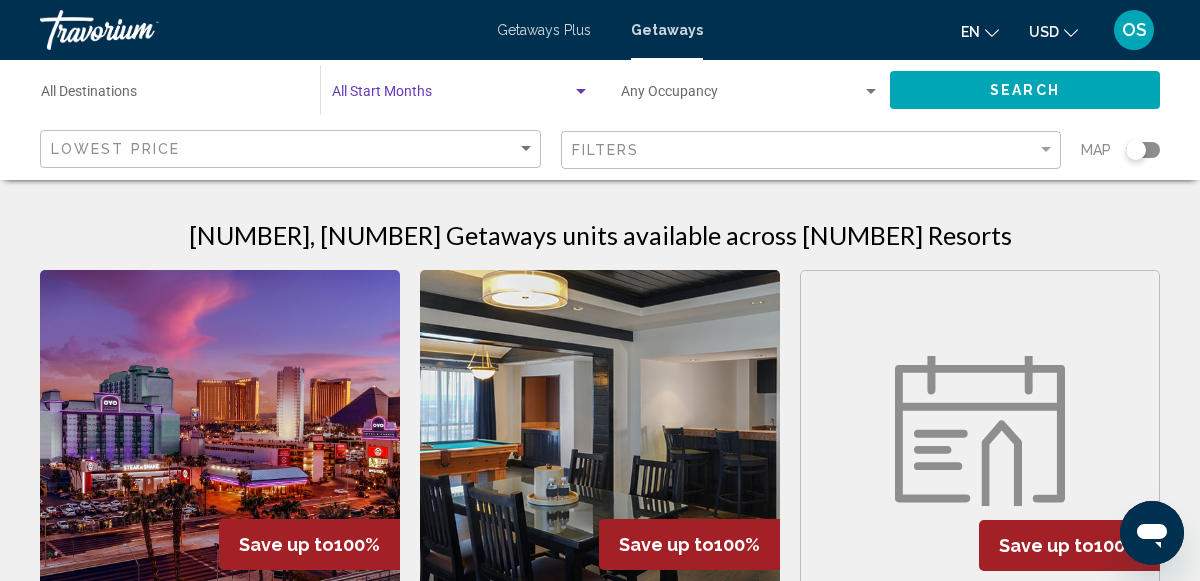 click at bounding box center [452, 96] 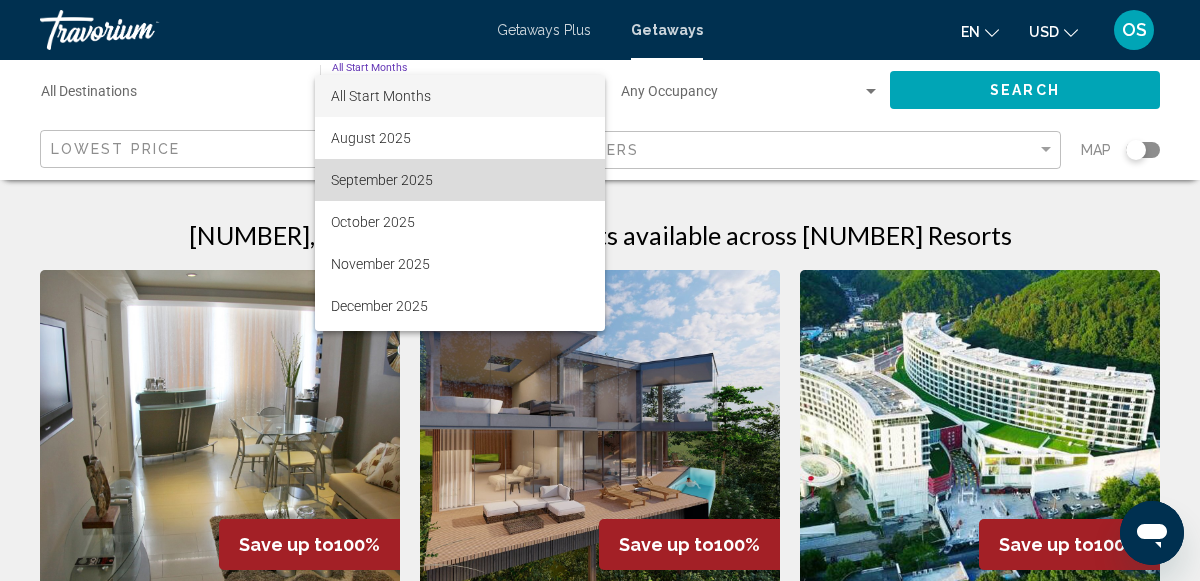 click on "September 2025" at bounding box center [460, 180] 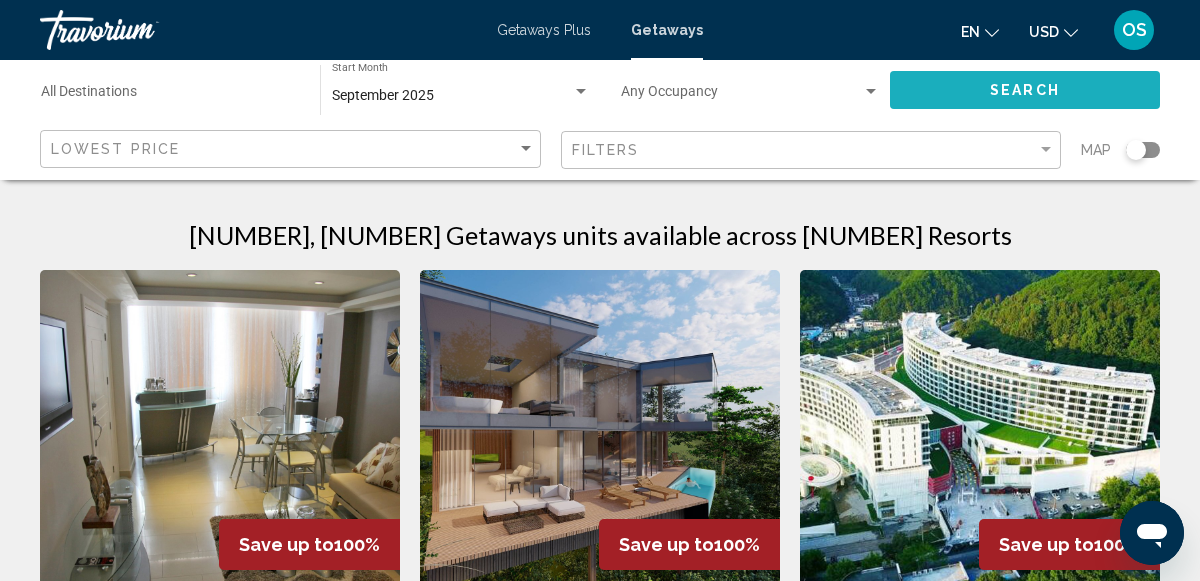 click on "Search" 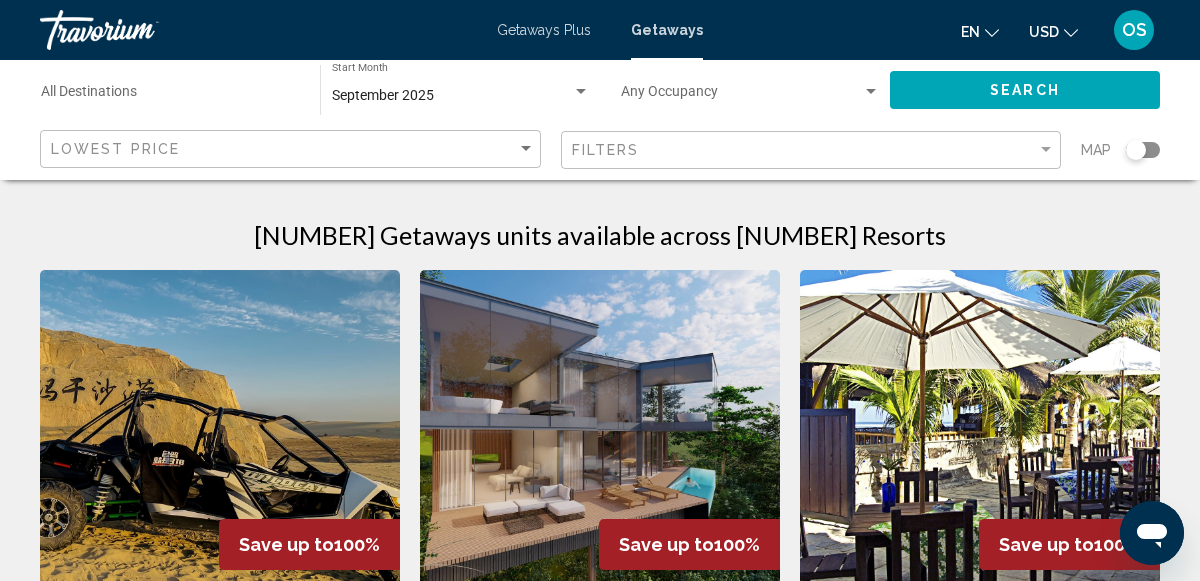 click at bounding box center [220, 430] 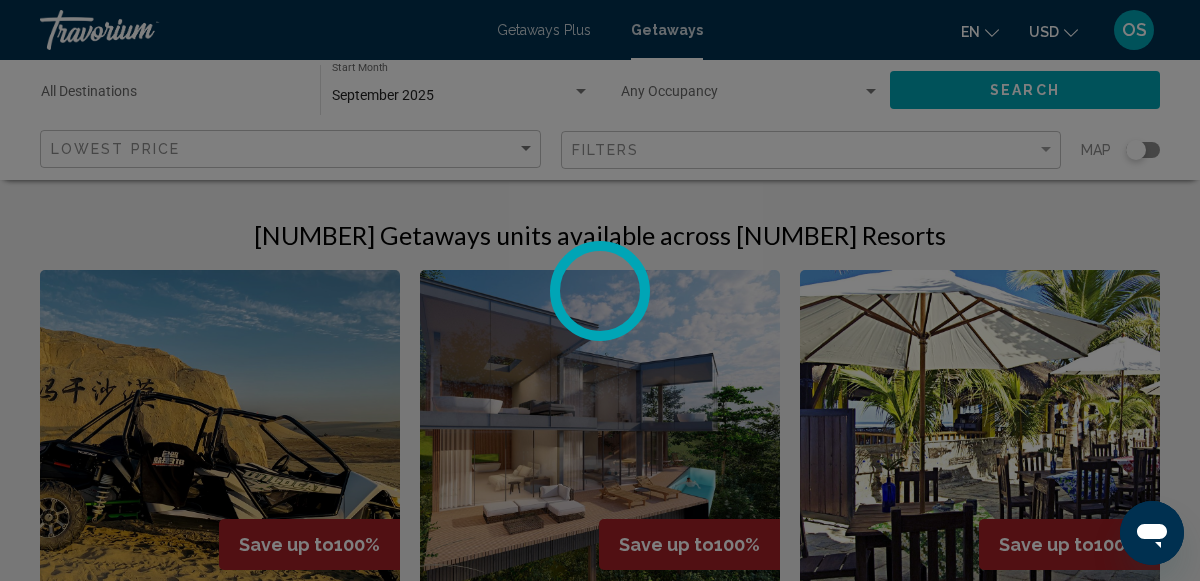 click at bounding box center [600, 290] 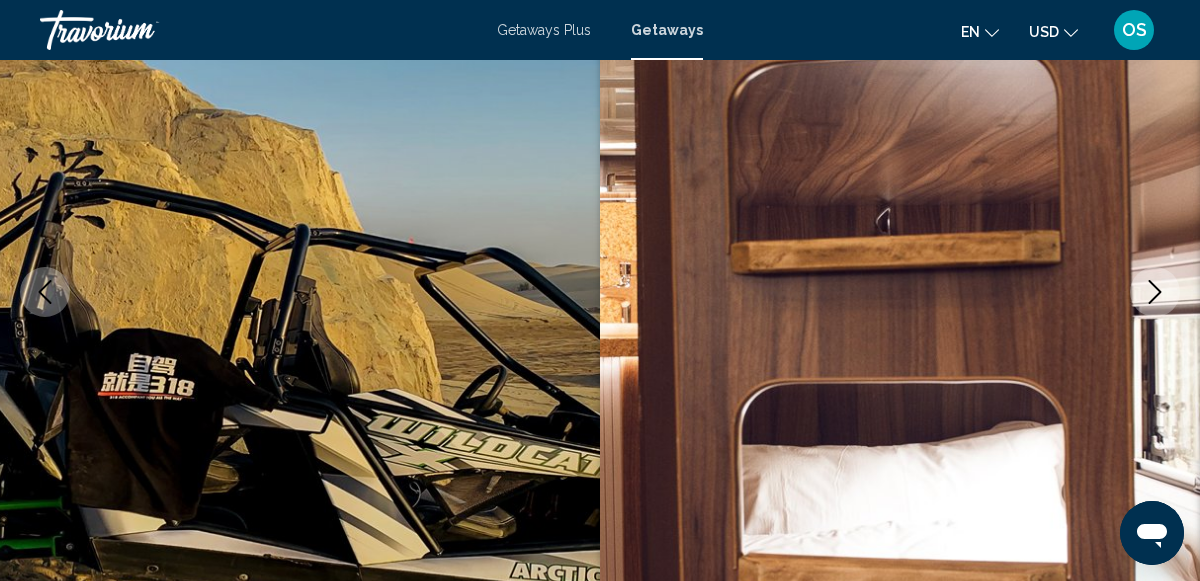 click 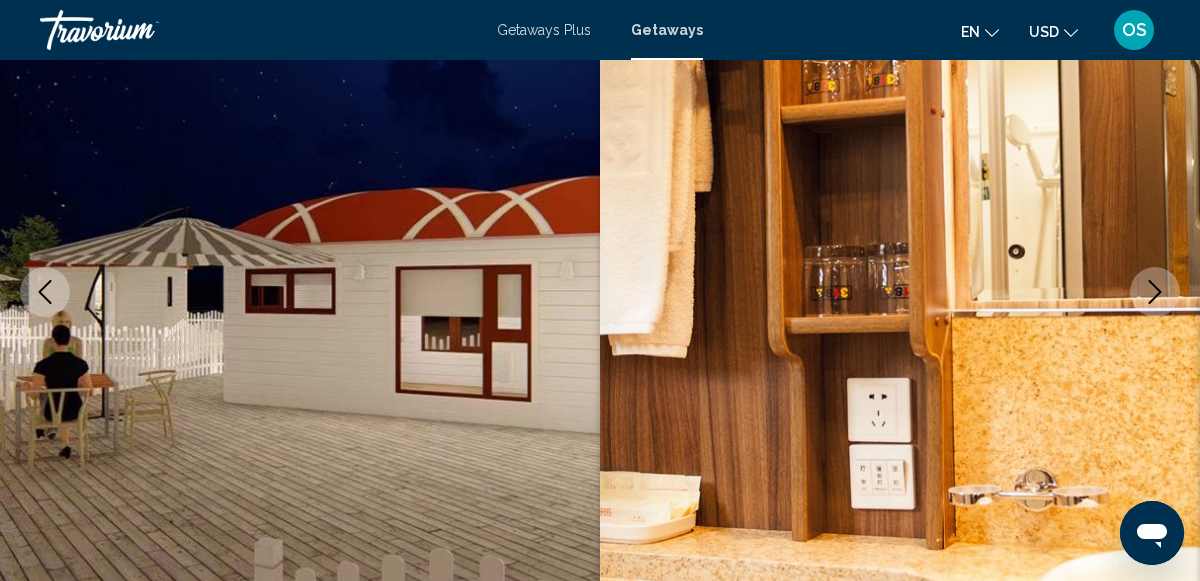 click 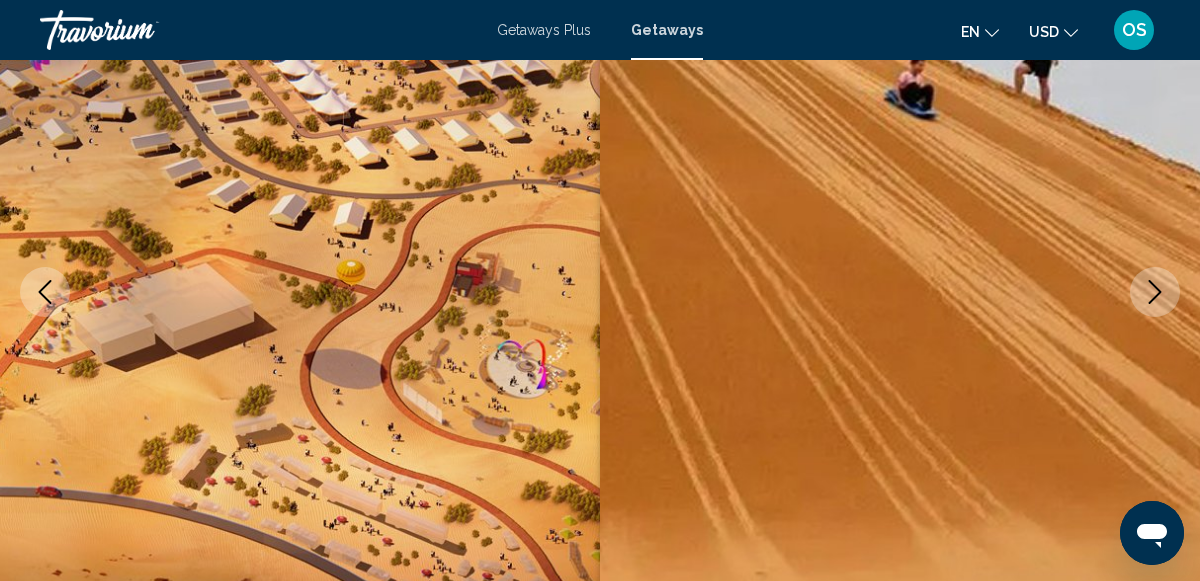 click 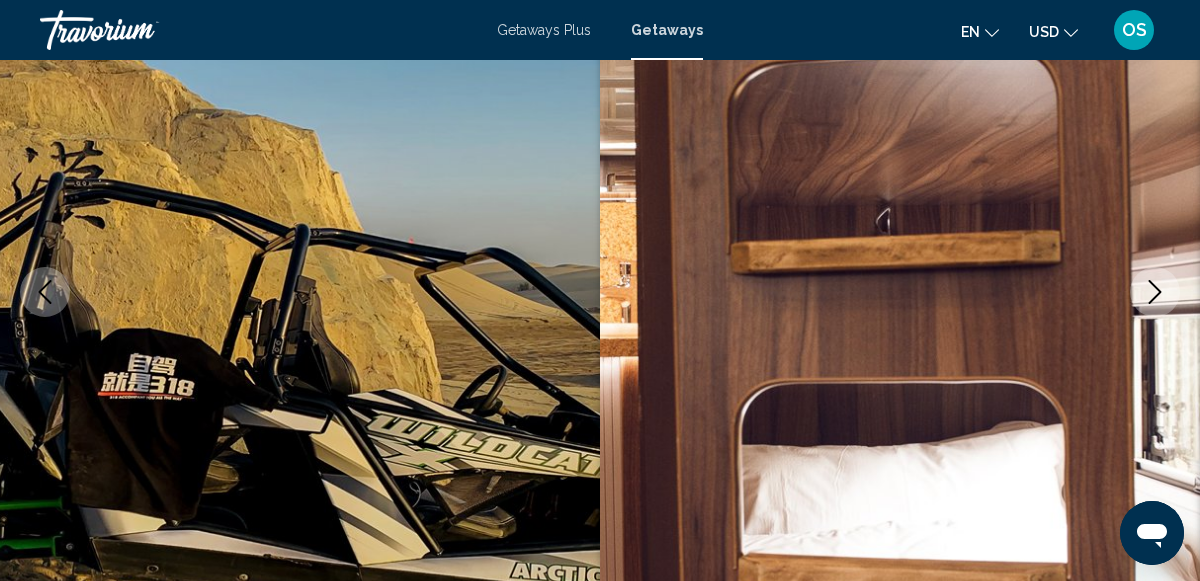 click 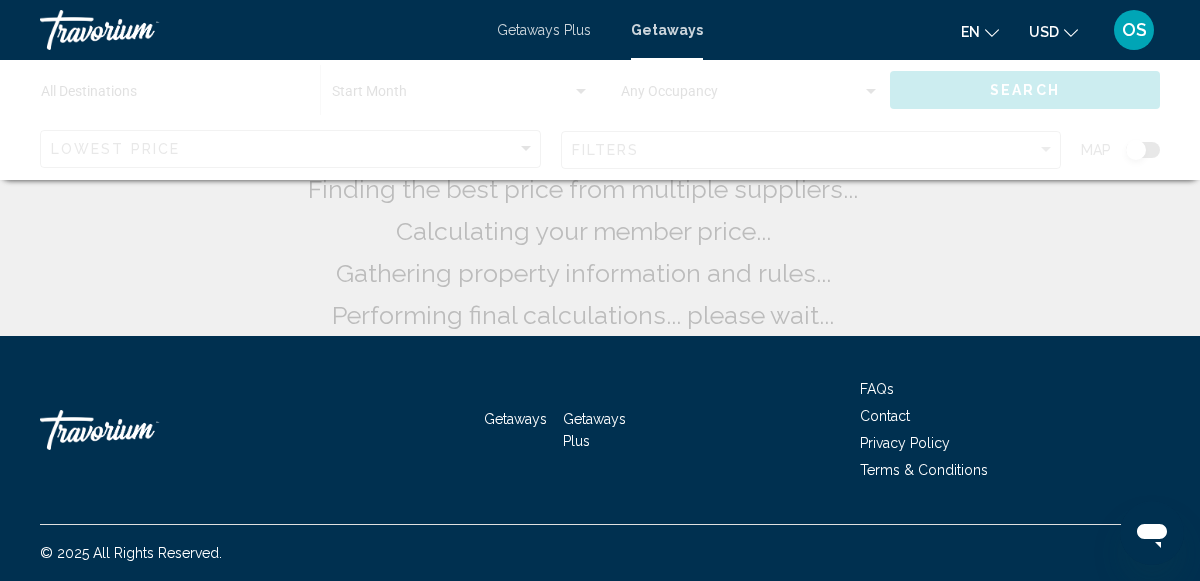 scroll, scrollTop: 0, scrollLeft: 0, axis: both 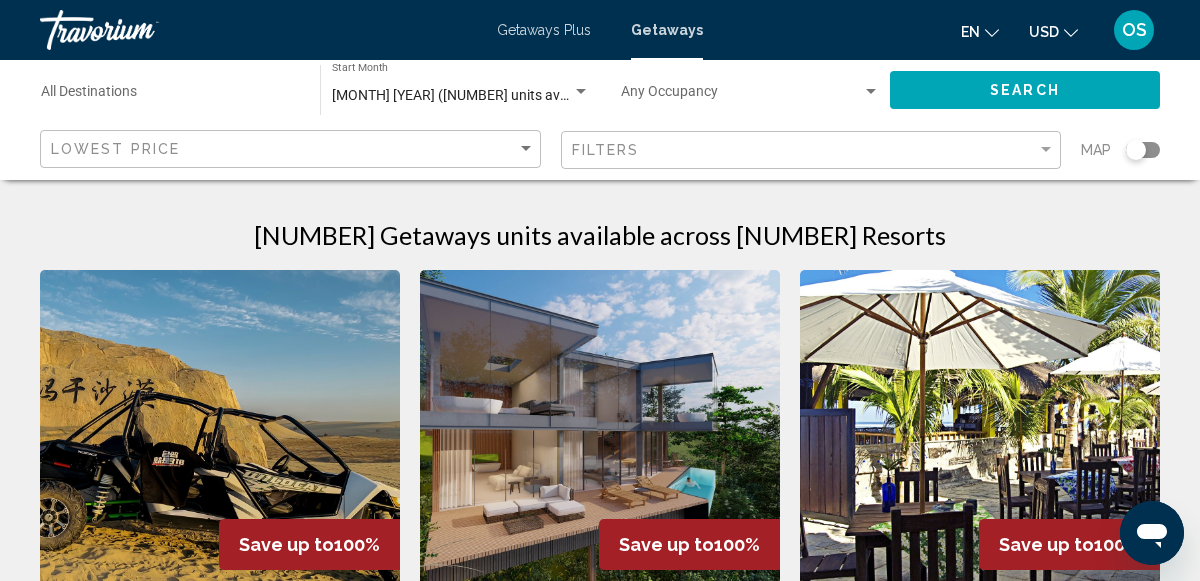 click at bounding box center [600, 430] 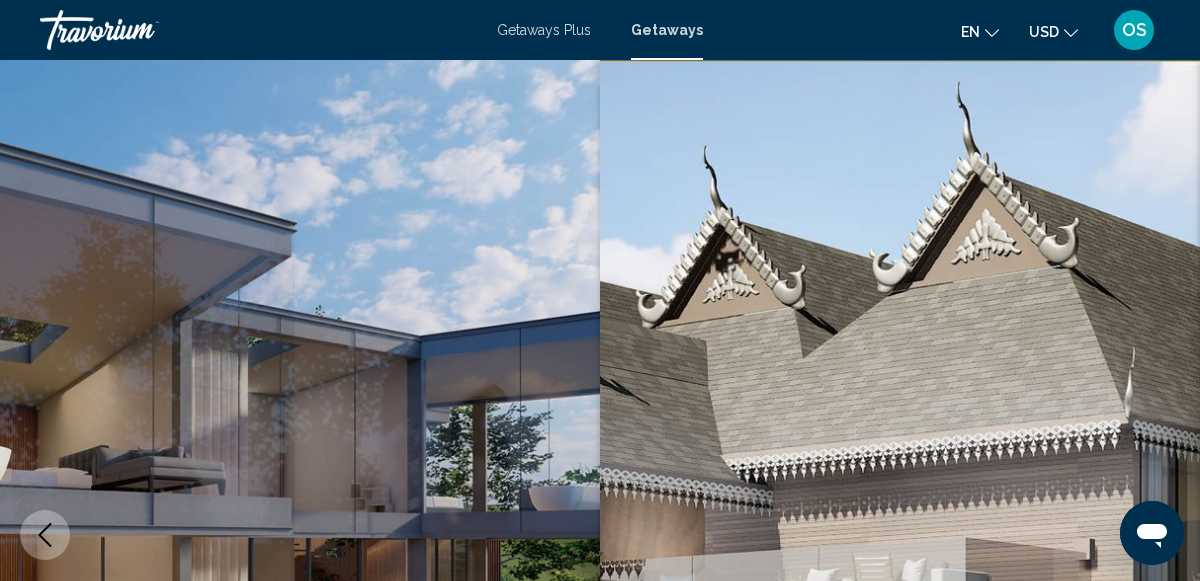 scroll, scrollTop: 244, scrollLeft: 0, axis: vertical 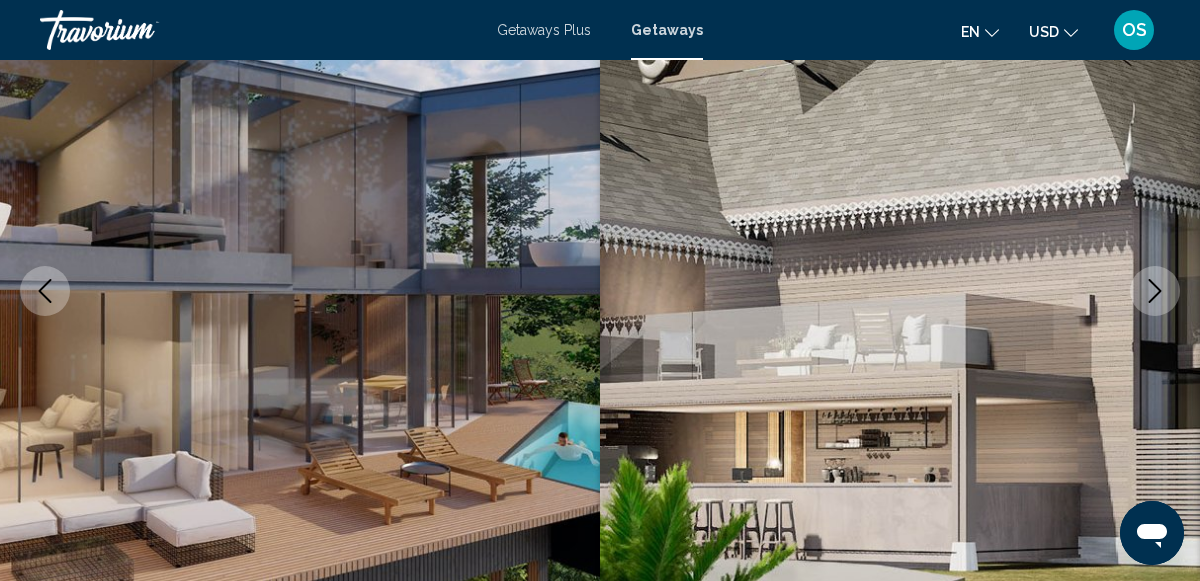 click 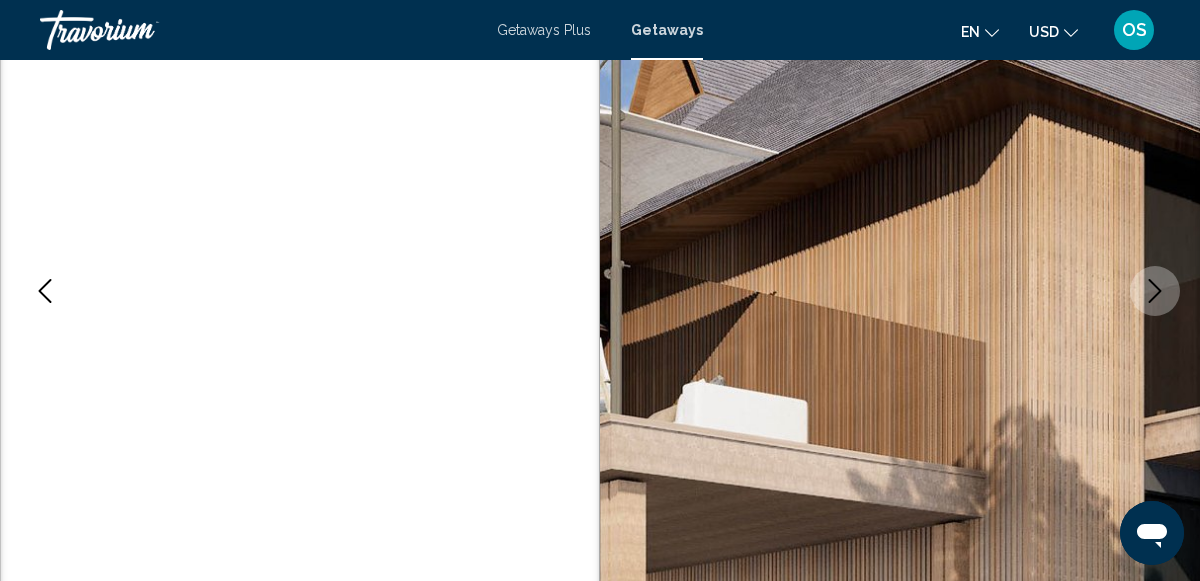 click 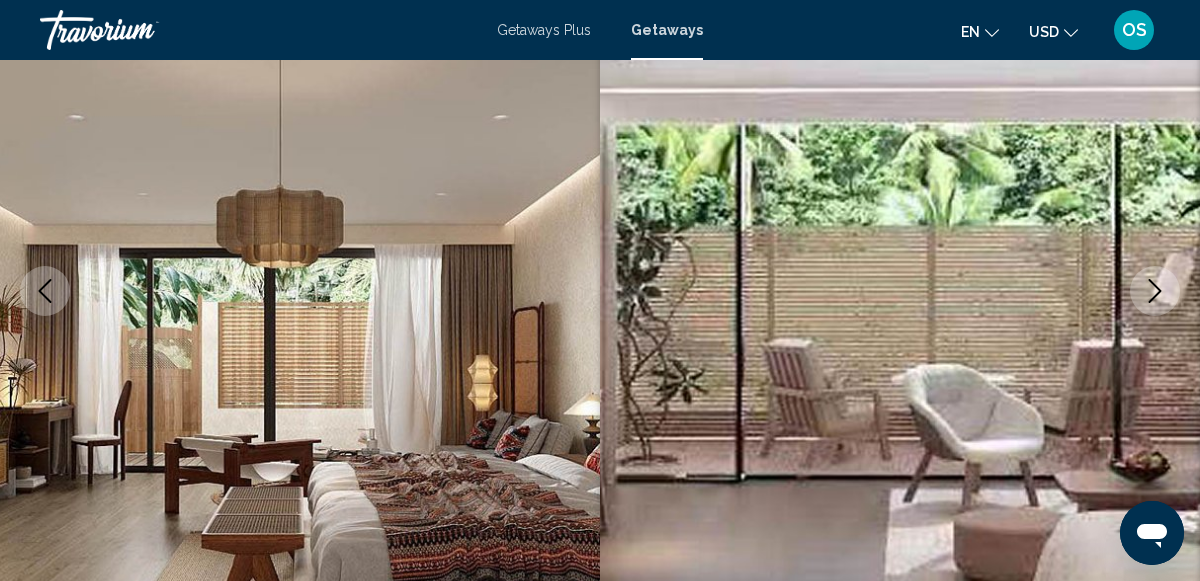 click 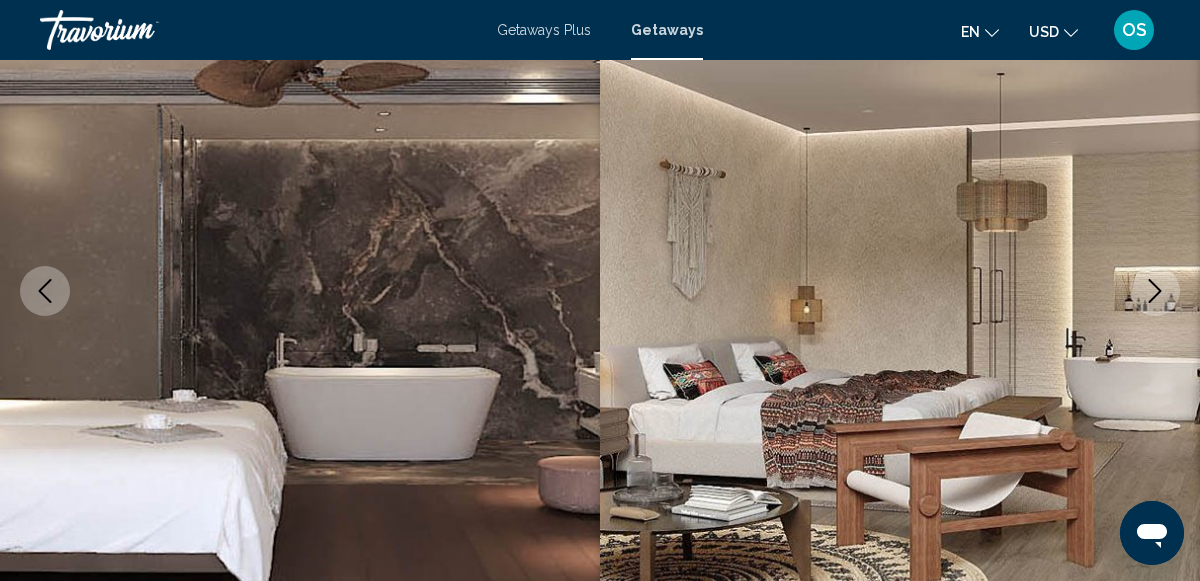click 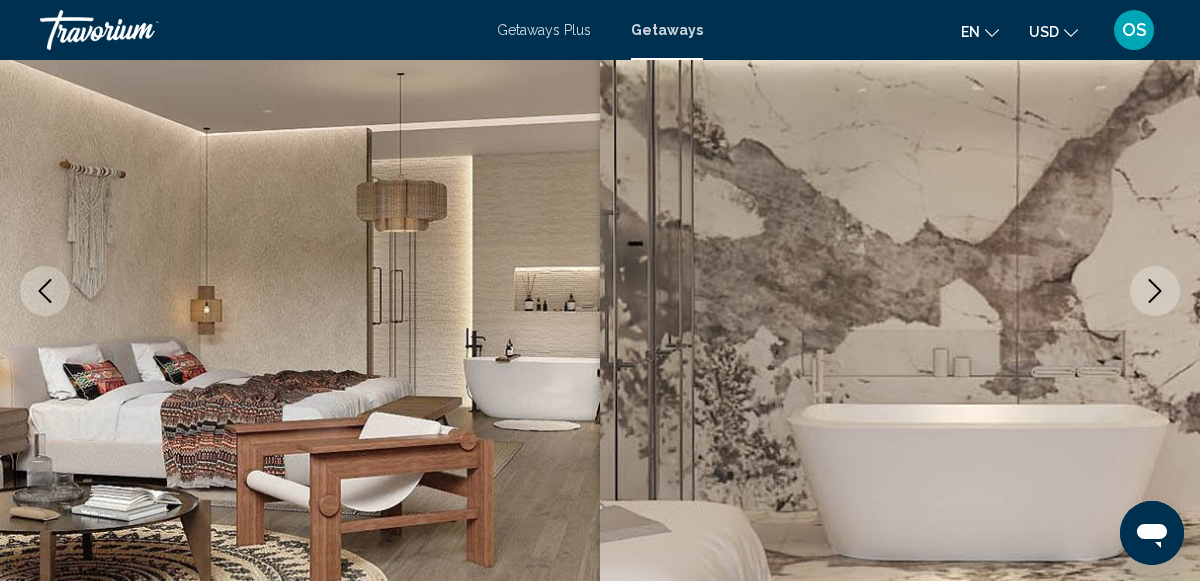 click 